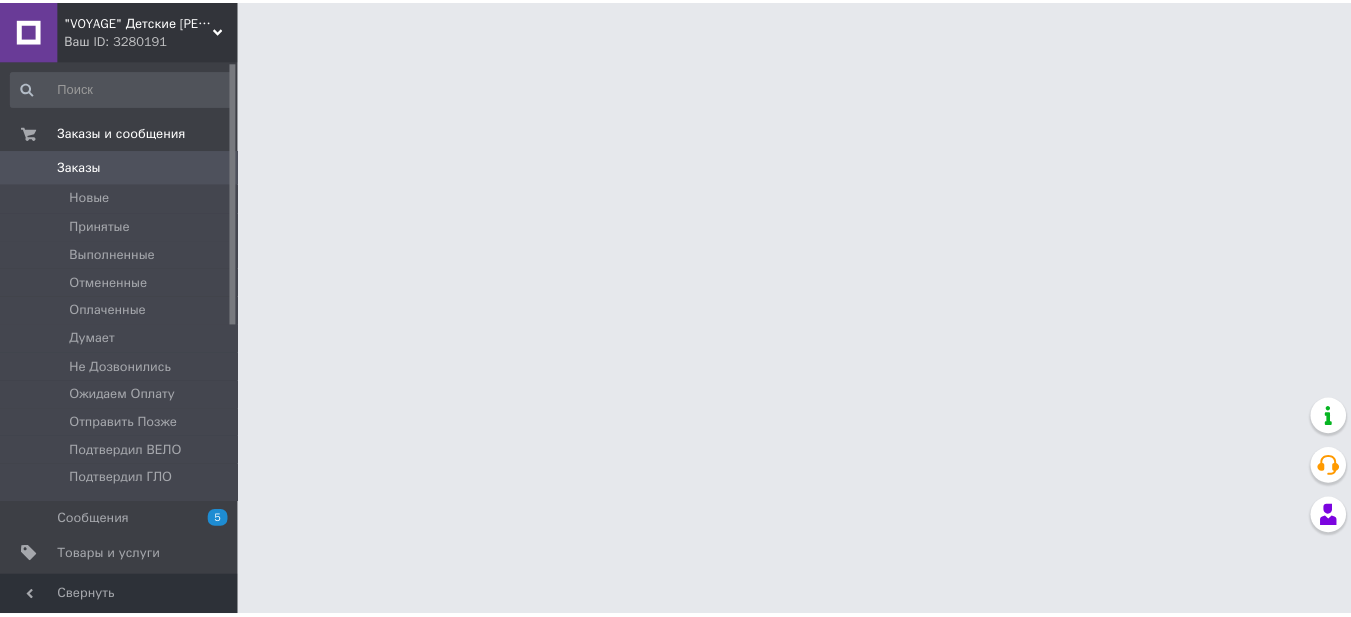 scroll, scrollTop: 0, scrollLeft: 0, axis: both 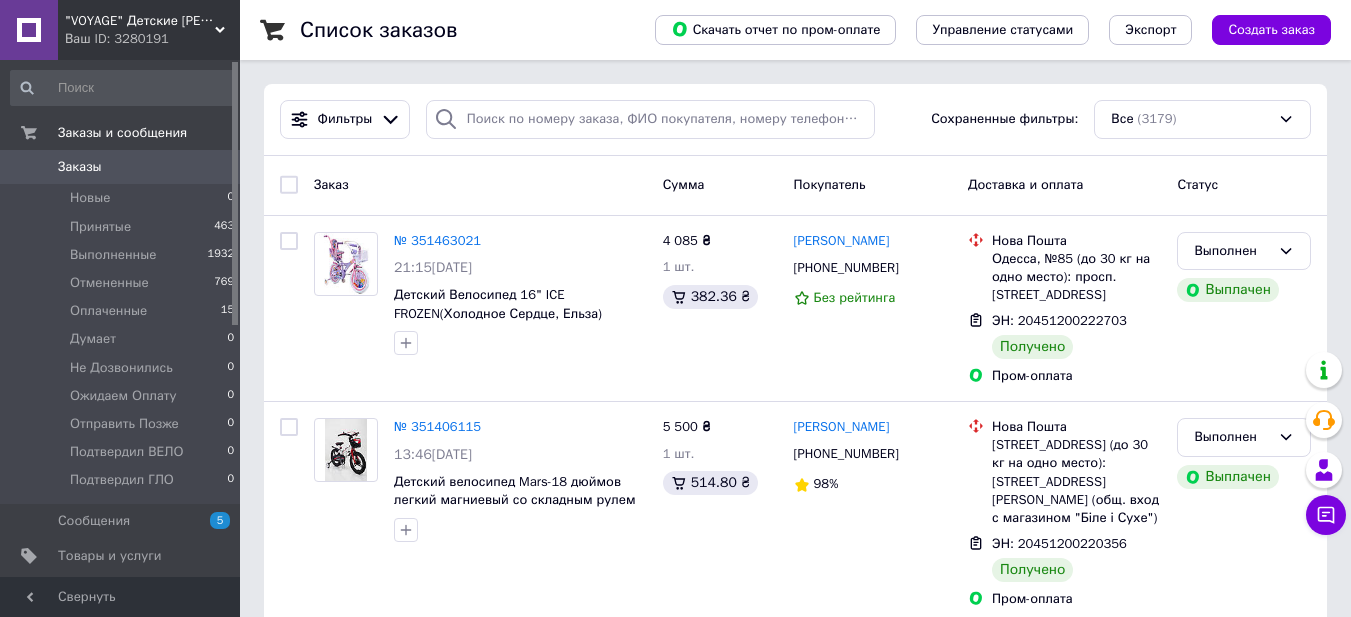 click on "Ваш ID: 3280191" at bounding box center [152, 39] 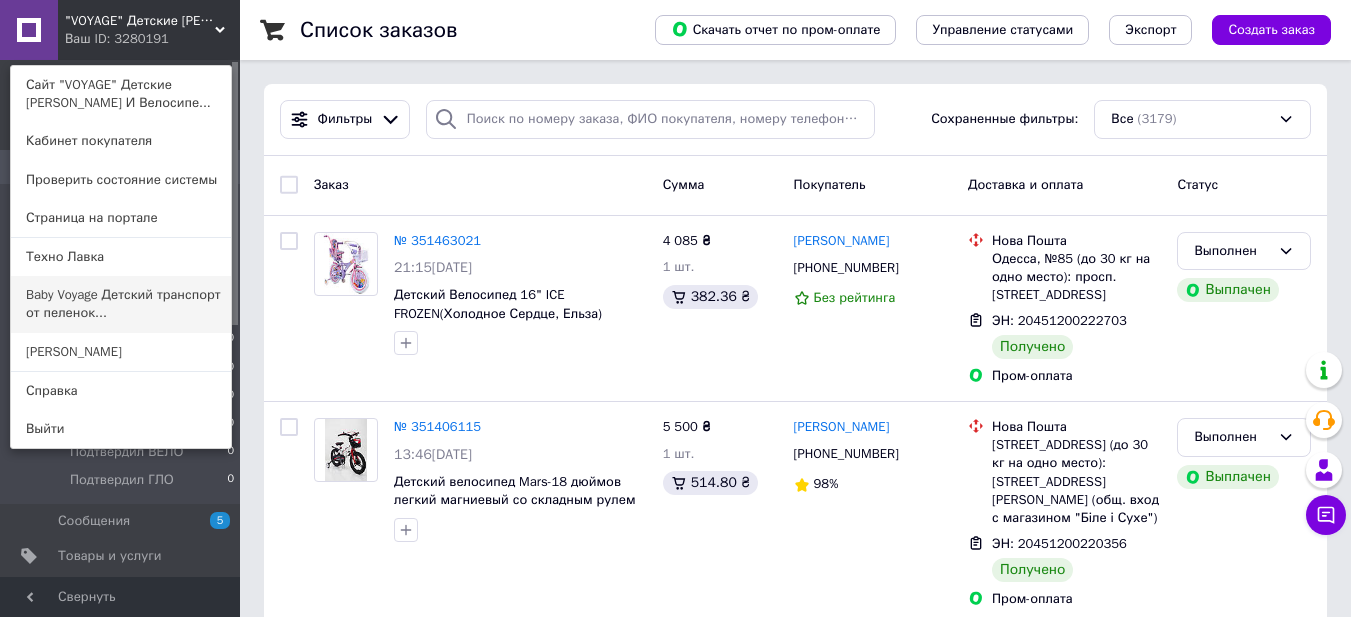 click on "Baby Voyage Детский транспорт от пеленок..." at bounding box center [121, 304] 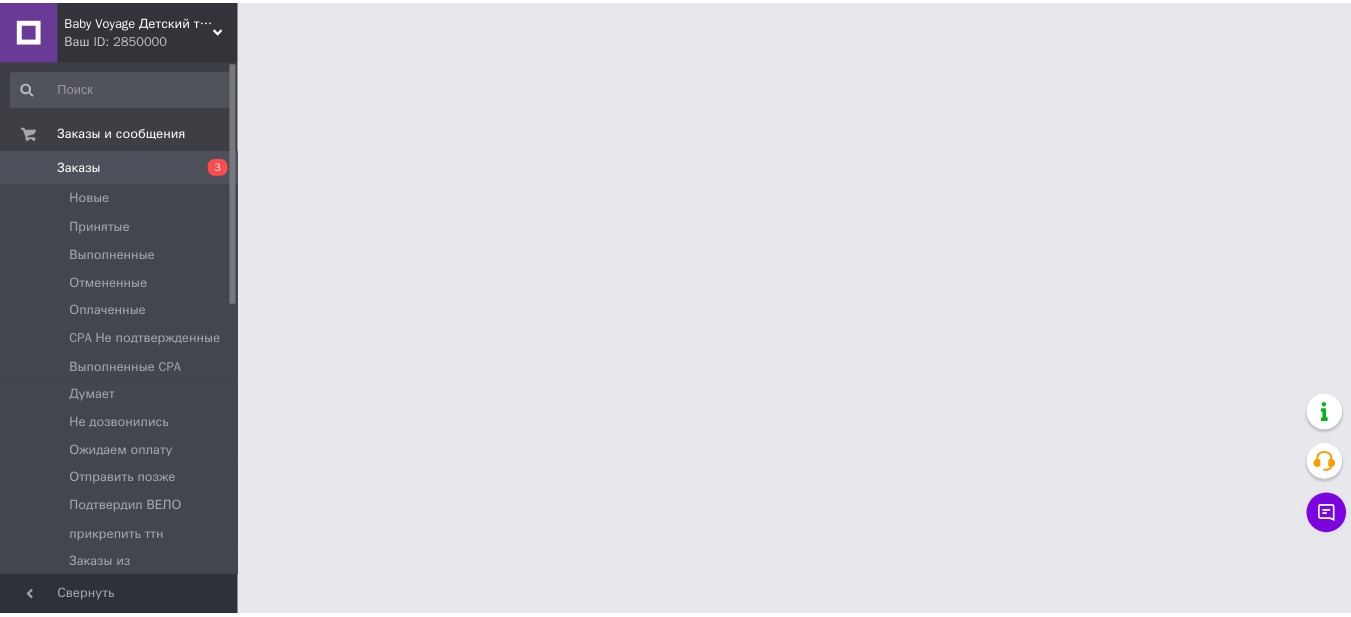 scroll, scrollTop: 0, scrollLeft: 0, axis: both 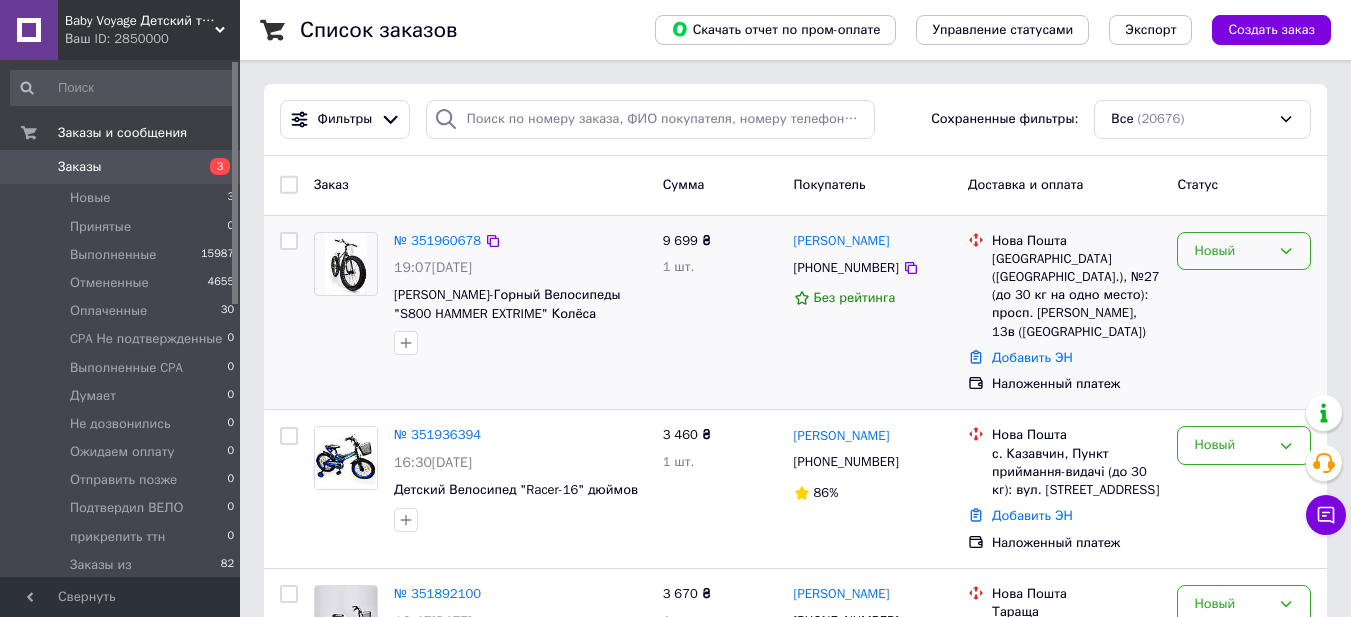 click on "Новый" at bounding box center [1232, 251] 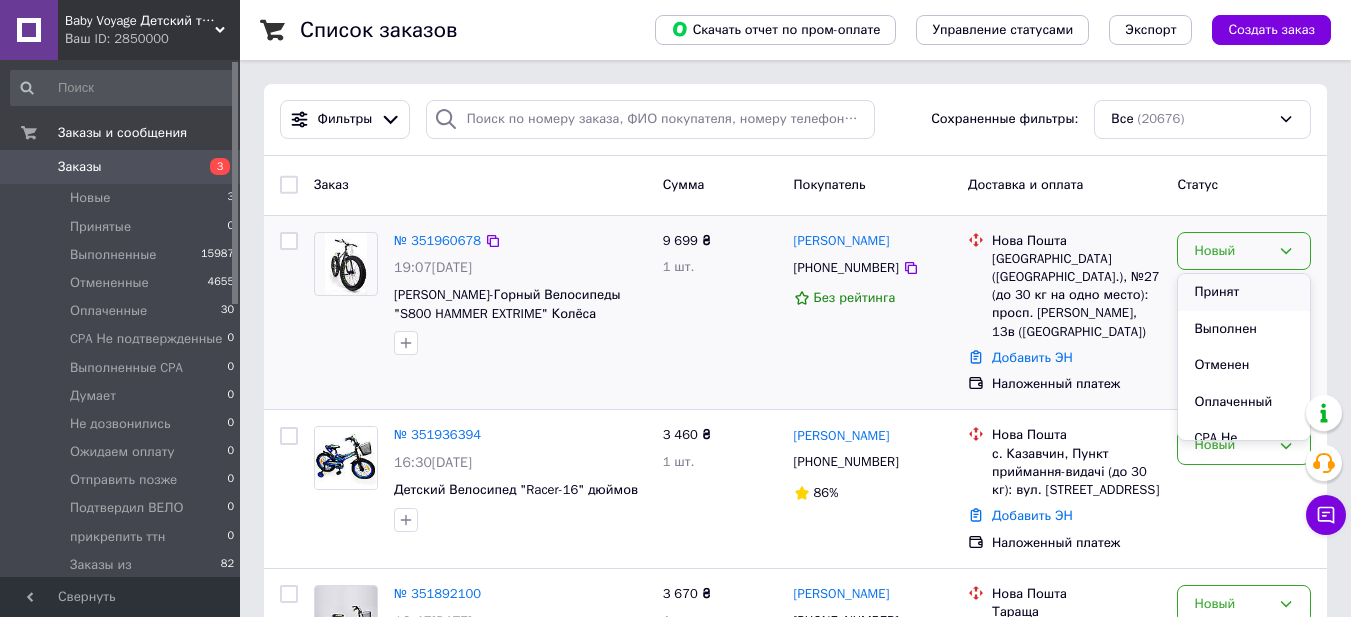 click on "Принят" at bounding box center (1244, 292) 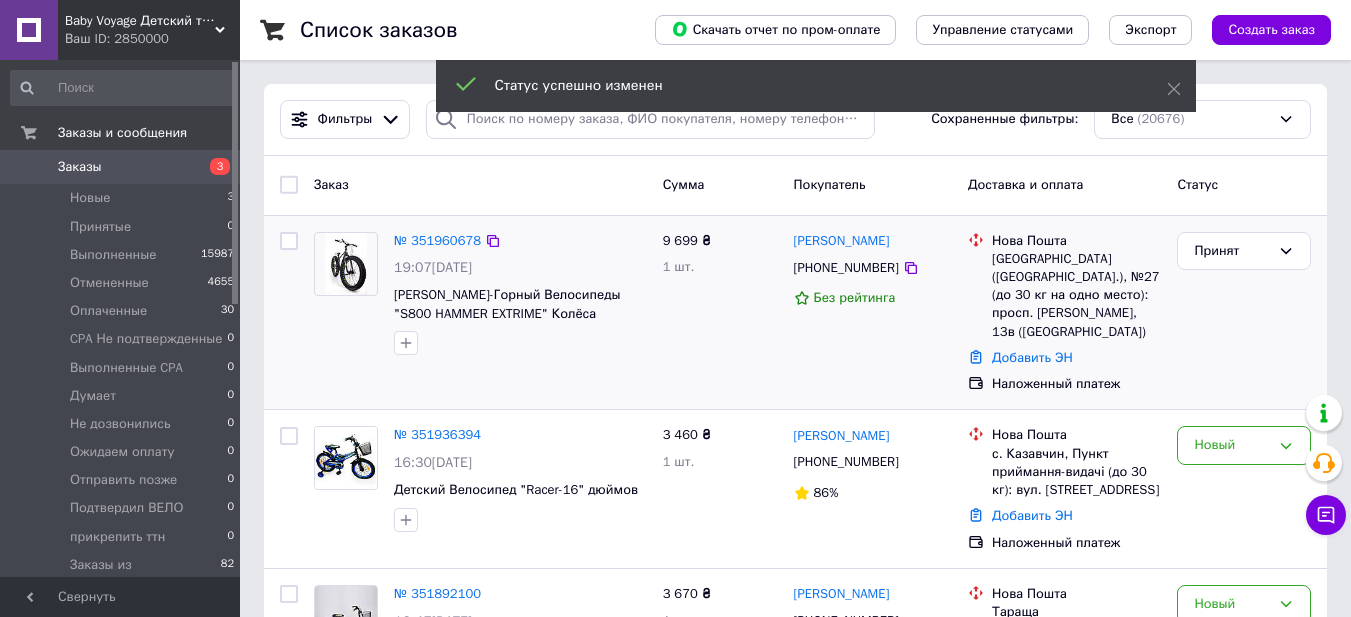 click on "Новый" at bounding box center (1232, 445) 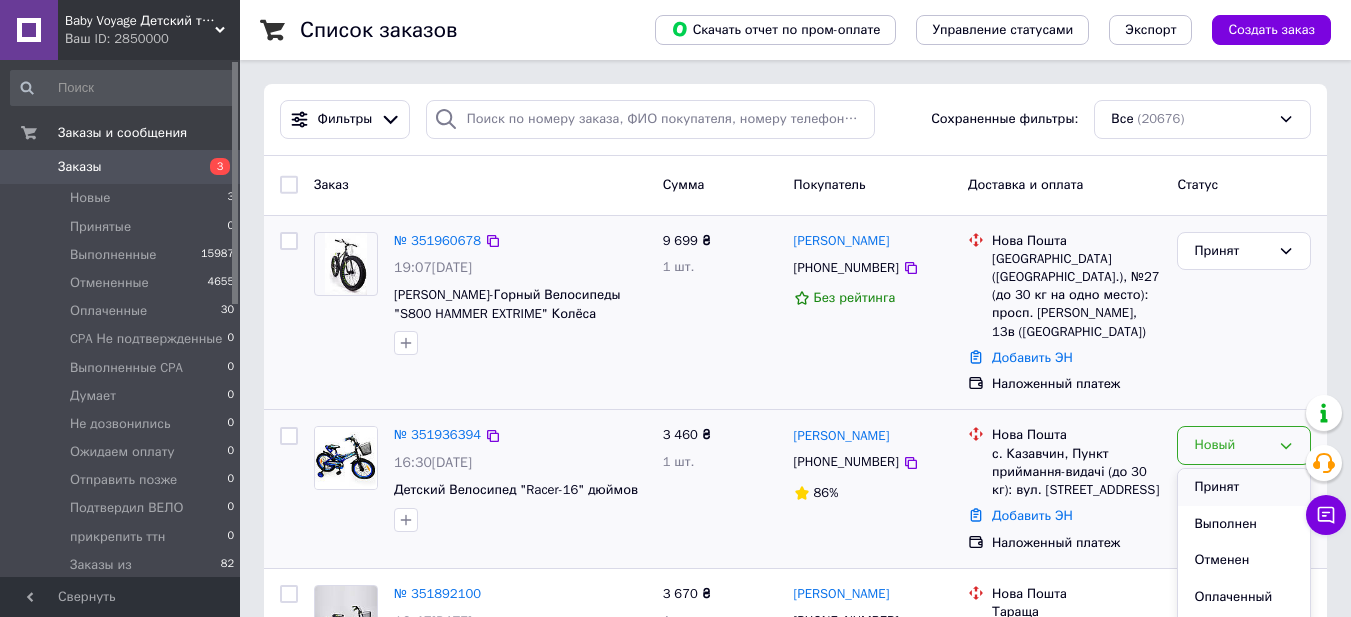 click on "Принят" at bounding box center [1244, 487] 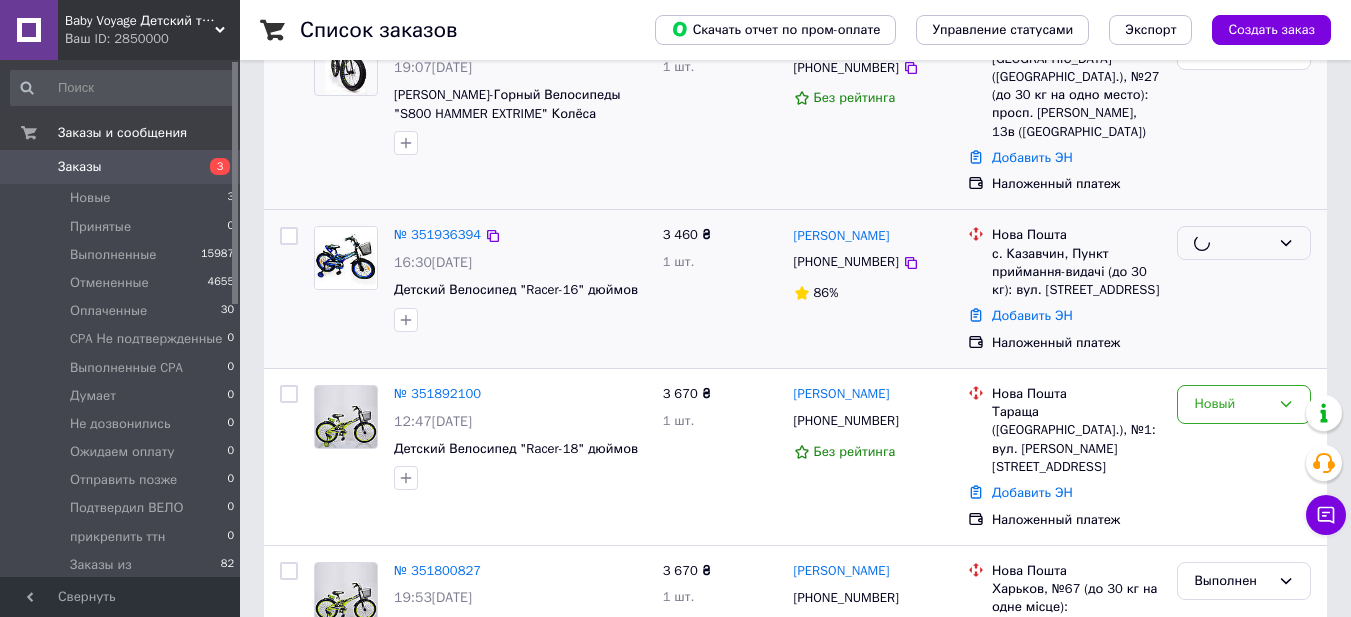 scroll, scrollTop: 300, scrollLeft: 0, axis: vertical 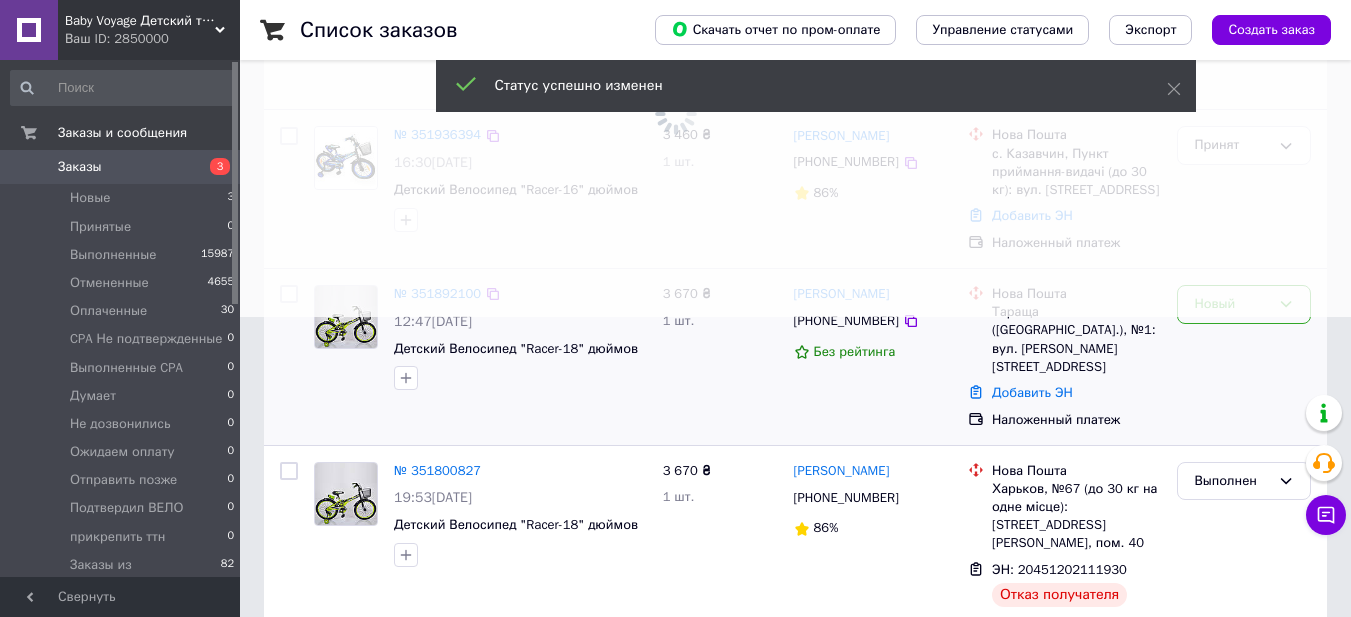 click at bounding box center [675, 8] 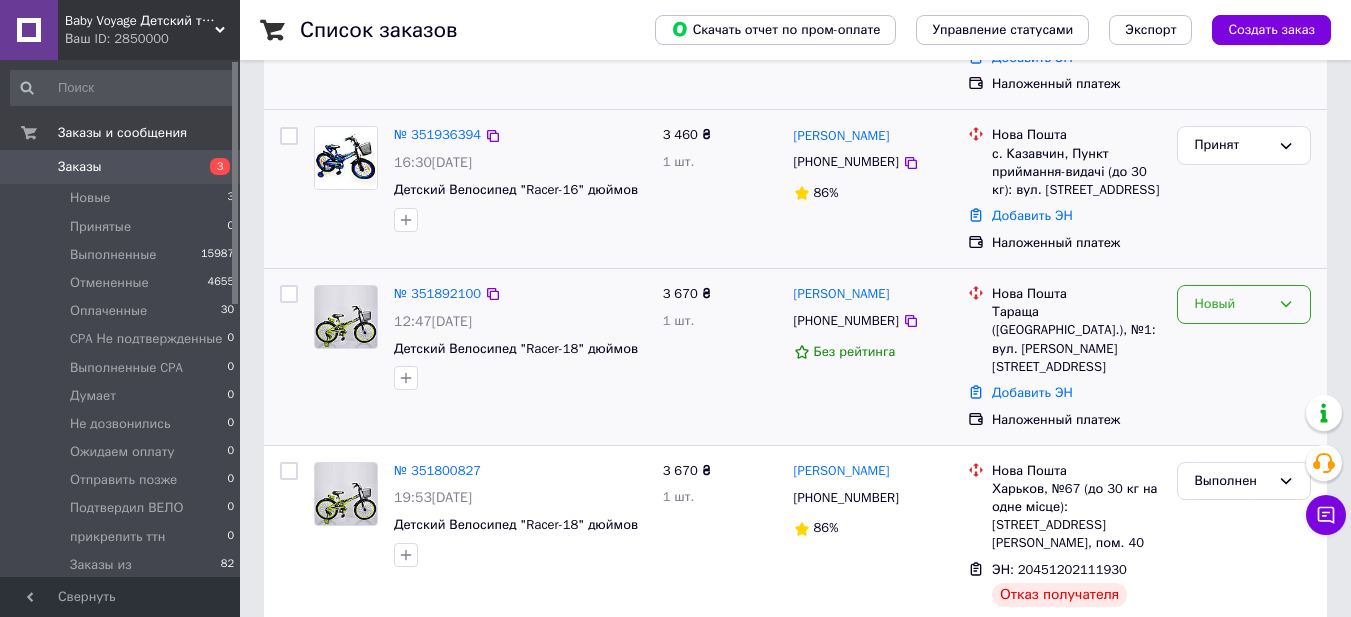 click on "Новый" at bounding box center (1232, 304) 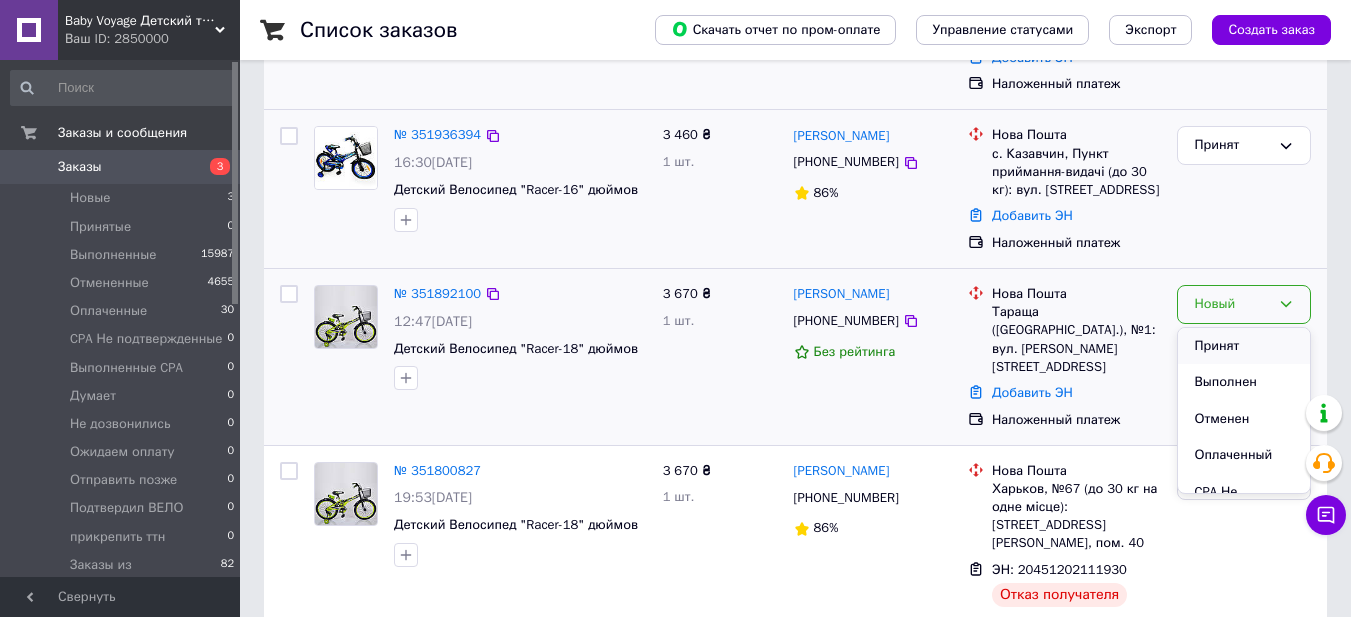 click on "Принят" at bounding box center [1244, 346] 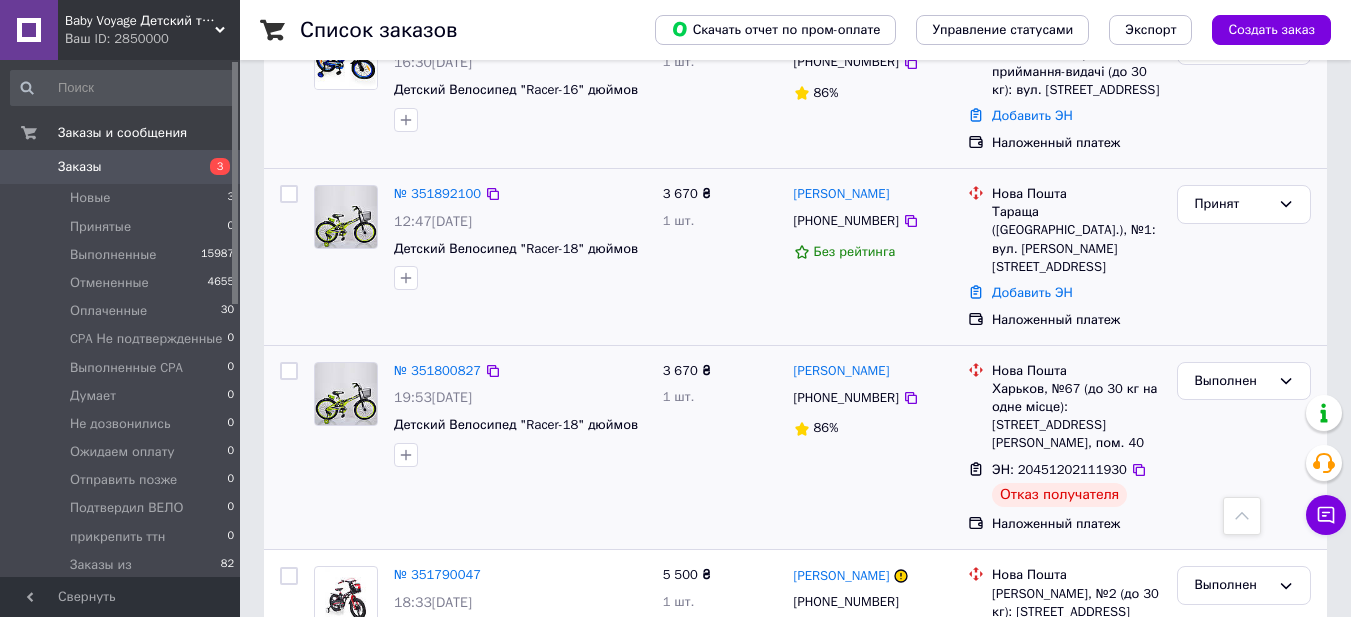 scroll, scrollTop: 500, scrollLeft: 0, axis: vertical 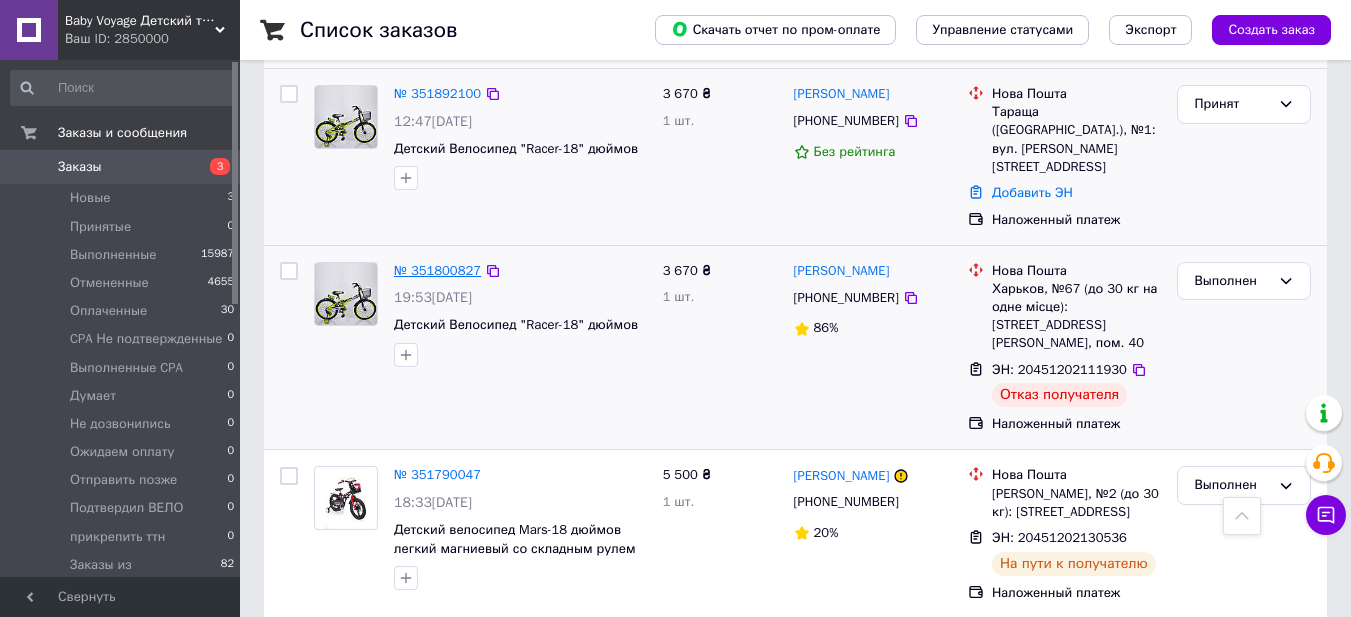 click on "№ 351800827" at bounding box center [437, 270] 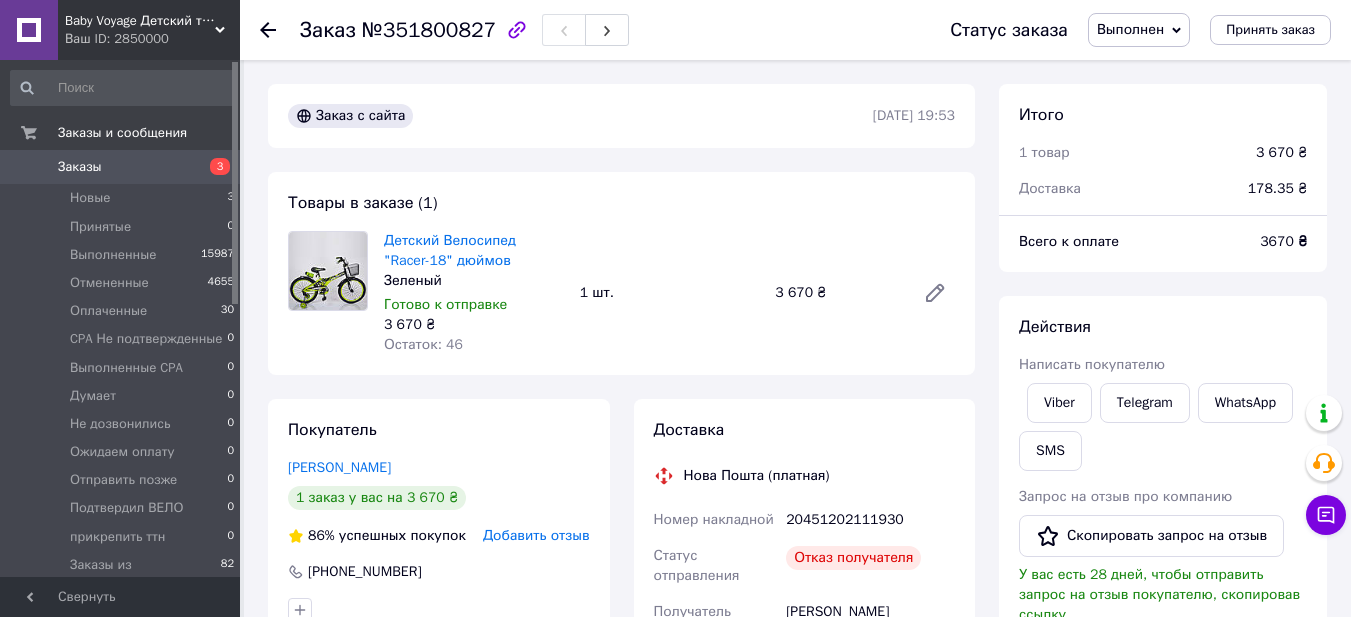 scroll, scrollTop: 400, scrollLeft: 0, axis: vertical 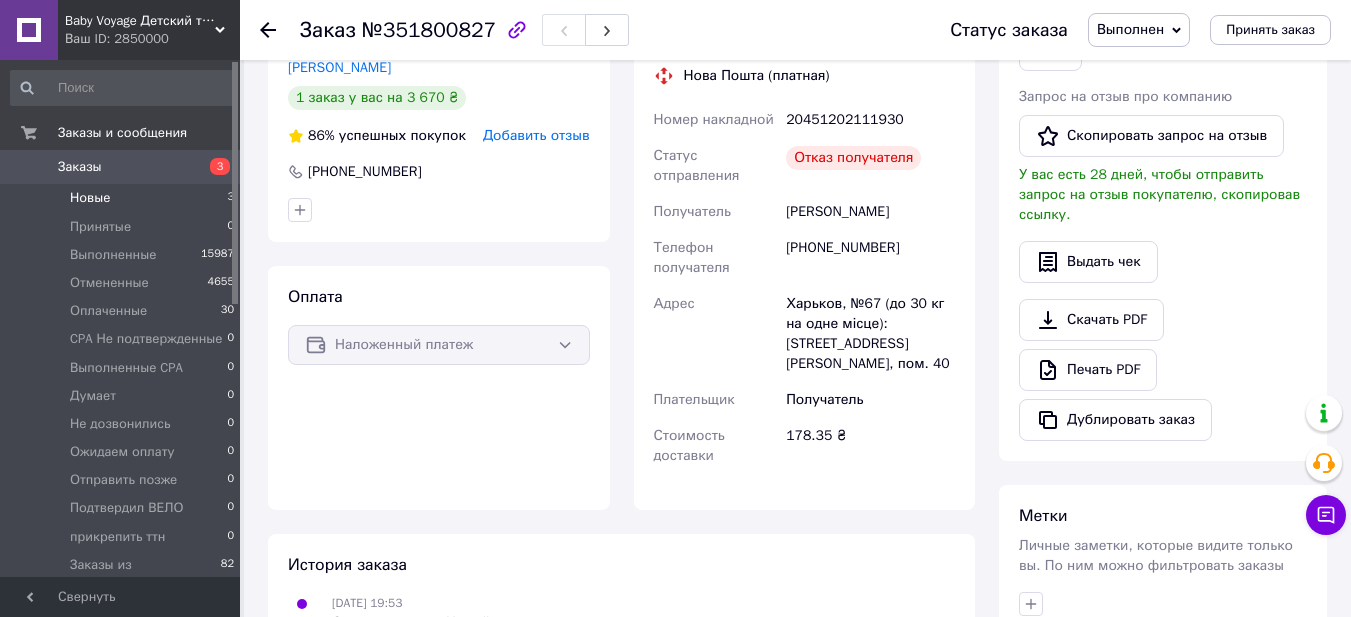 click on "Новые" at bounding box center [90, 198] 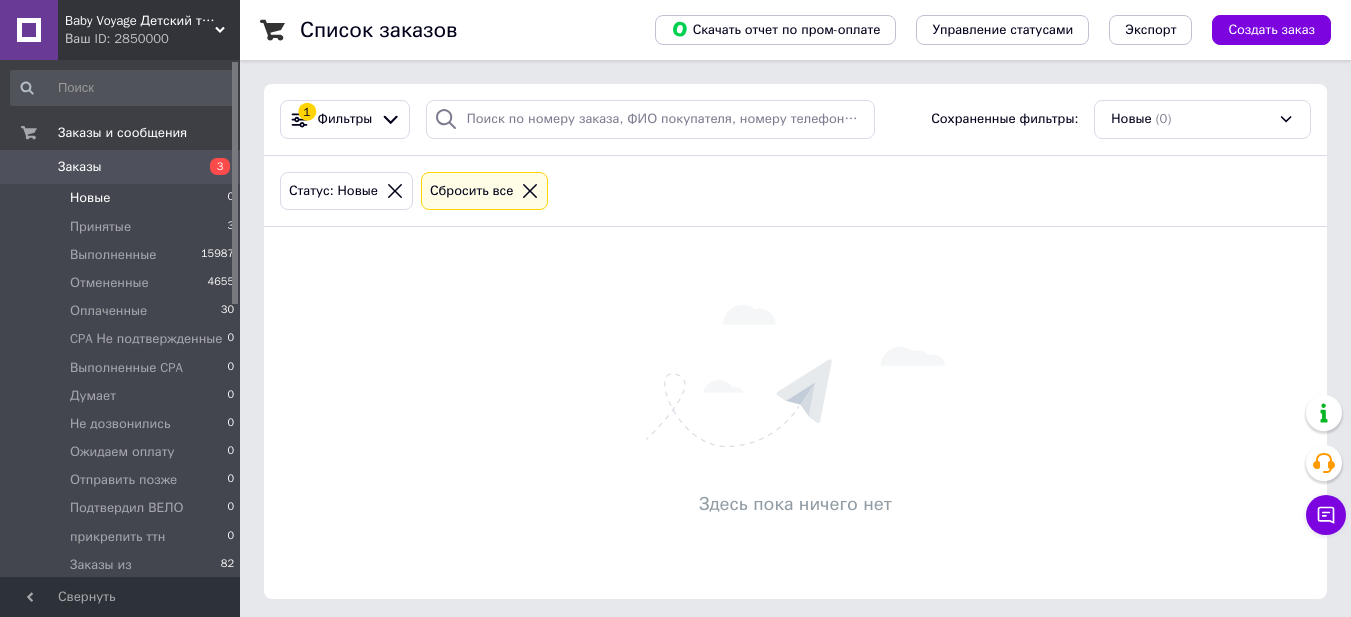 click on "Новые" at bounding box center [90, 198] 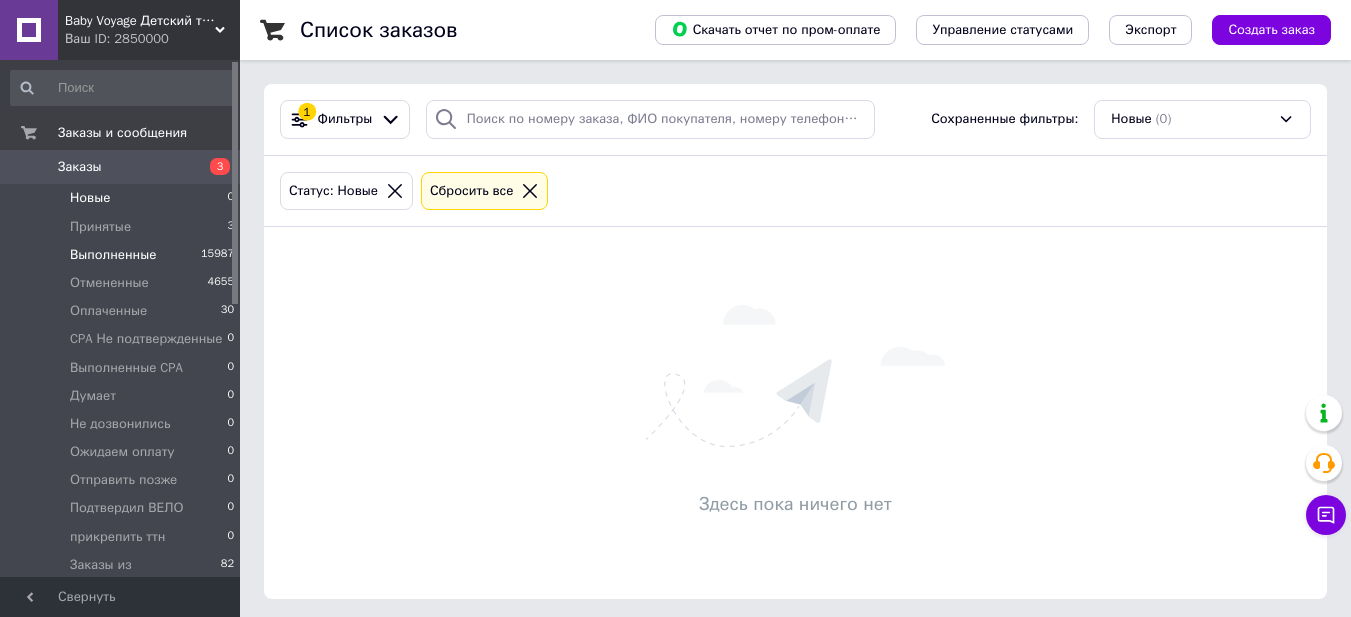 click on "Выполненные 15987" at bounding box center (123, 255) 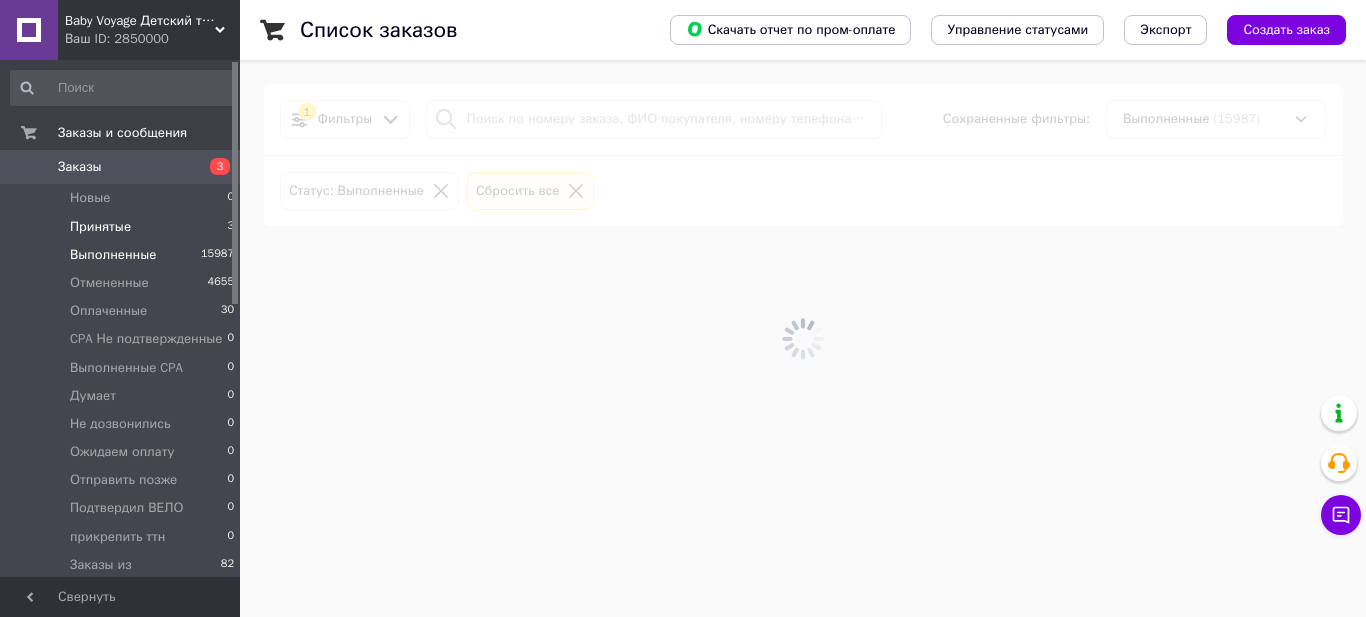 click on "Принятые" at bounding box center (100, 227) 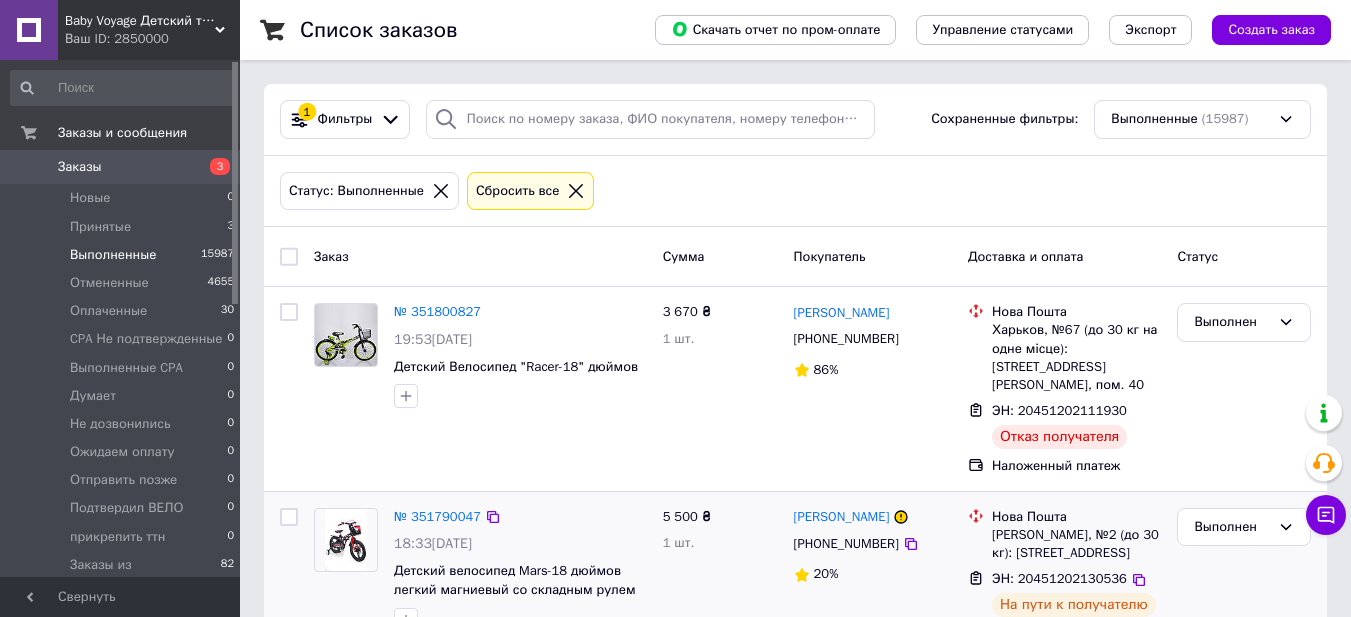 scroll, scrollTop: 100, scrollLeft: 0, axis: vertical 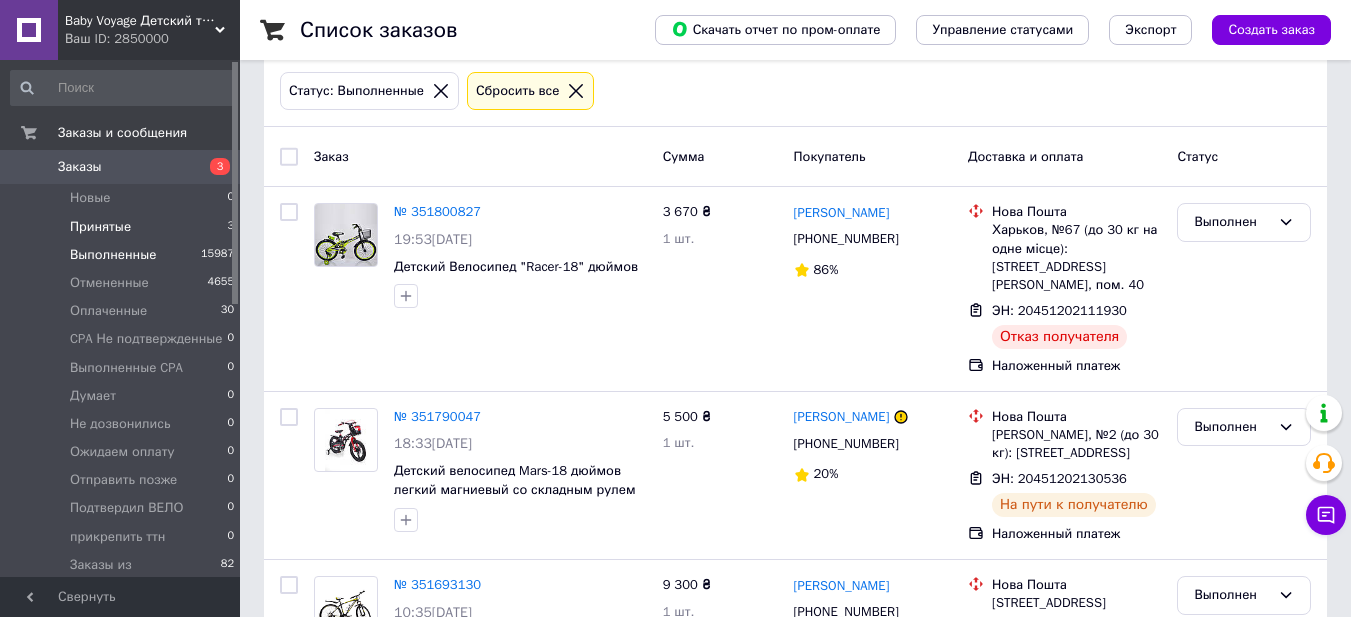 click on "Принятые" at bounding box center [100, 227] 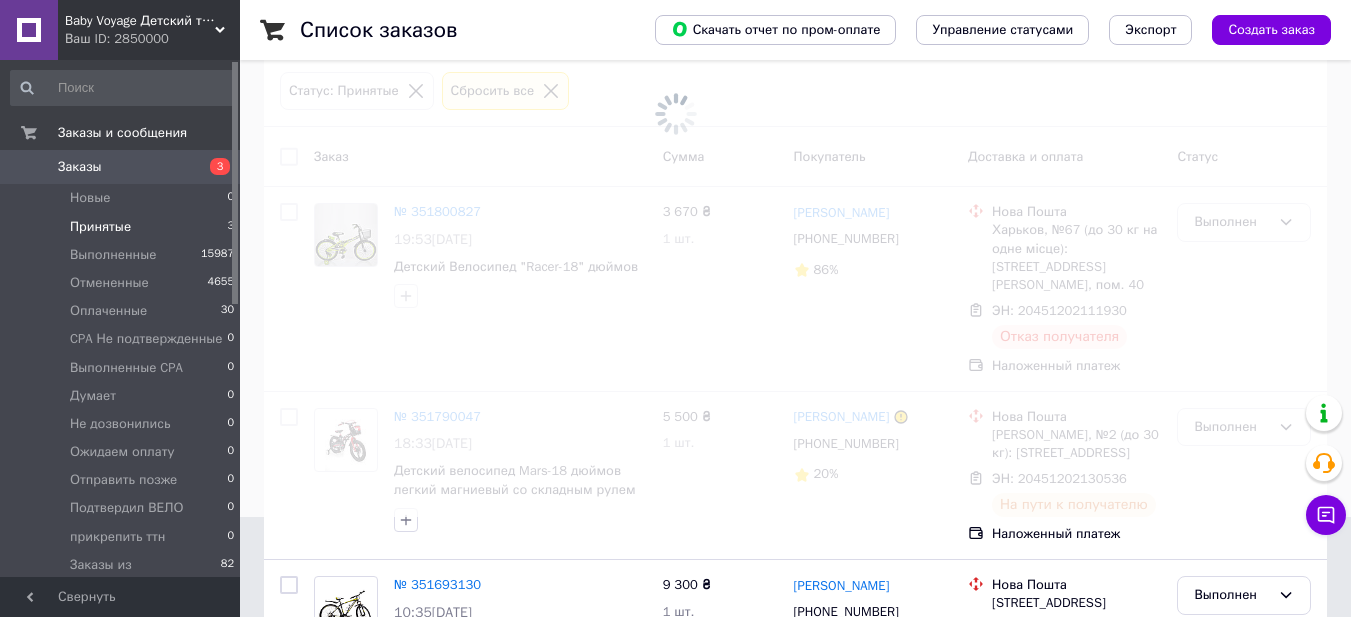 scroll, scrollTop: 0, scrollLeft: 0, axis: both 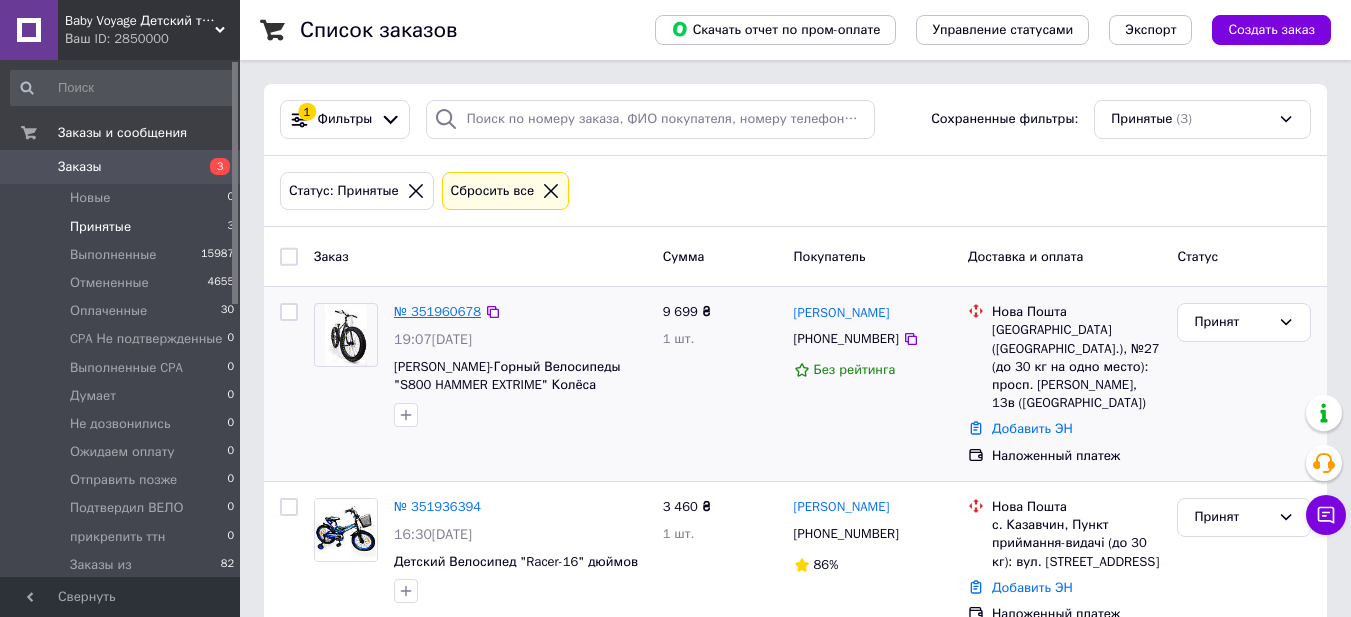 click on "№ 351960678" at bounding box center (437, 311) 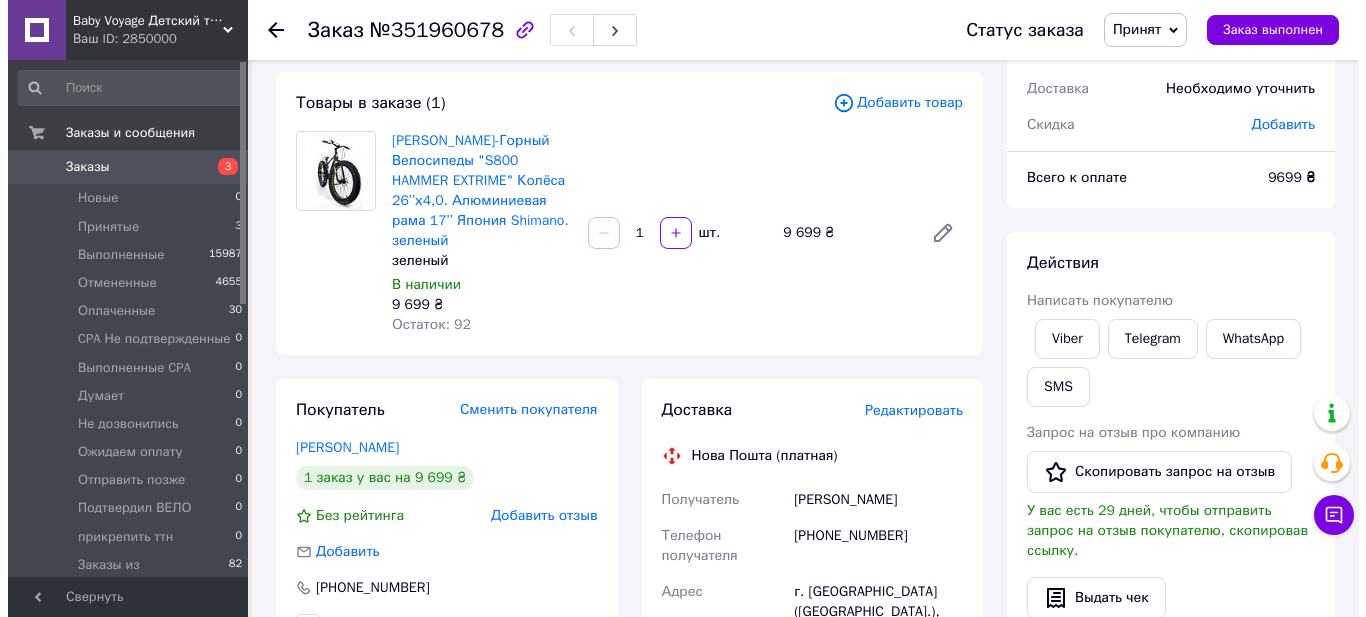 scroll, scrollTop: 200, scrollLeft: 0, axis: vertical 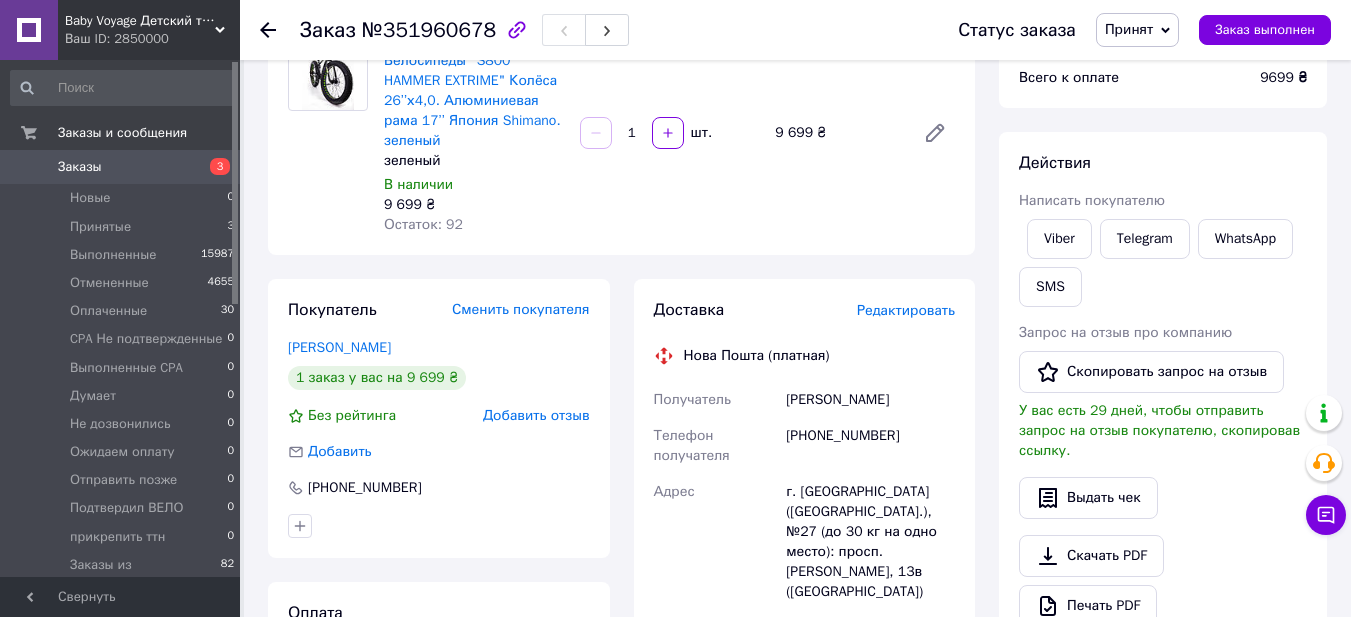 click on "Редактировать" at bounding box center (906, 310) 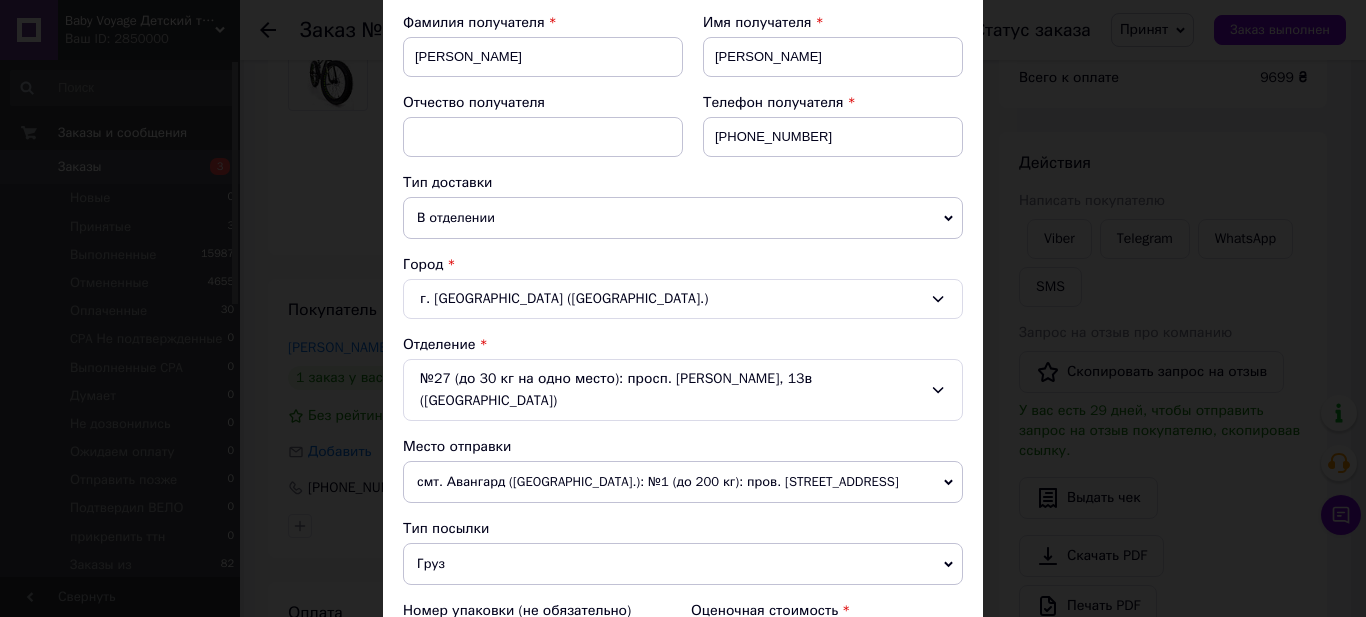 scroll, scrollTop: 400, scrollLeft: 0, axis: vertical 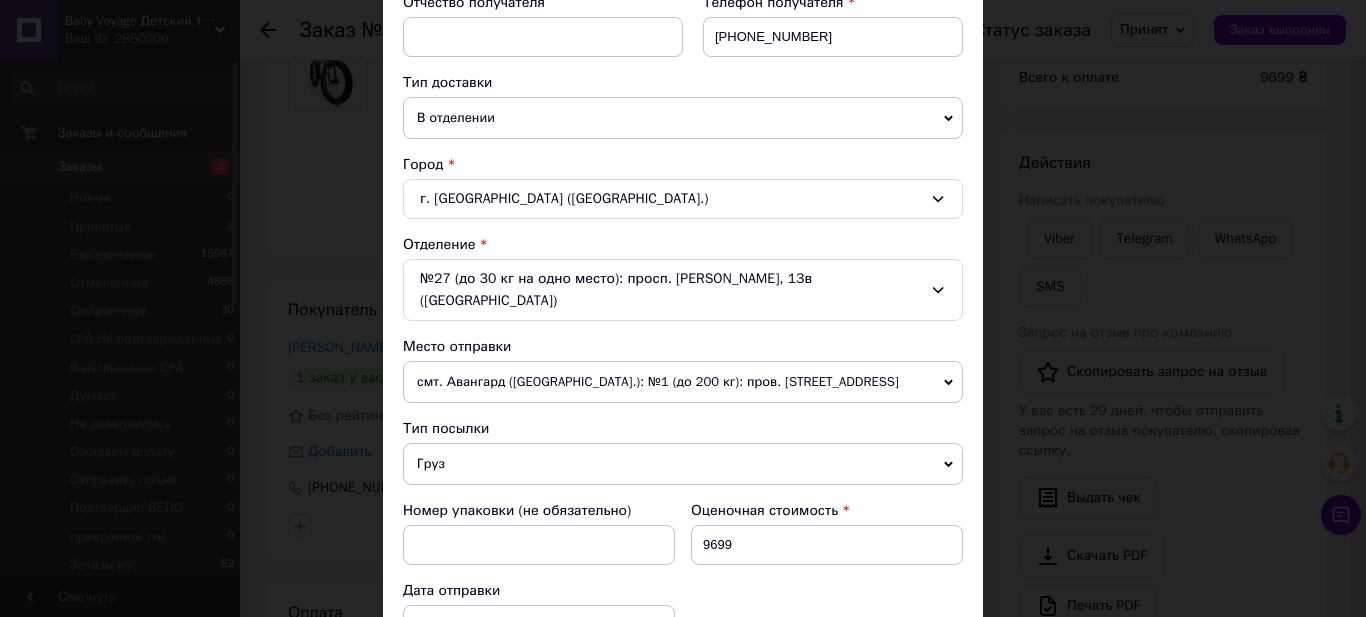 click on "№27 (до 30 кг на одно место): просп. Василия Порика, 13в (Виноградар)" at bounding box center (683, 290) 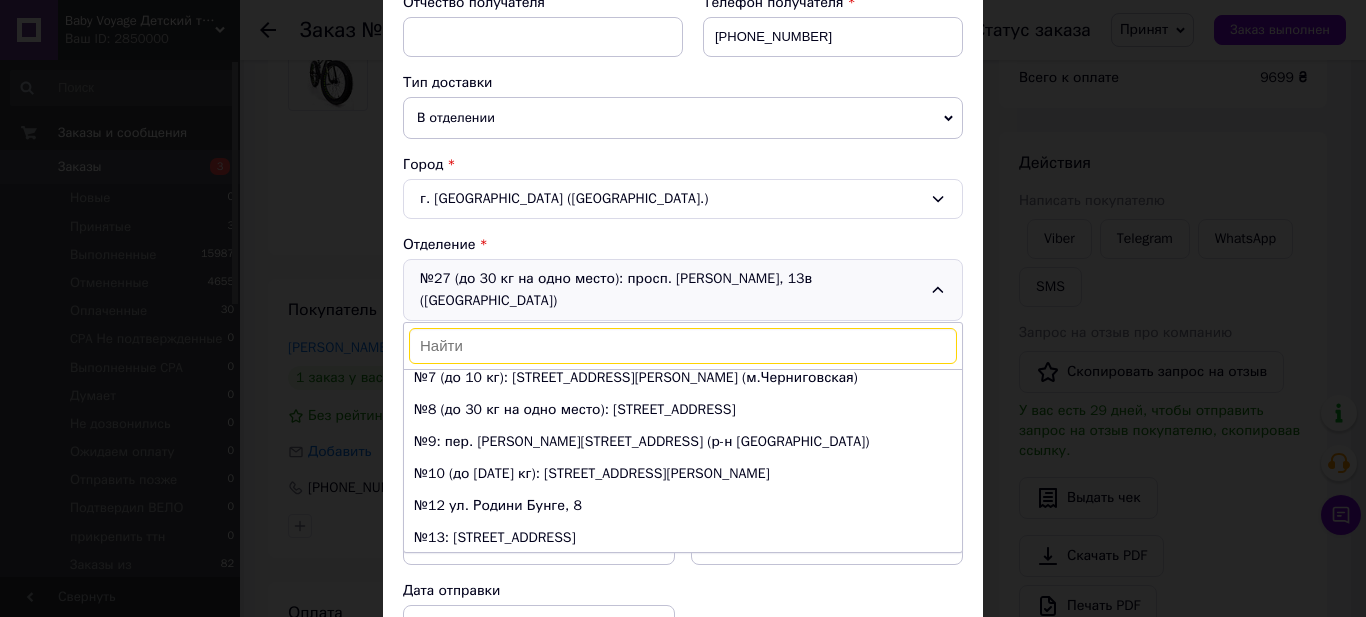 scroll, scrollTop: 0, scrollLeft: 0, axis: both 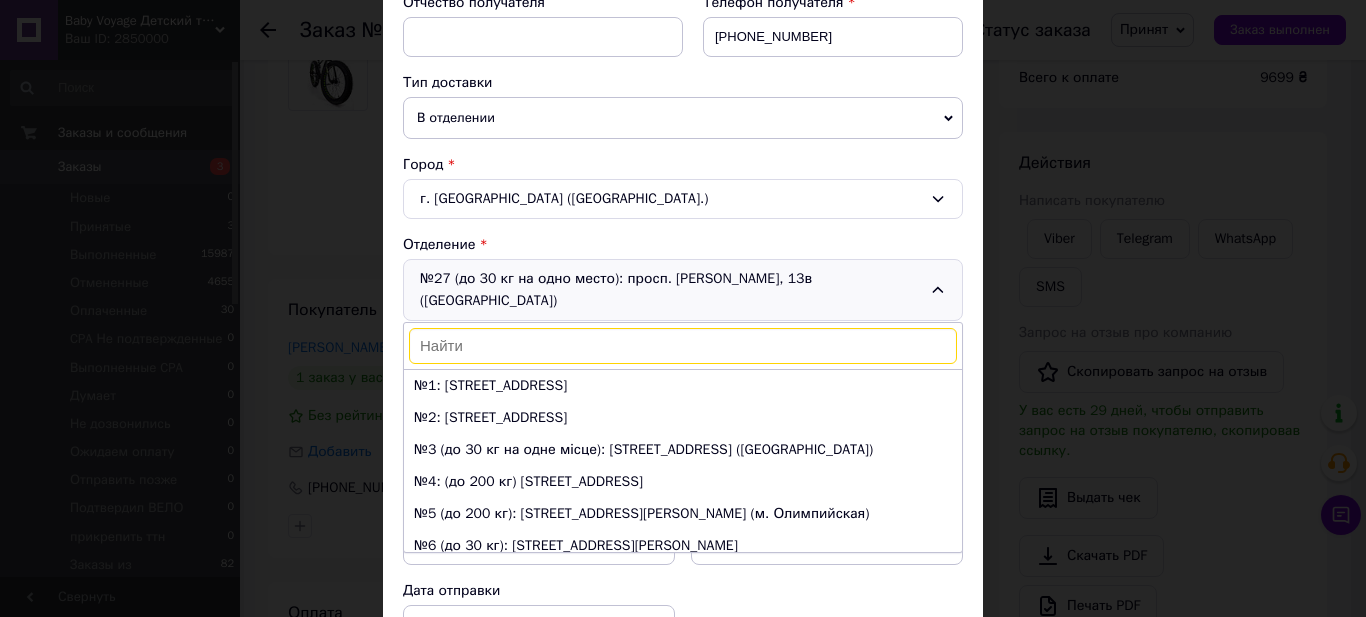 click on "Город" at bounding box center [683, 165] 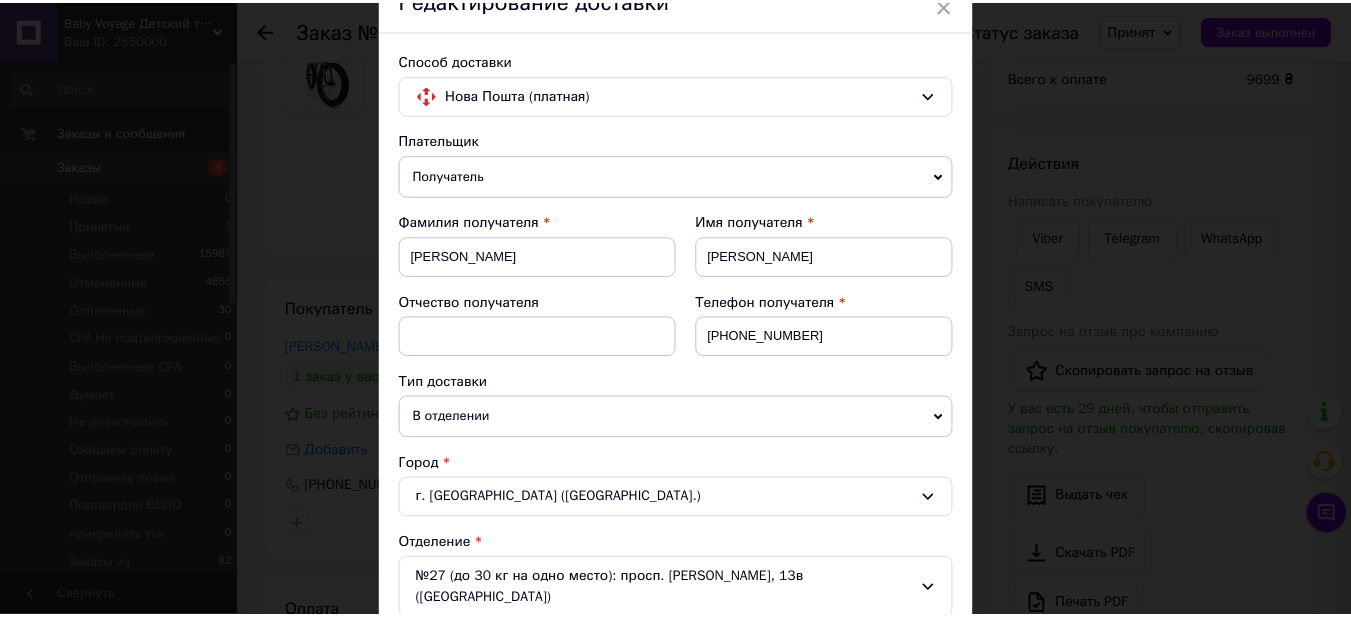 scroll, scrollTop: 0, scrollLeft: 0, axis: both 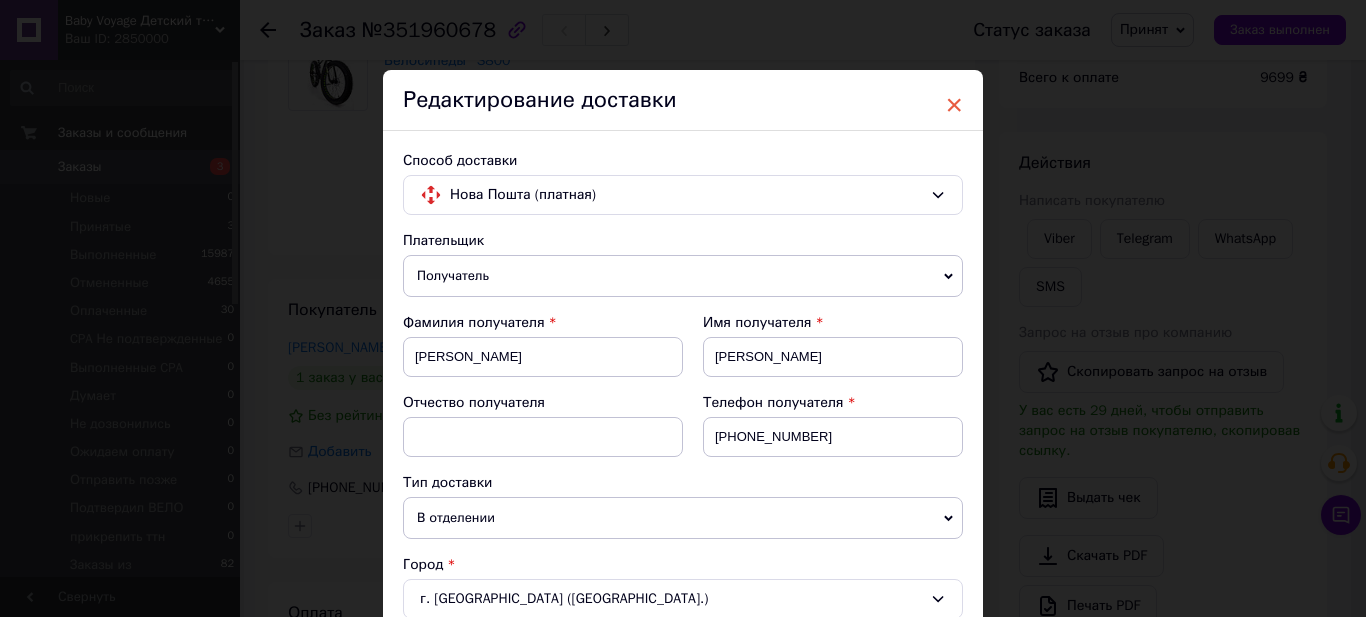 click on "×" at bounding box center (954, 105) 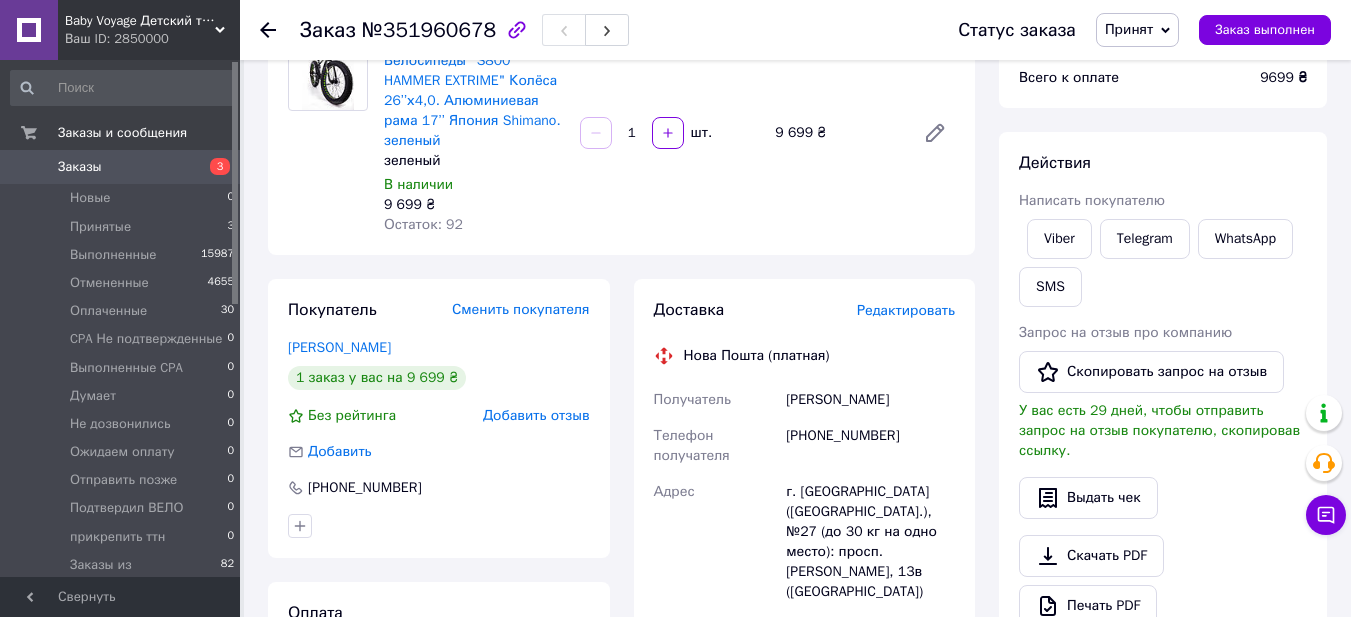 scroll, scrollTop: 300, scrollLeft: 0, axis: vertical 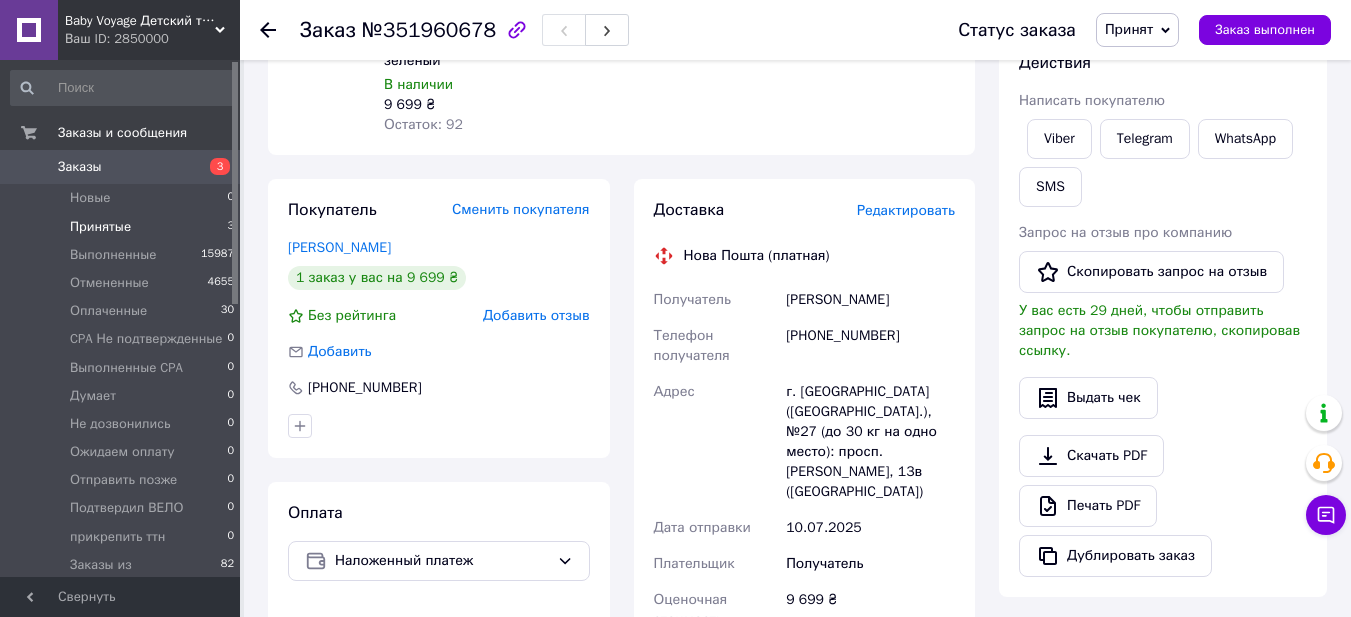click on "Принятые" at bounding box center (100, 227) 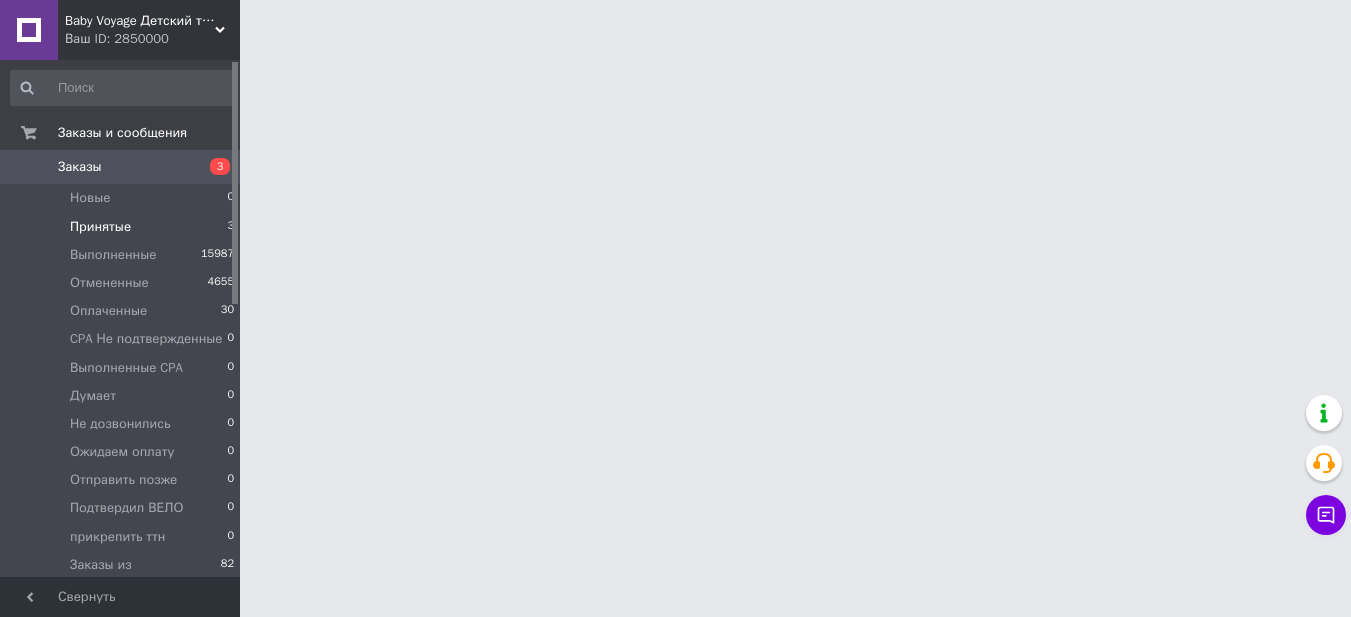 scroll, scrollTop: 0, scrollLeft: 0, axis: both 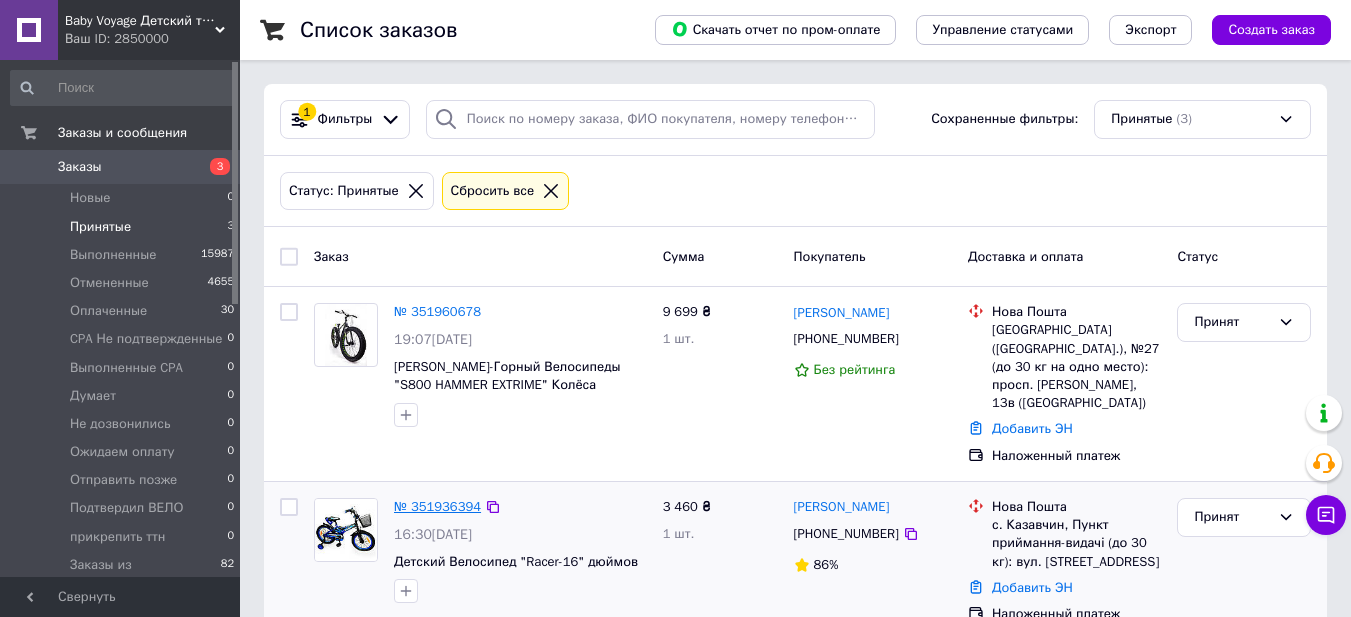 click on "№ 351936394" at bounding box center [437, 506] 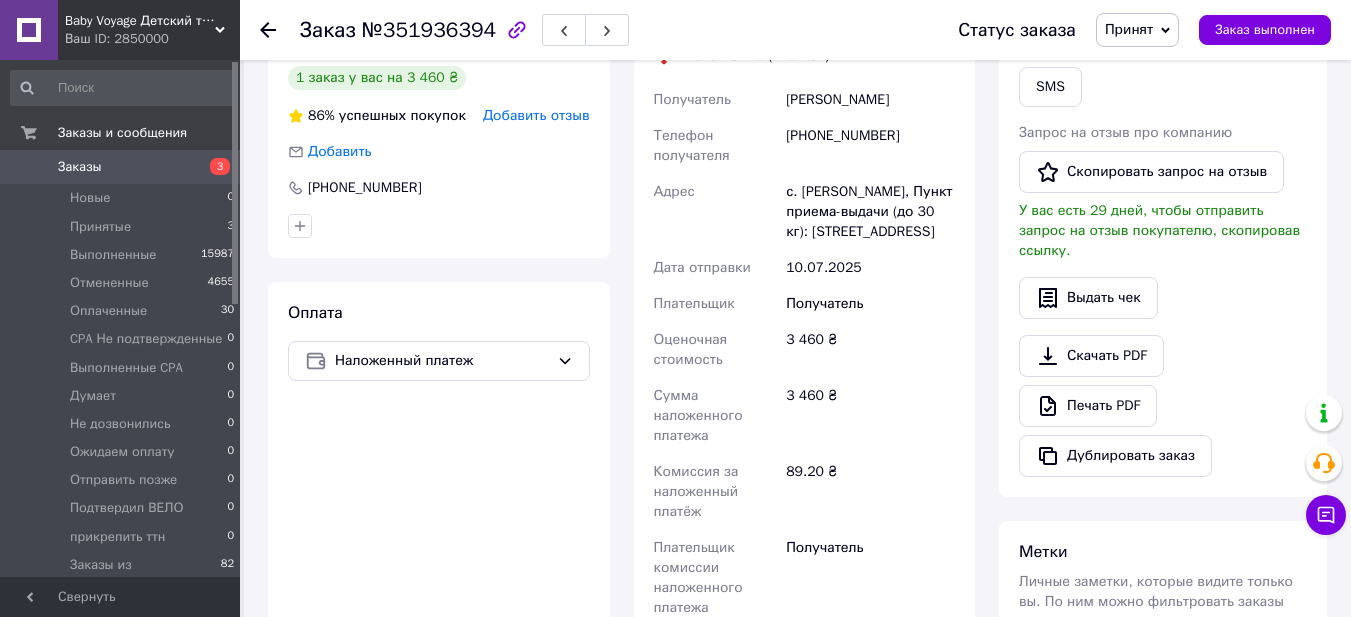 scroll, scrollTop: 300, scrollLeft: 0, axis: vertical 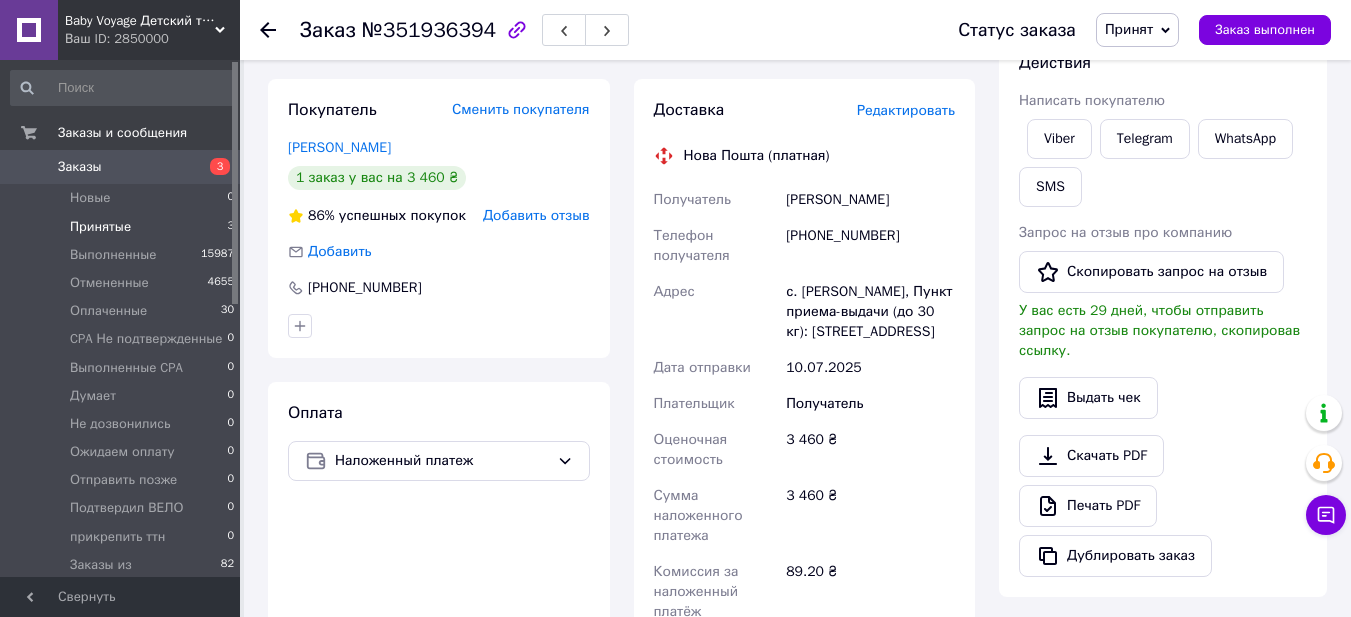 click on "Принятые" at bounding box center [100, 227] 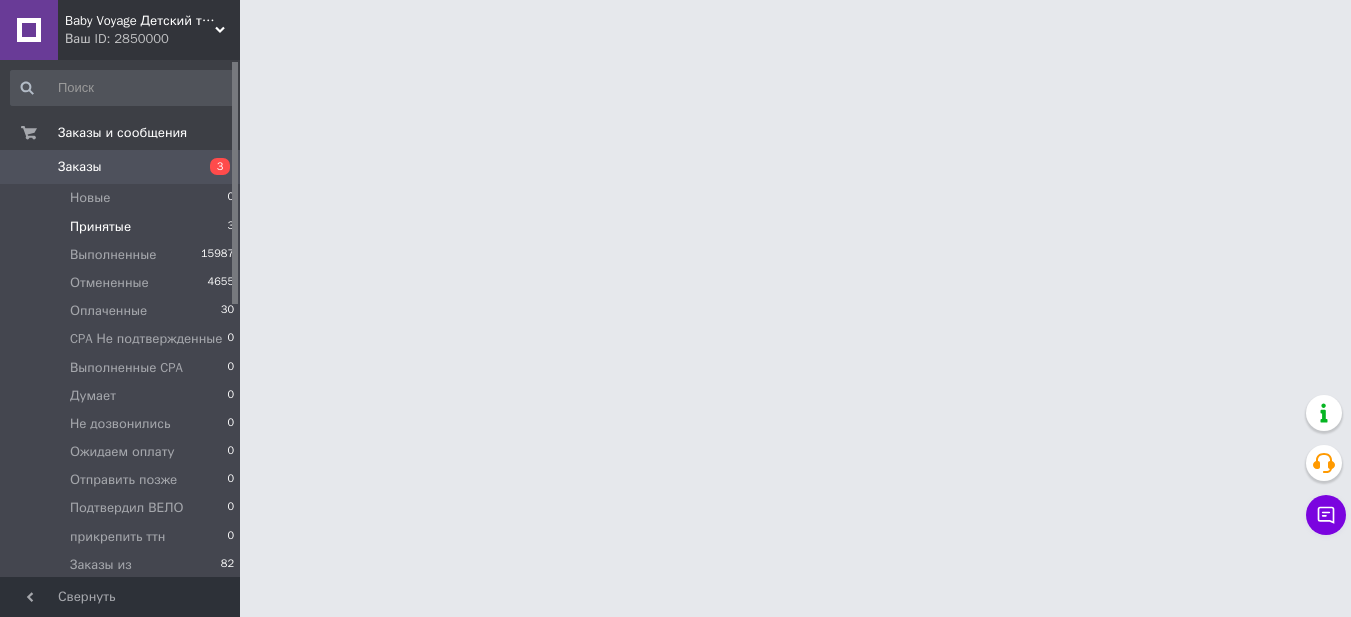scroll, scrollTop: 0, scrollLeft: 0, axis: both 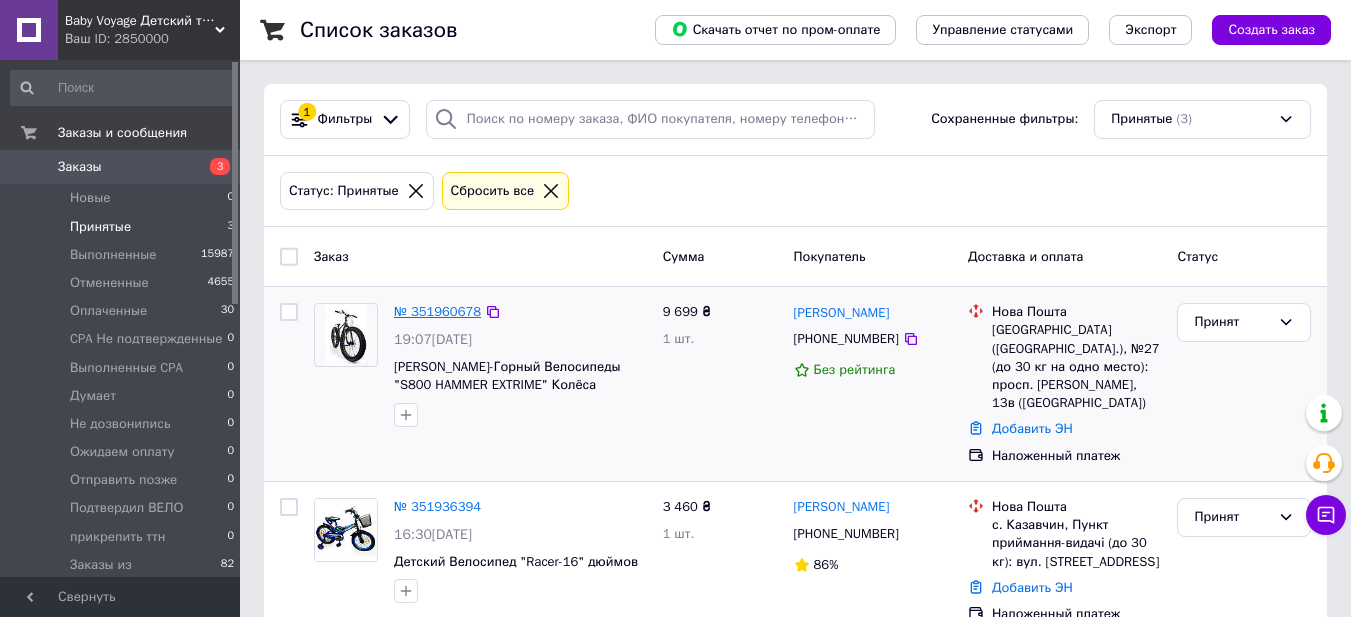 click on "№ 351960678" at bounding box center [437, 311] 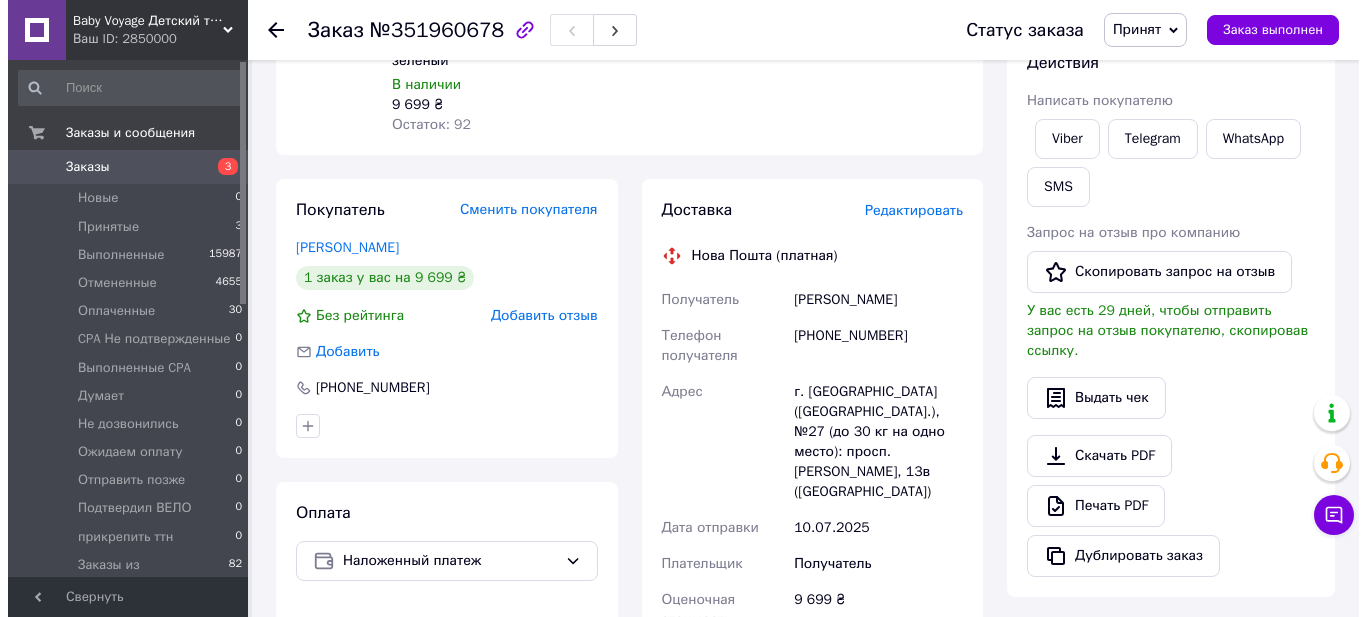 scroll, scrollTop: 400, scrollLeft: 0, axis: vertical 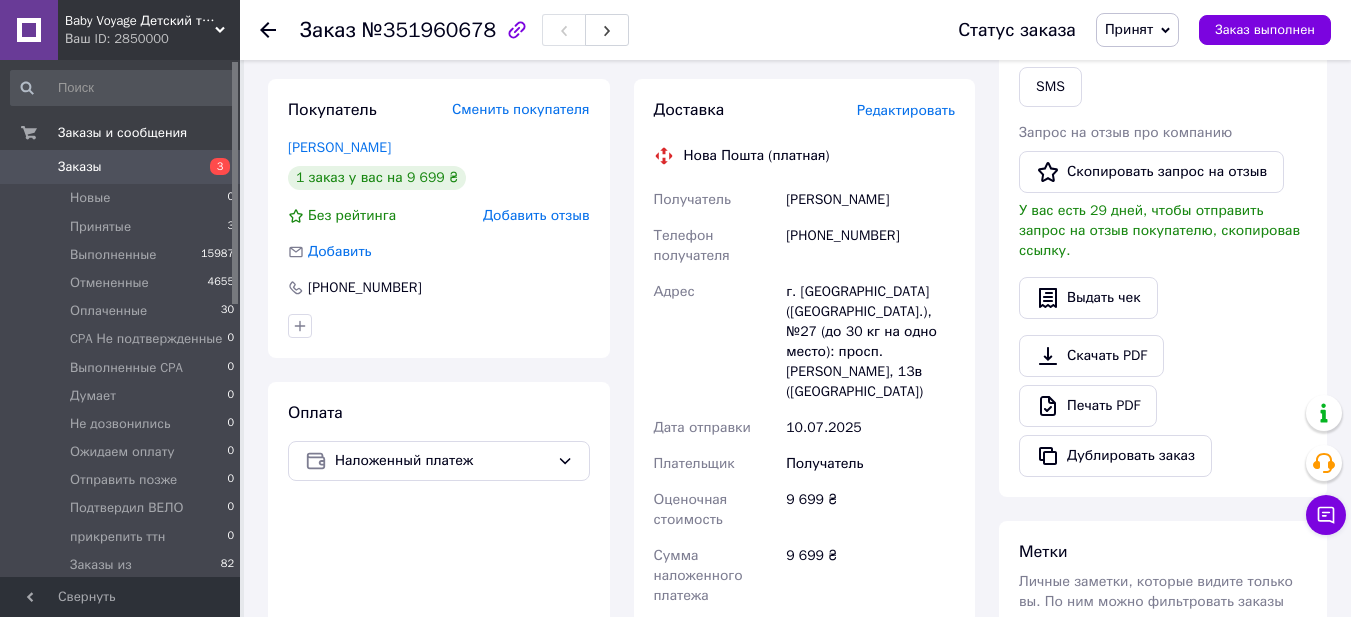 click on "Редактировать" at bounding box center (906, 110) 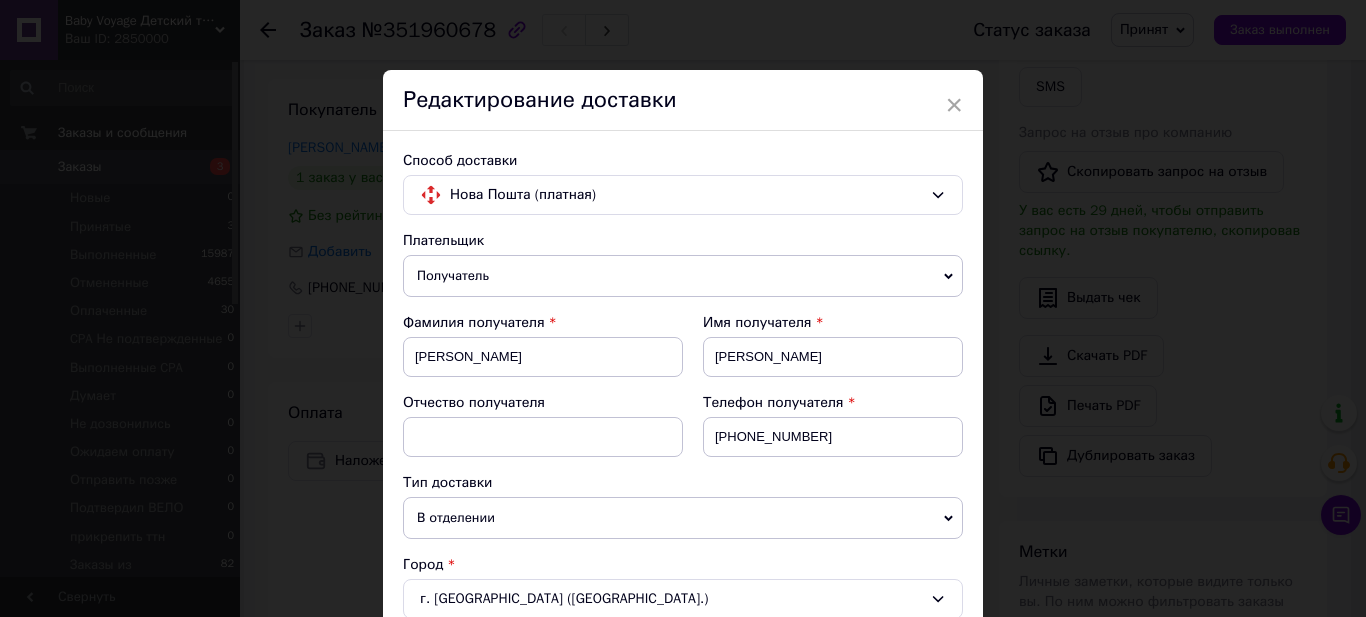scroll, scrollTop: 200, scrollLeft: 0, axis: vertical 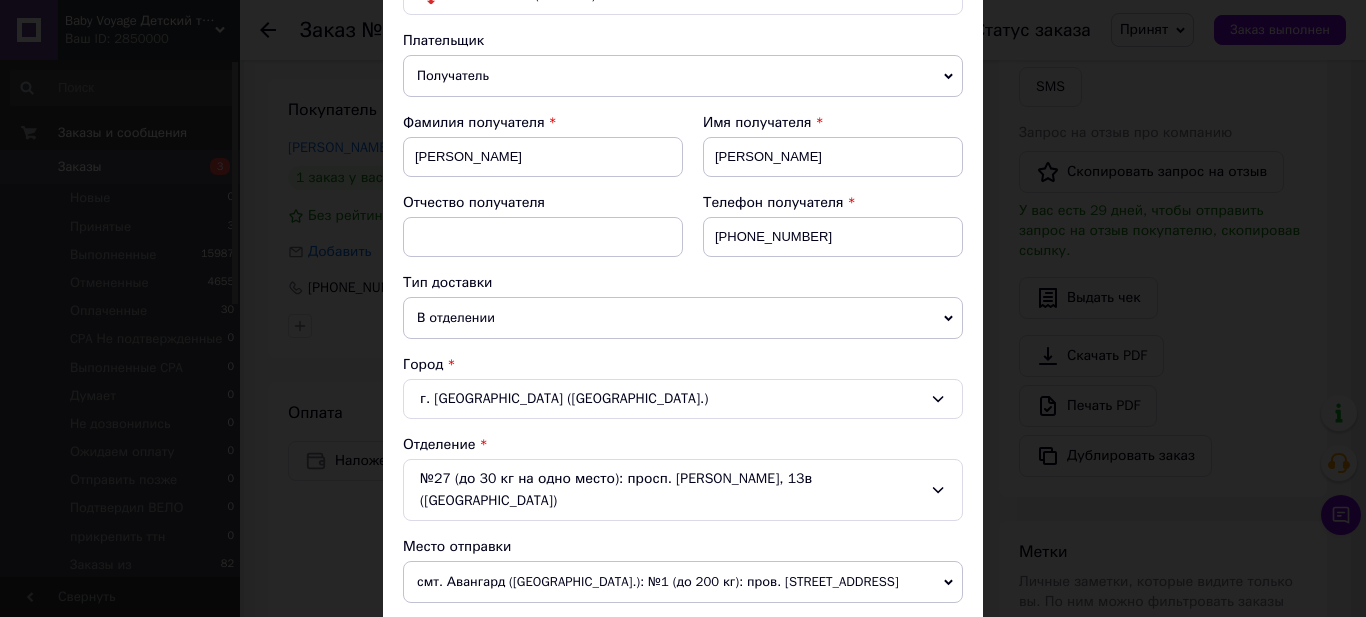 click on "№27 (до 30 кг на одно место): просп. Василия Порика, 13в (Виноградар)" at bounding box center [683, 490] 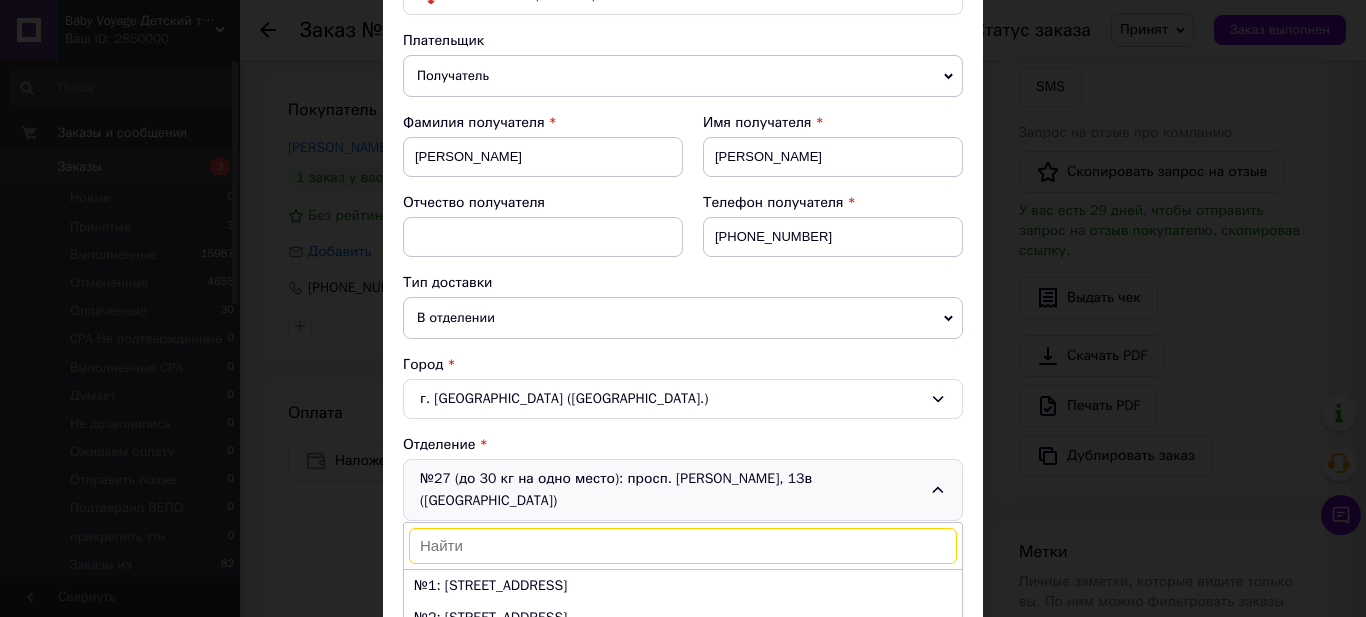 scroll, scrollTop: 800, scrollLeft: 0, axis: vertical 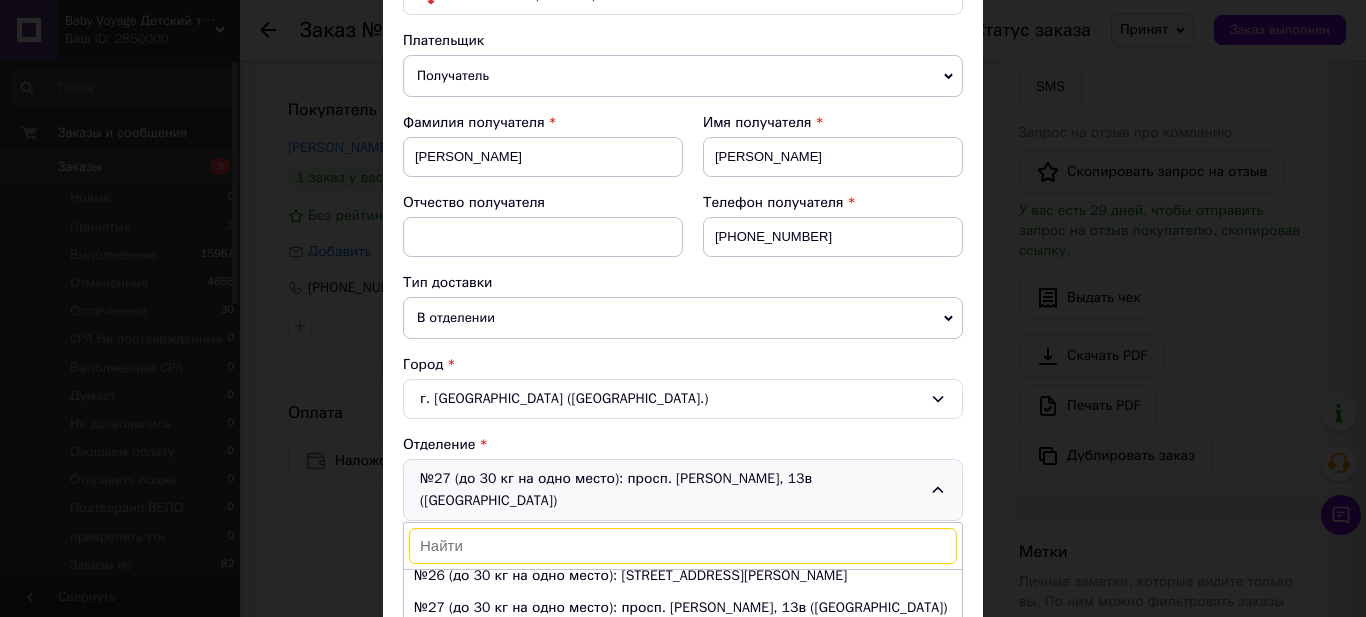 click at bounding box center (683, 546) 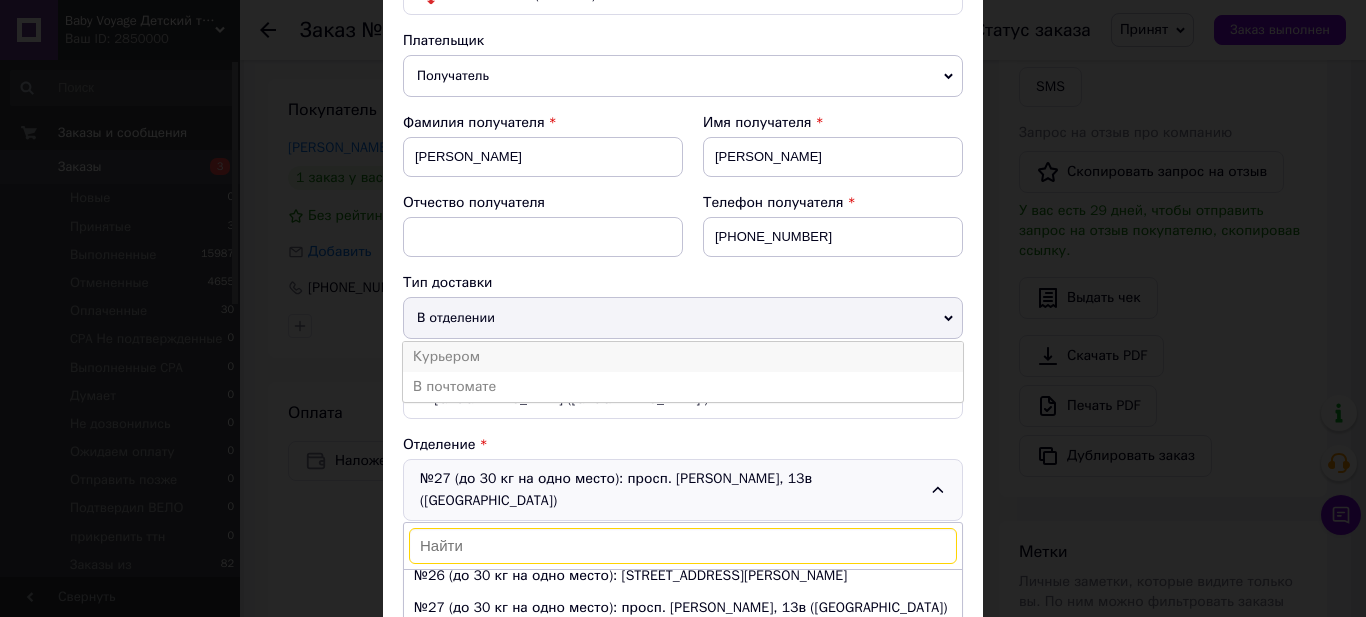 click on "Курьером" at bounding box center (683, 357) 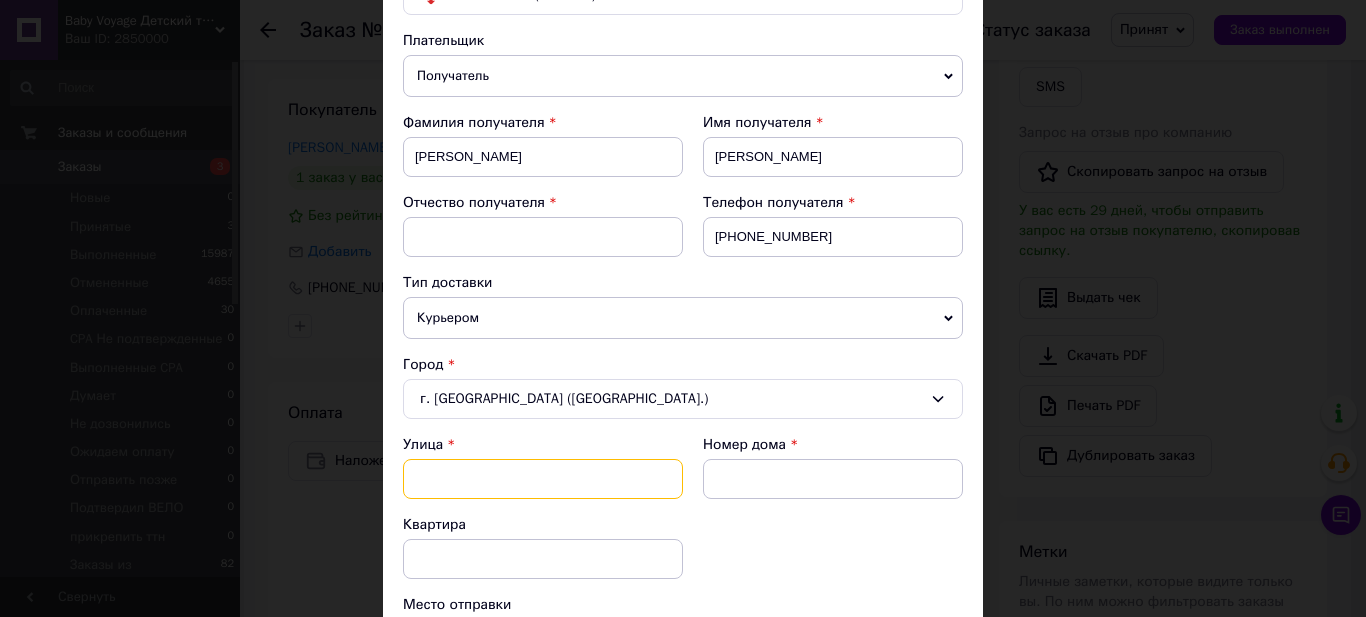 click at bounding box center [543, 479] 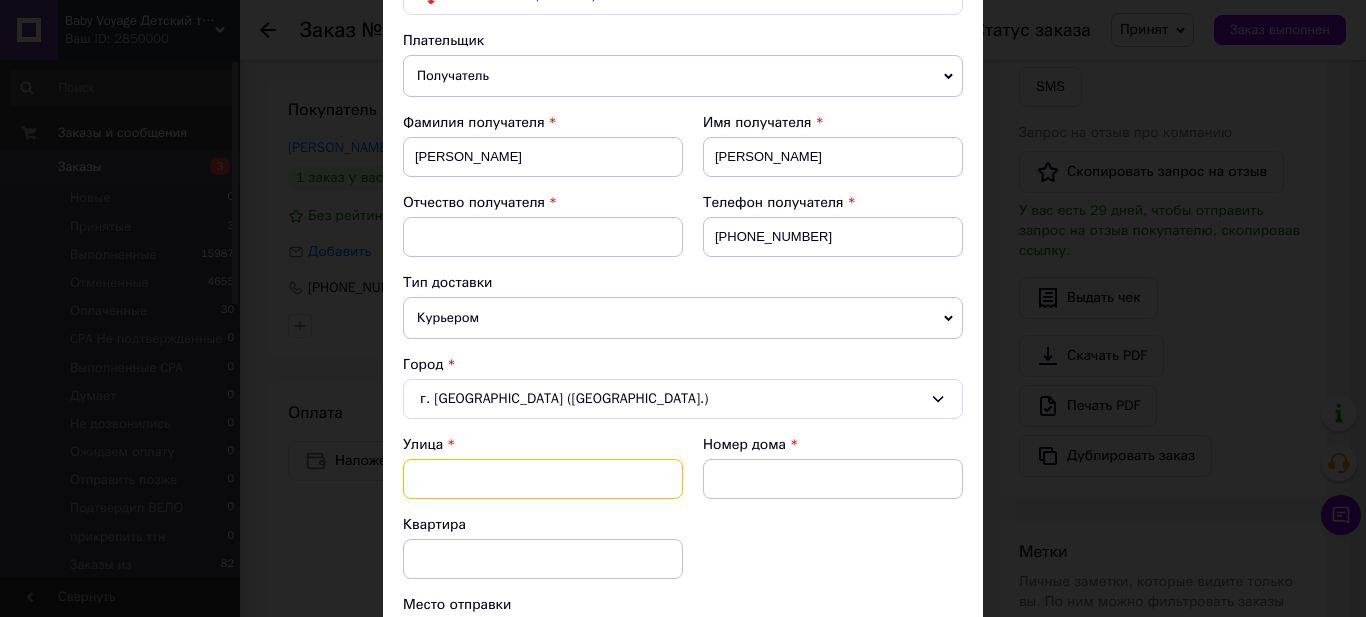 scroll, scrollTop: 300, scrollLeft: 0, axis: vertical 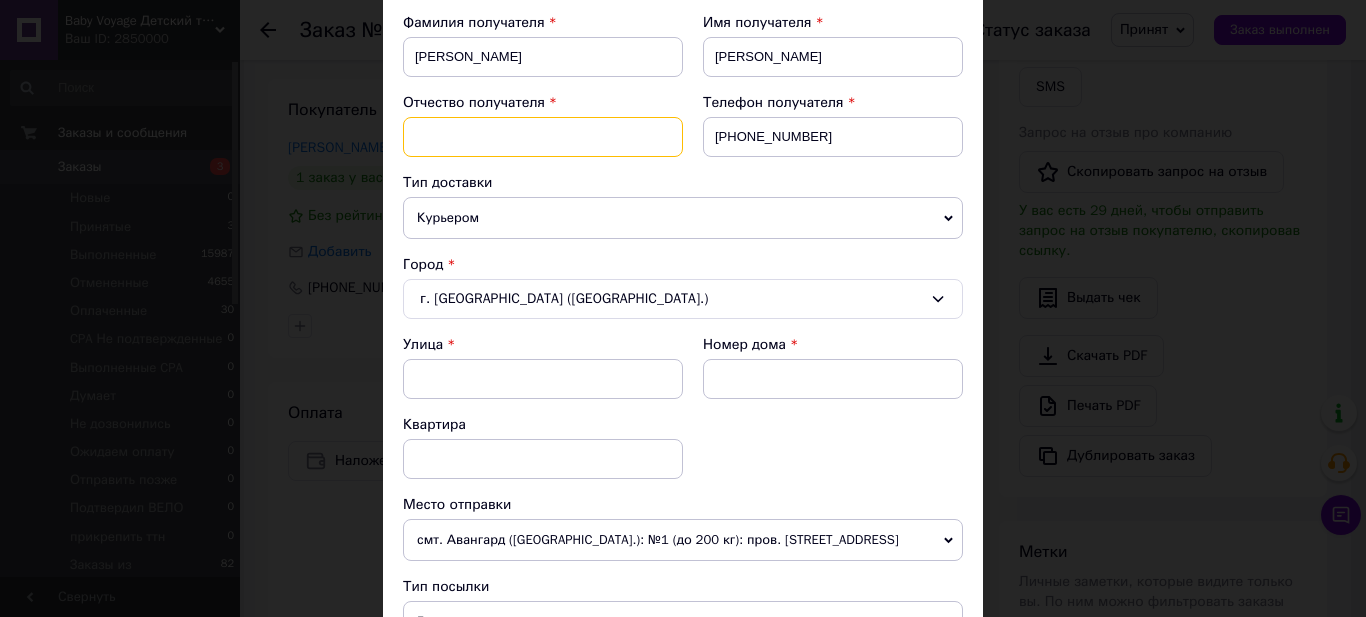 click at bounding box center [543, 137] 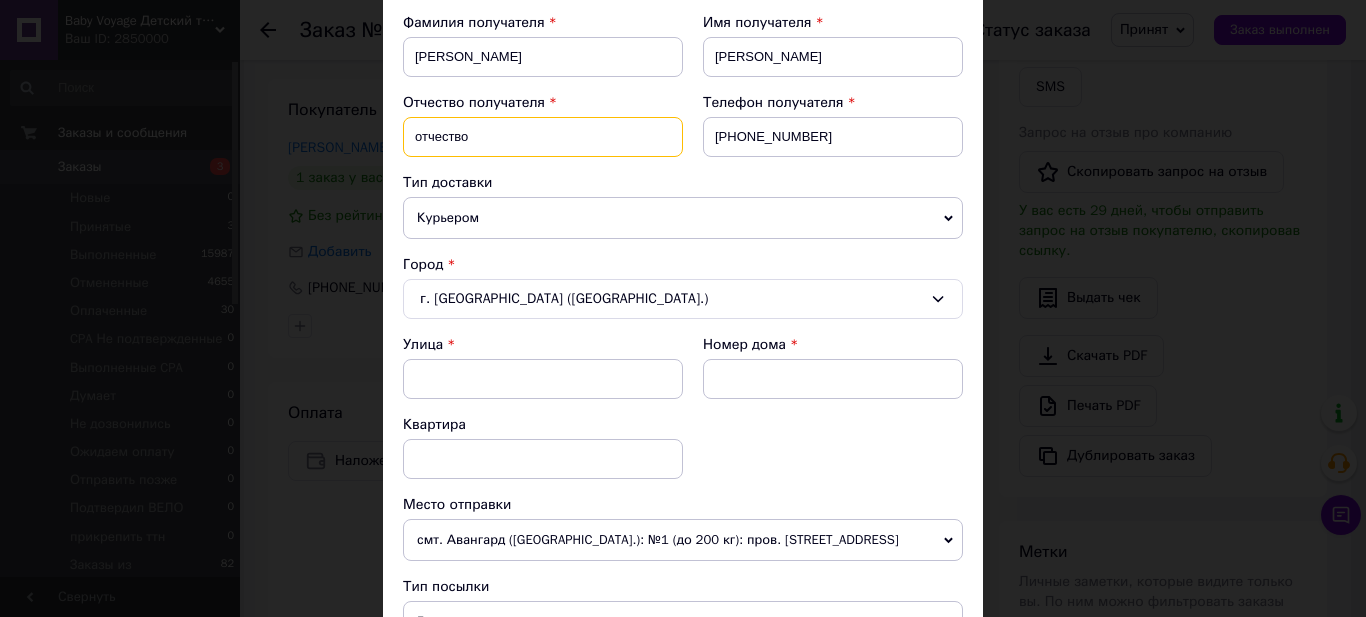 scroll, scrollTop: 400, scrollLeft: 0, axis: vertical 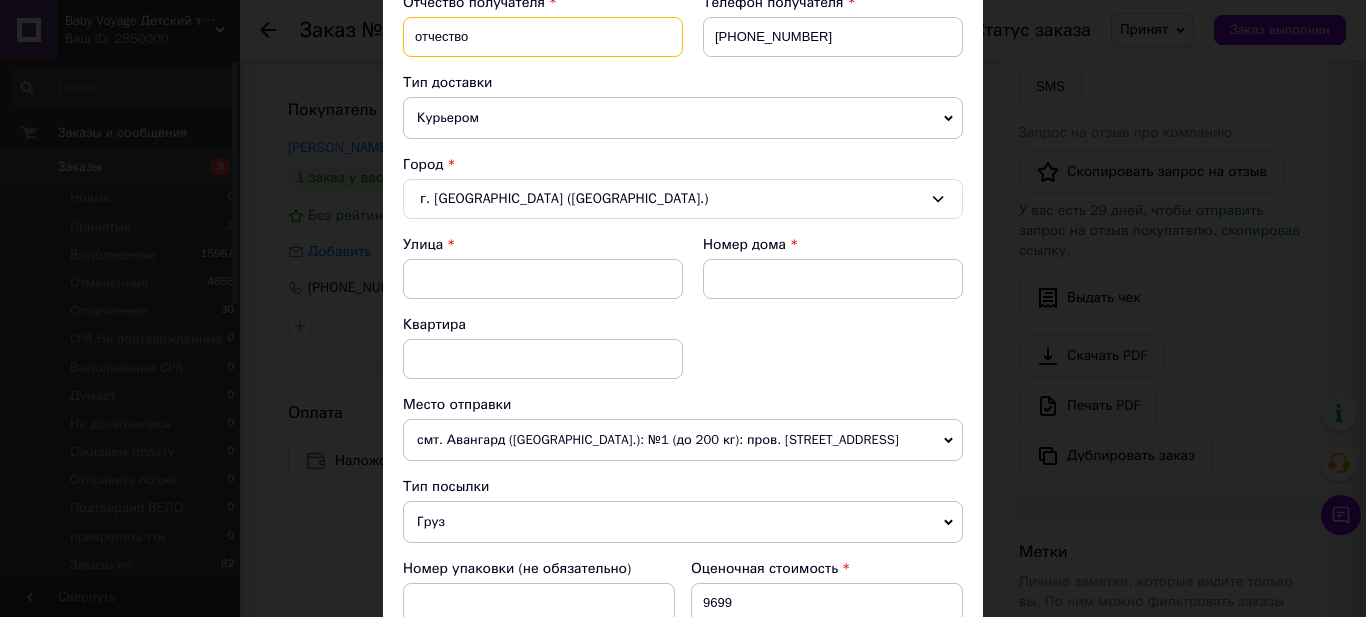 type on "отчество" 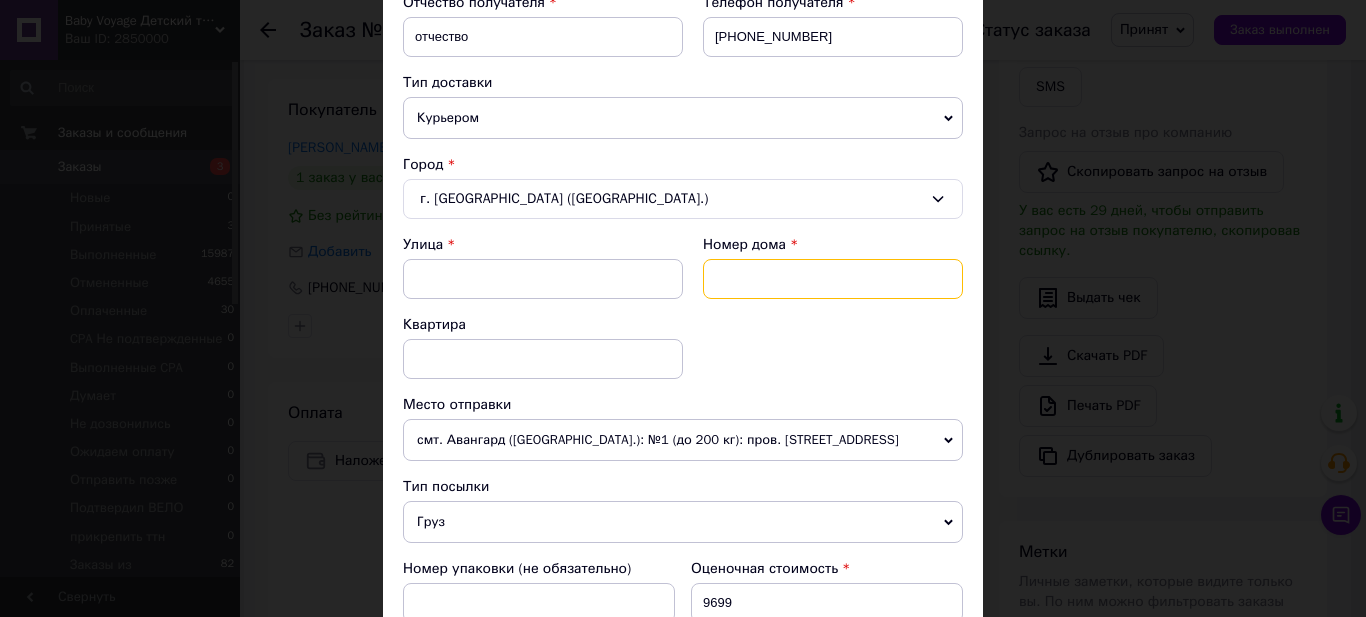click at bounding box center [833, 279] 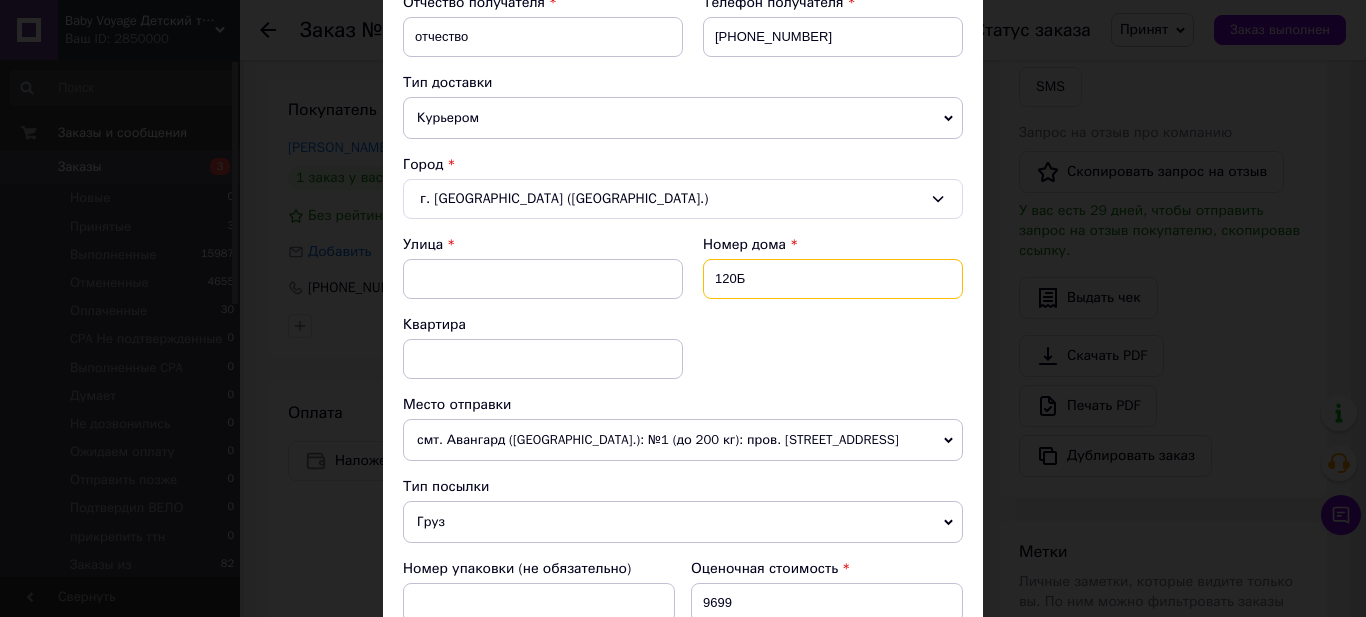 scroll, scrollTop: 300, scrollLeft: 0, axis: vertical 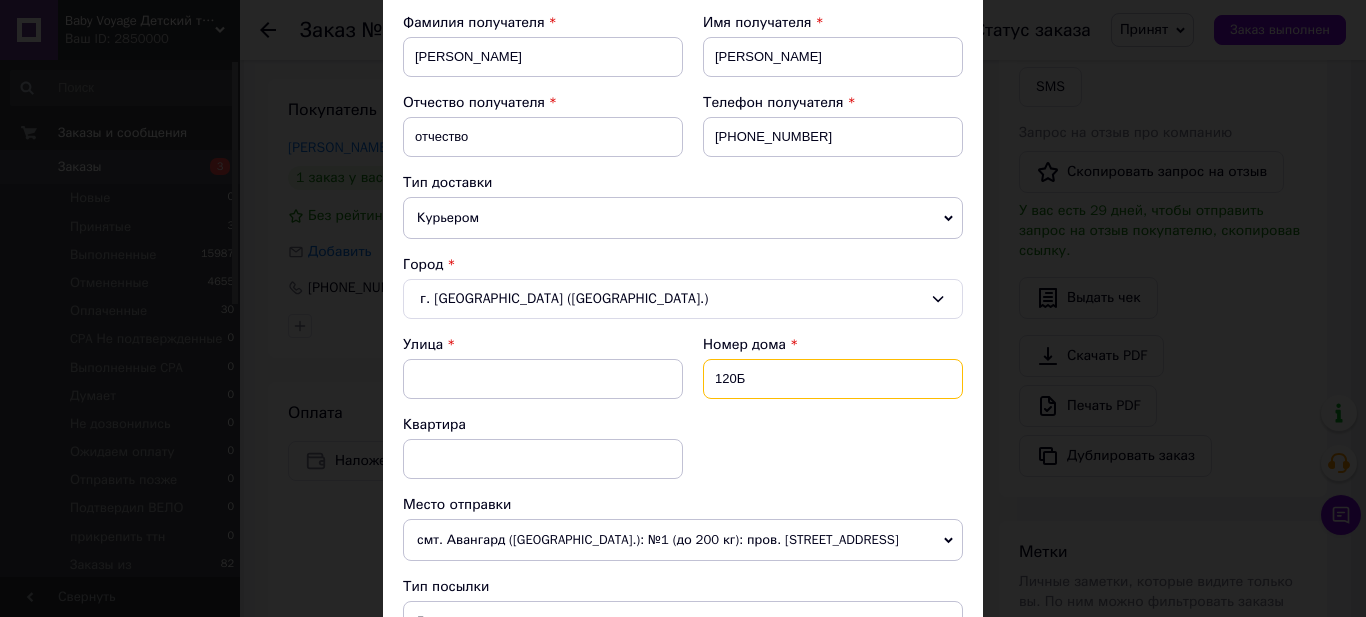 type on "120Б" 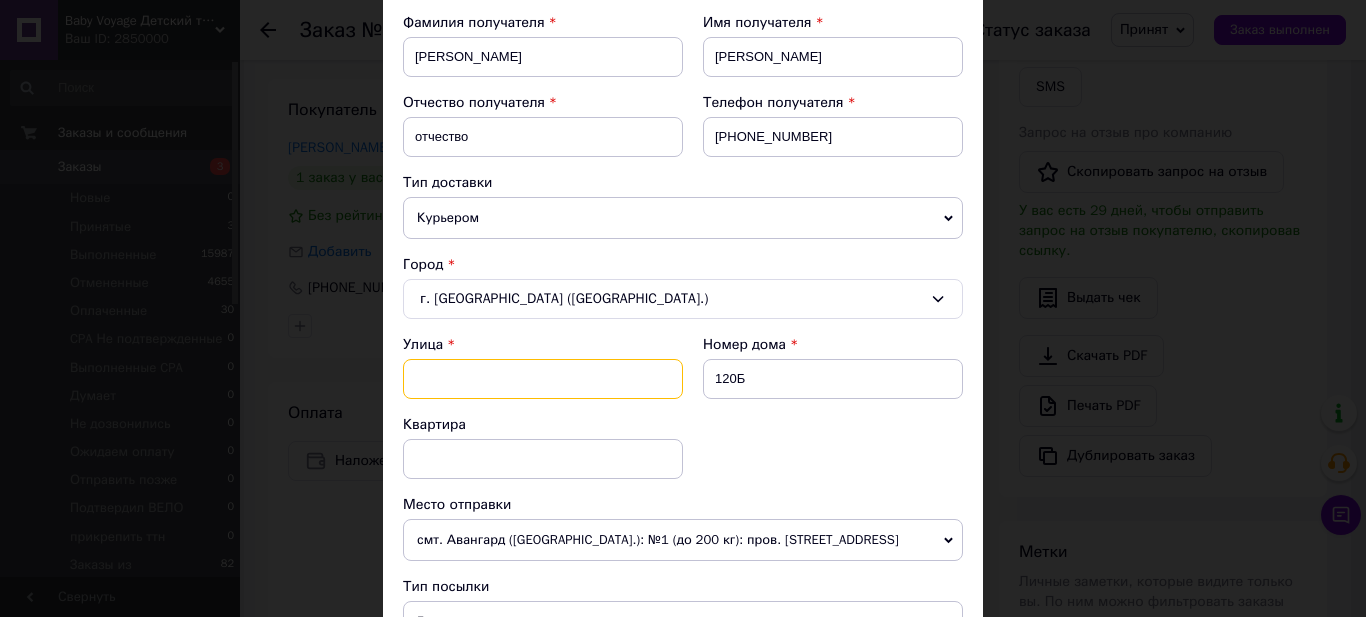 click at bounding box center (543, 379) 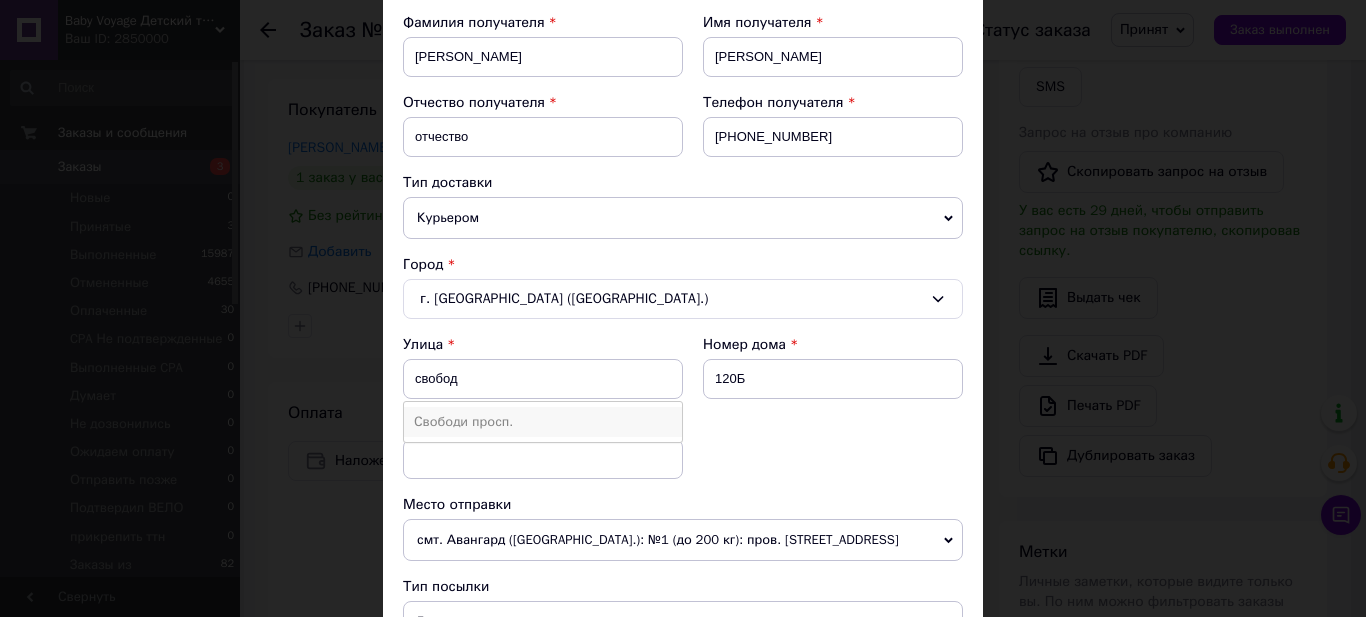 click on "Свободи просп." at bounding box center (543, 422) 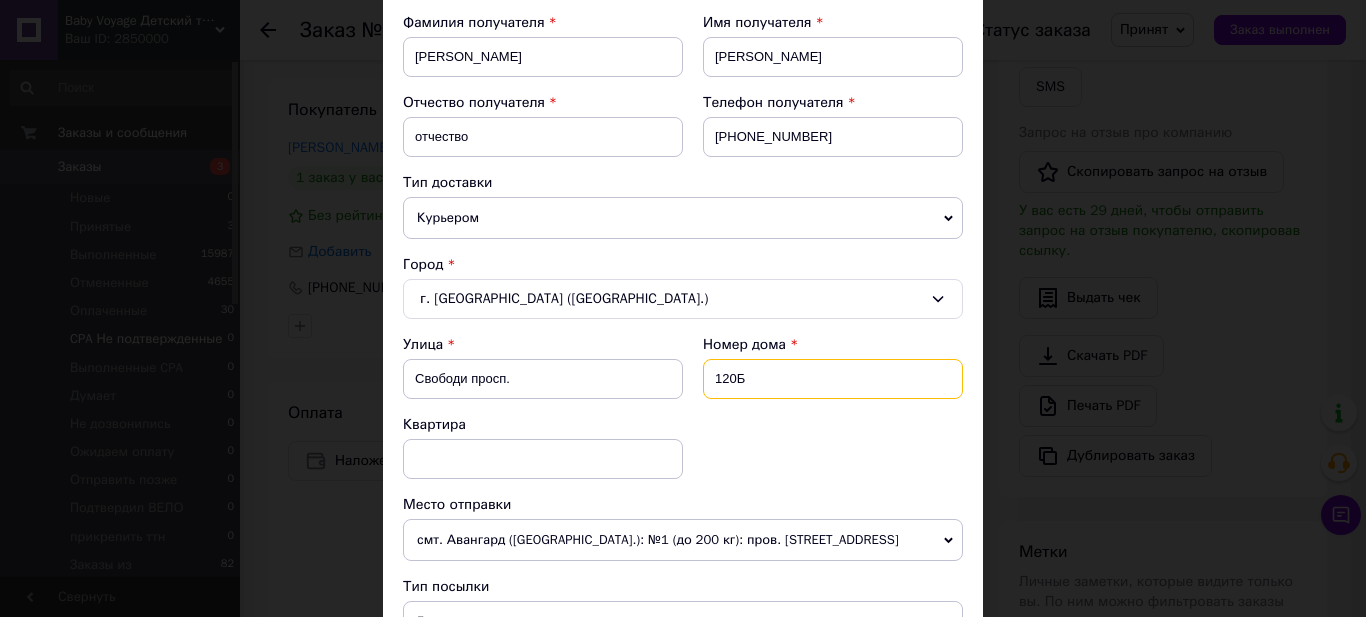 drag, startPoint x: 785, startPoint y: 379, endPoint x: 172, endPoint y: 326, distance: 615.2869 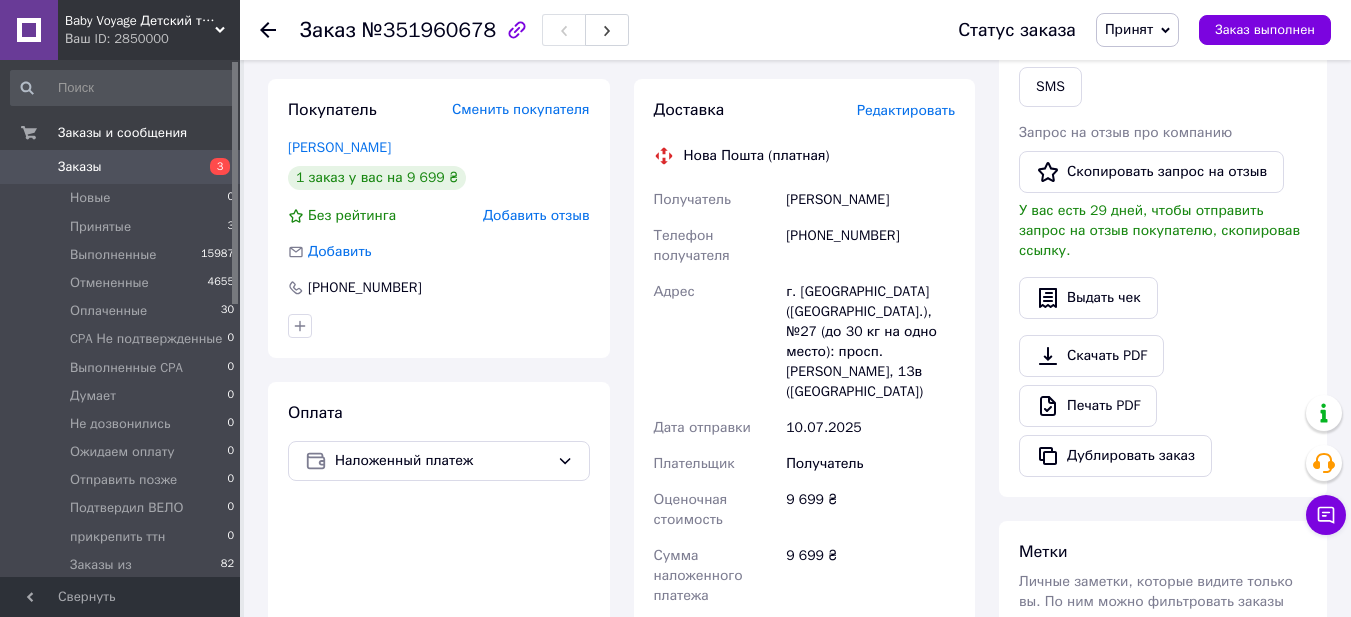 click on "Редактировать" at bounding box center (906, 110) 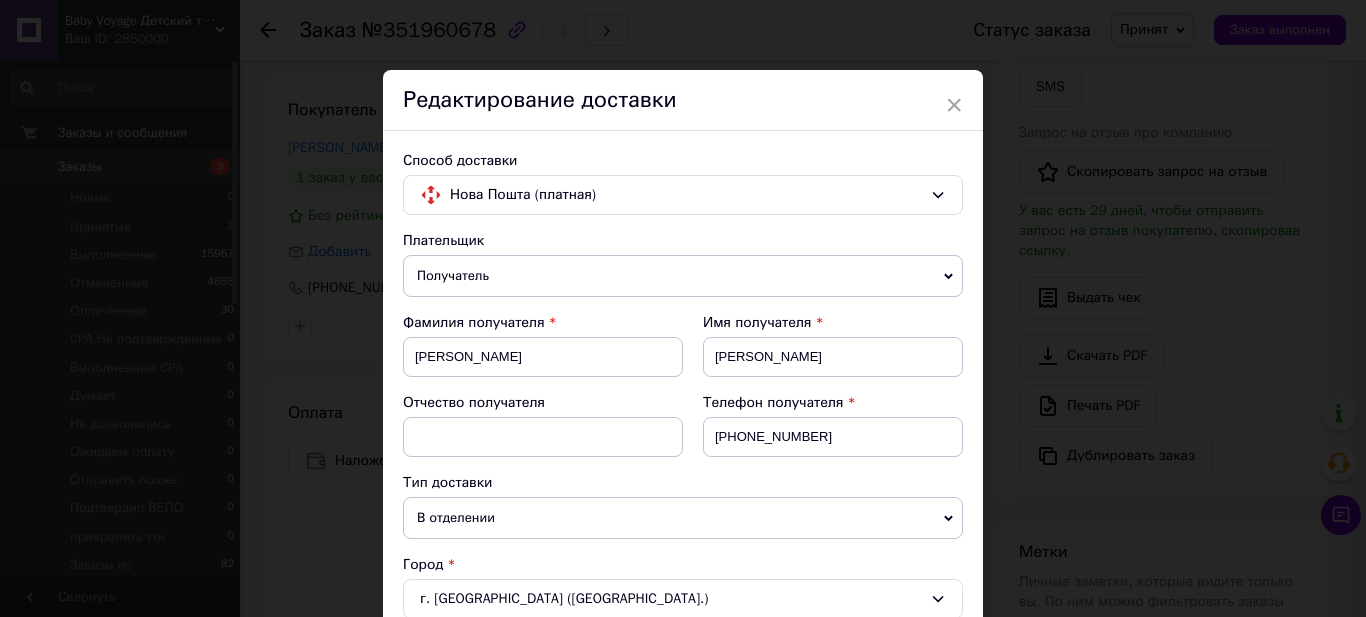 scroll, scrollTop: 300, scrollLeft: 0, axis: vertical 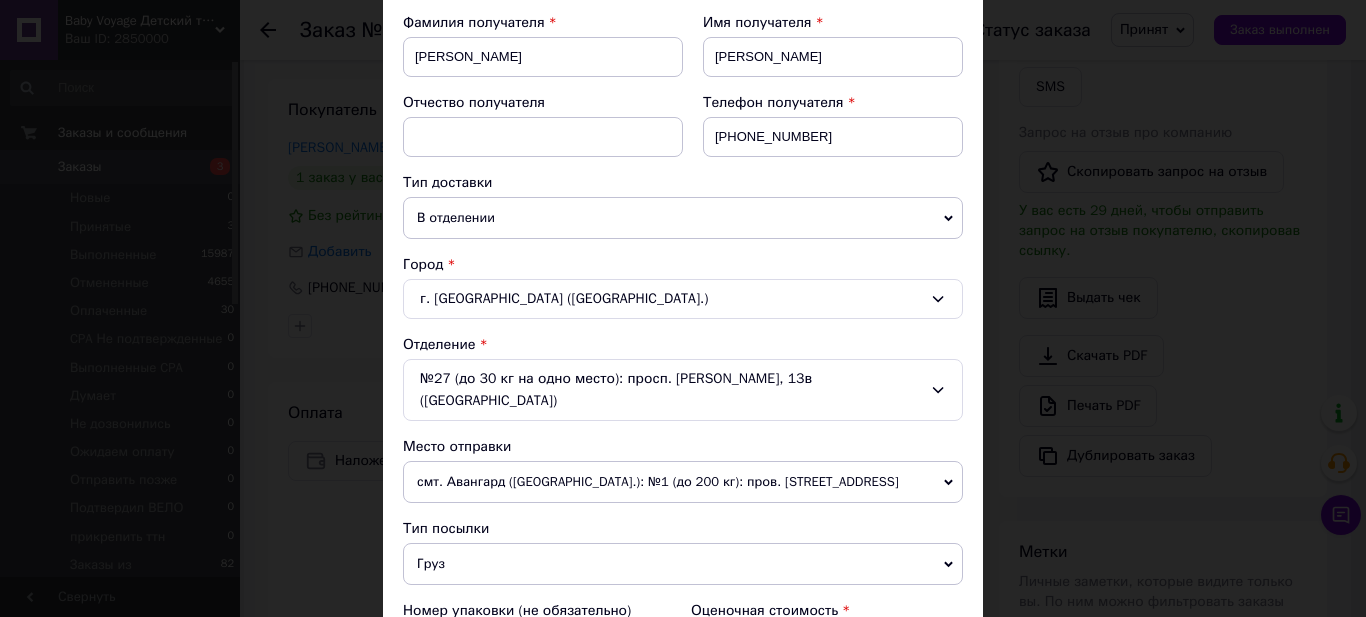 click on "В отделении" at bounding box center (683, 218) 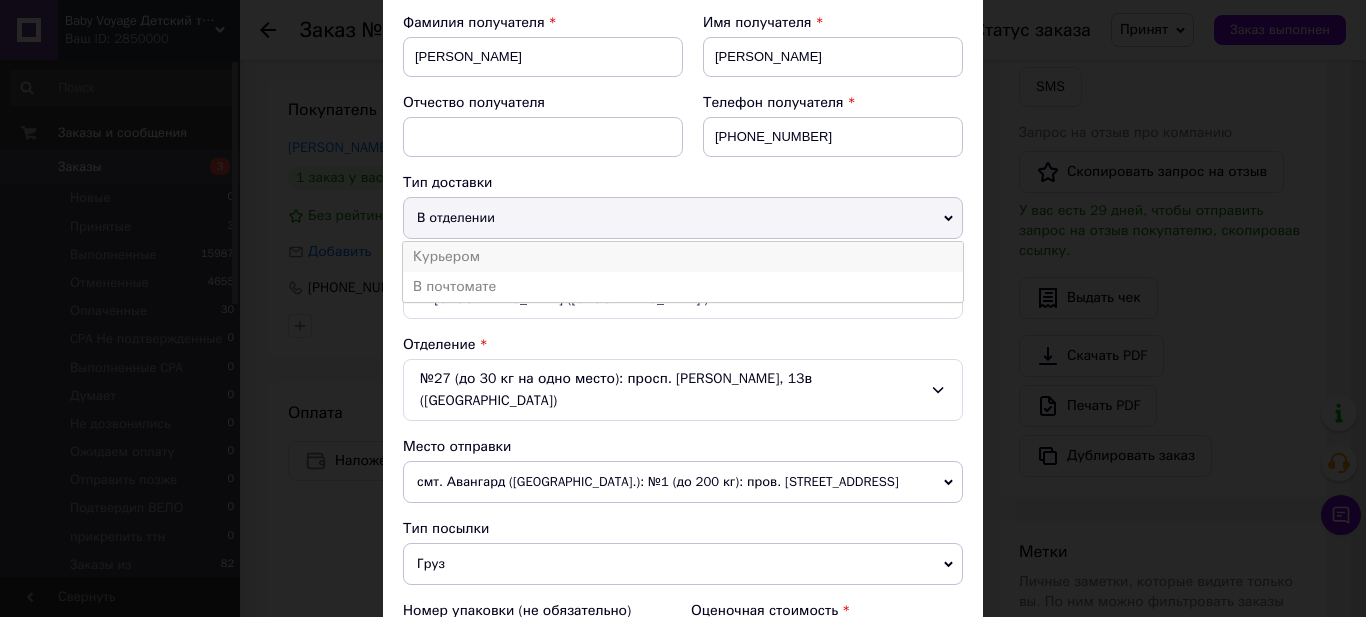 click on "Курьером" at bounding box center (683, 257) 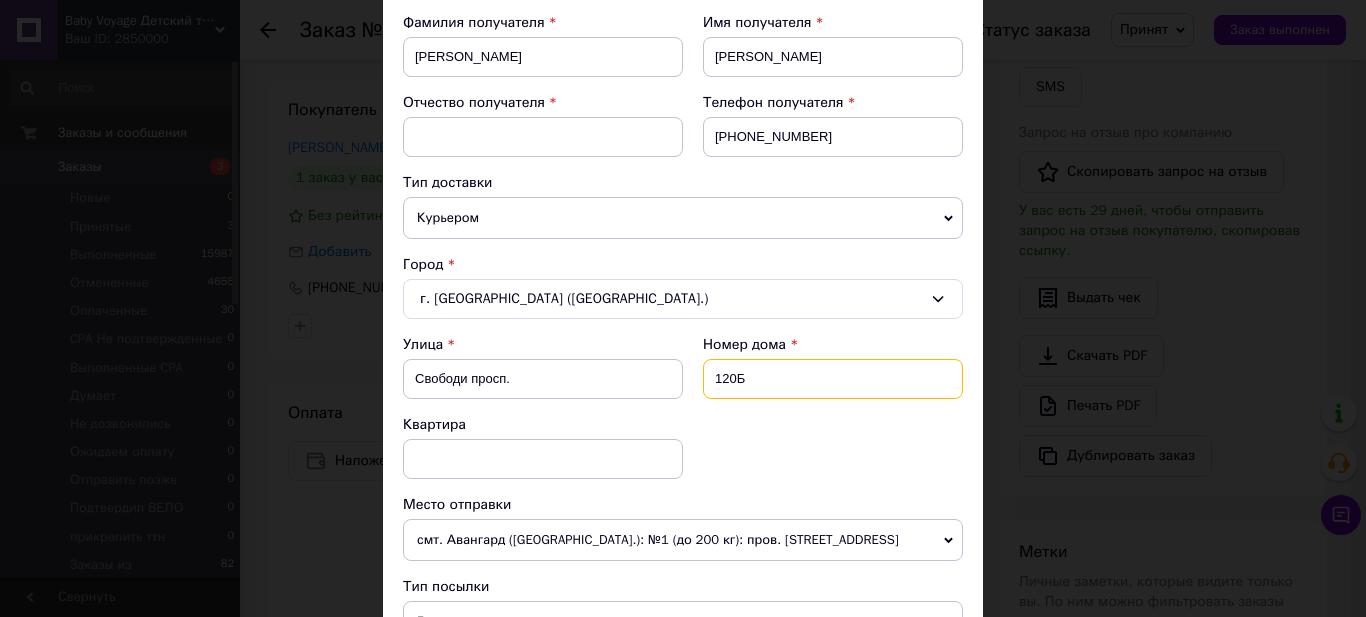 drag, startPoint x: 744, startPoint y: 388, endPoint x: 725, endPoint y: 388, distance: 19 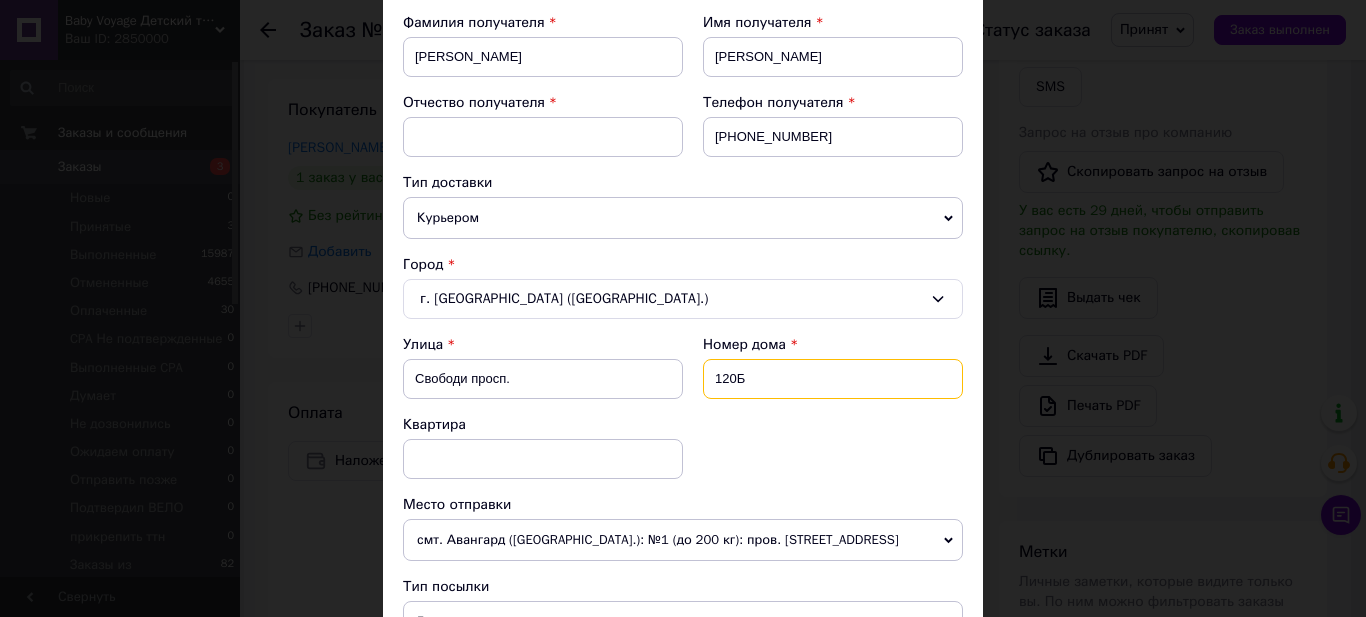 click on "120Б" at bounding box center [833, 379] 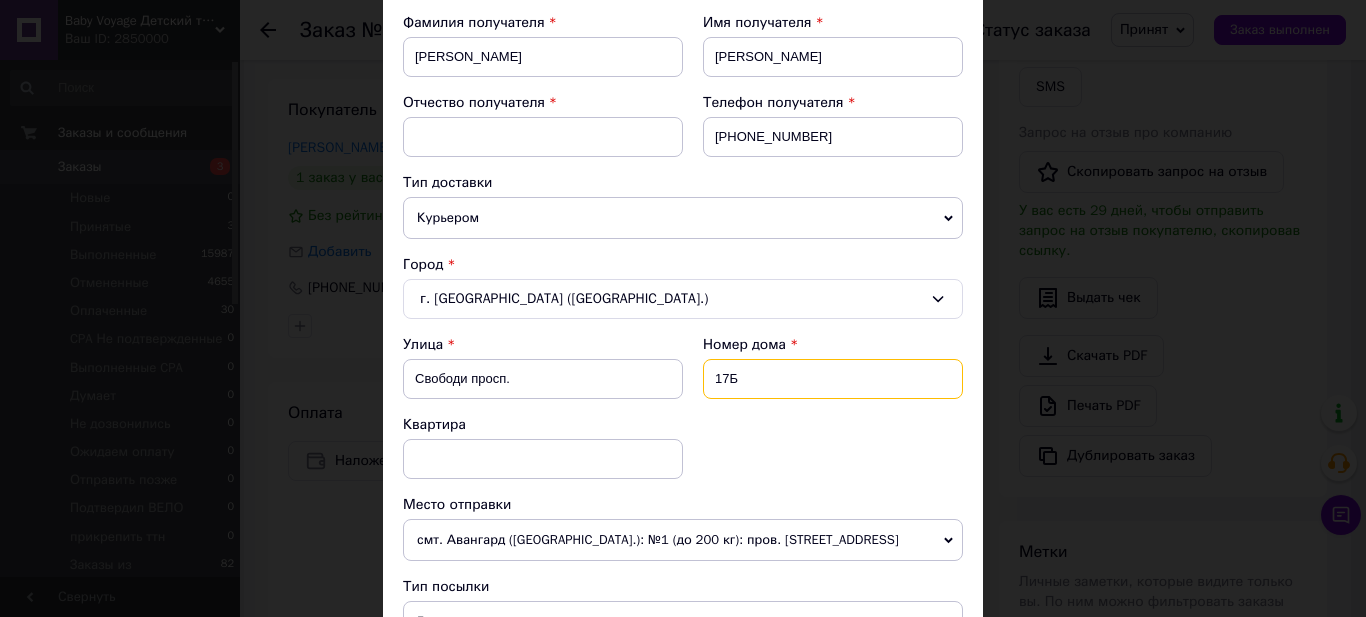 type on "17Б" 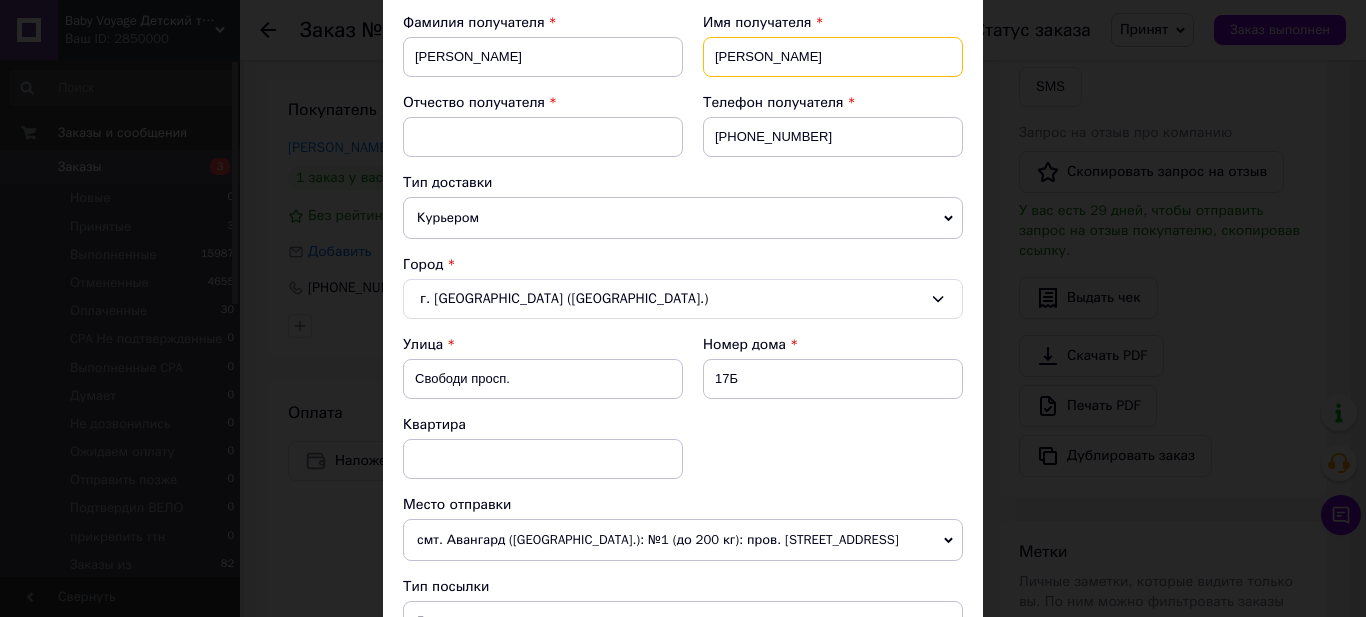 click on "Григорій" at bounding box center [833, 57] 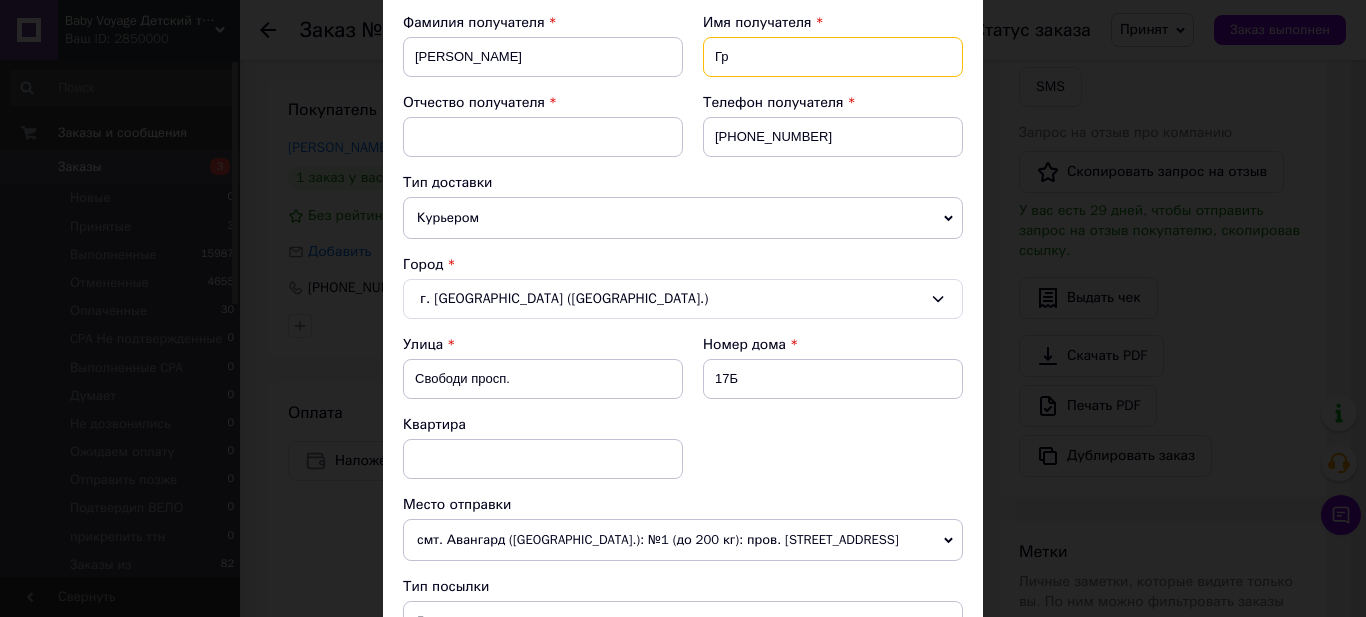 type on "Г" 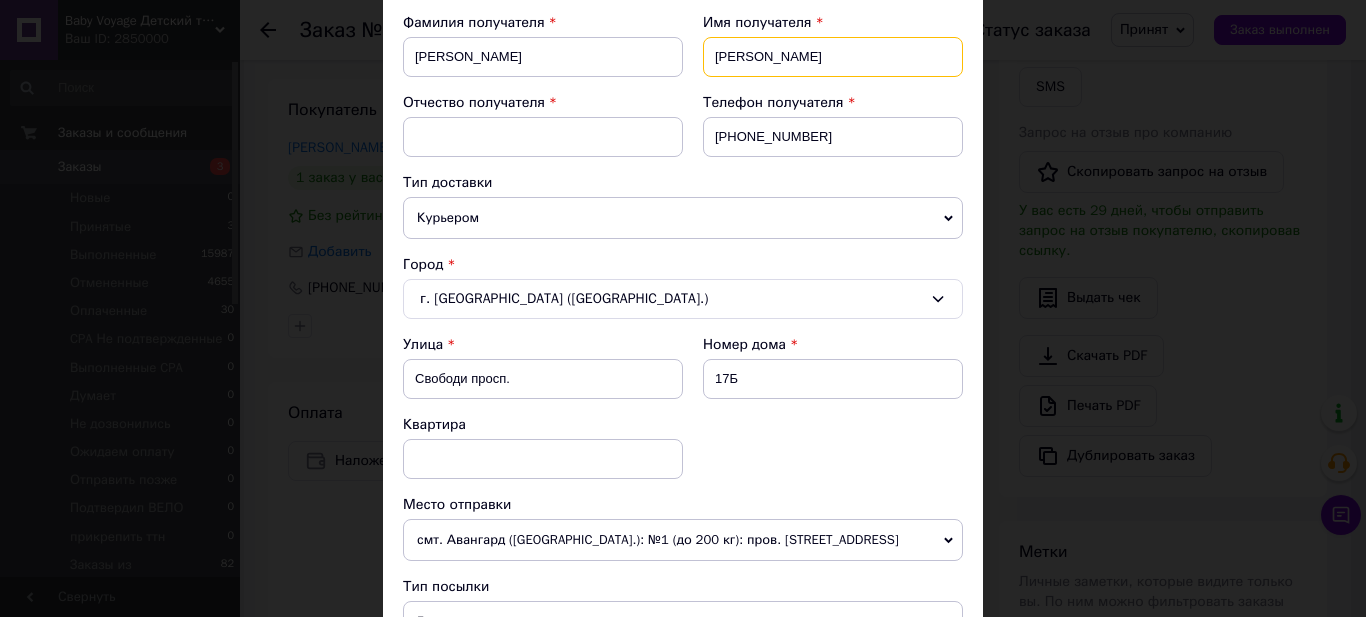 type on "[PERSON_NAME]" 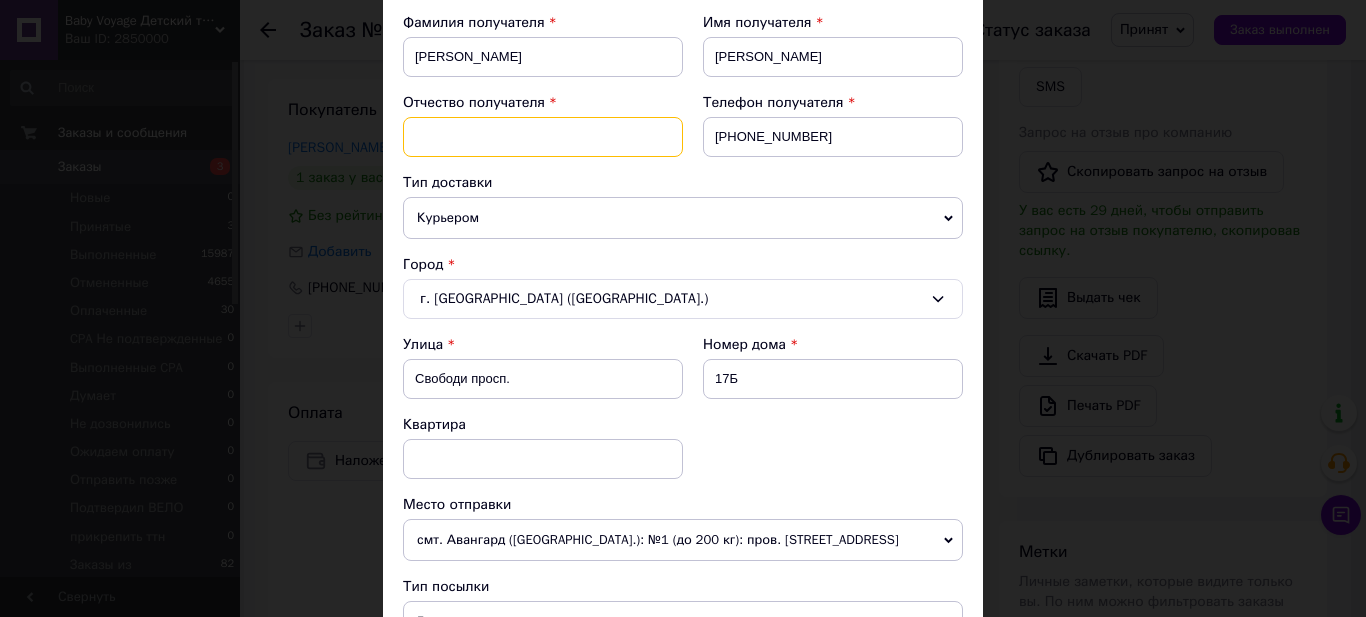 click at bounding box center [543, 137] 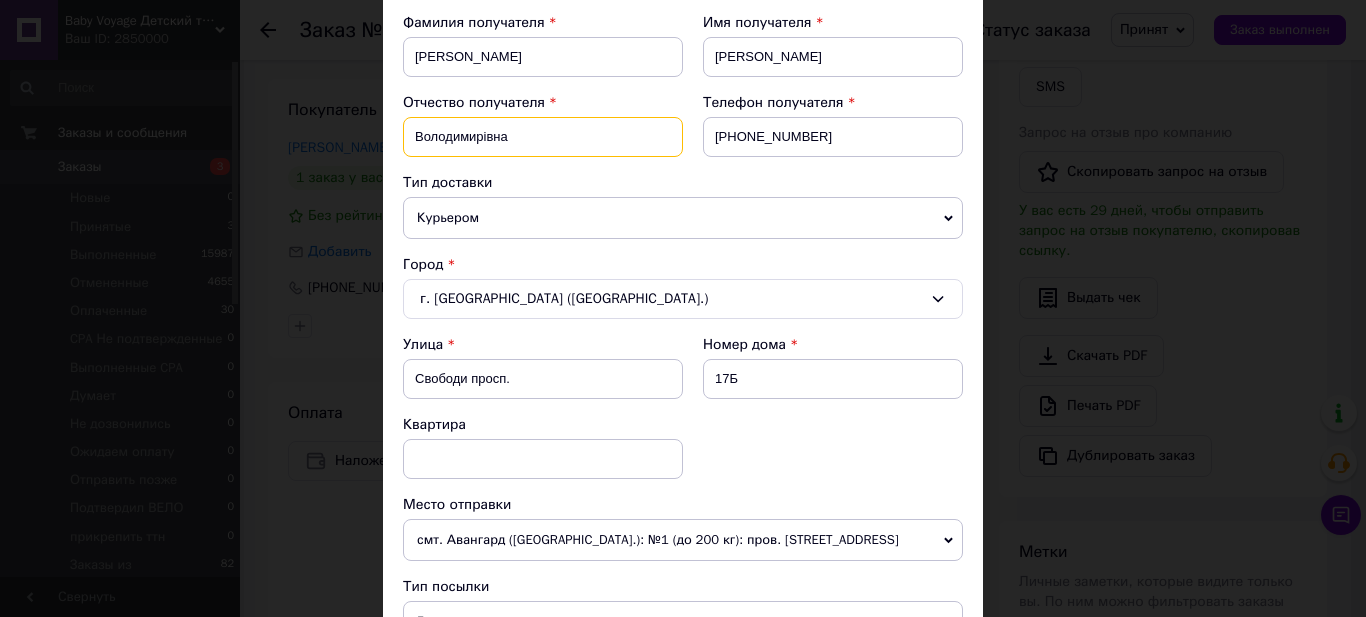 scroll, scrollTop: 400, scrollLeft: 0, axis: vertical 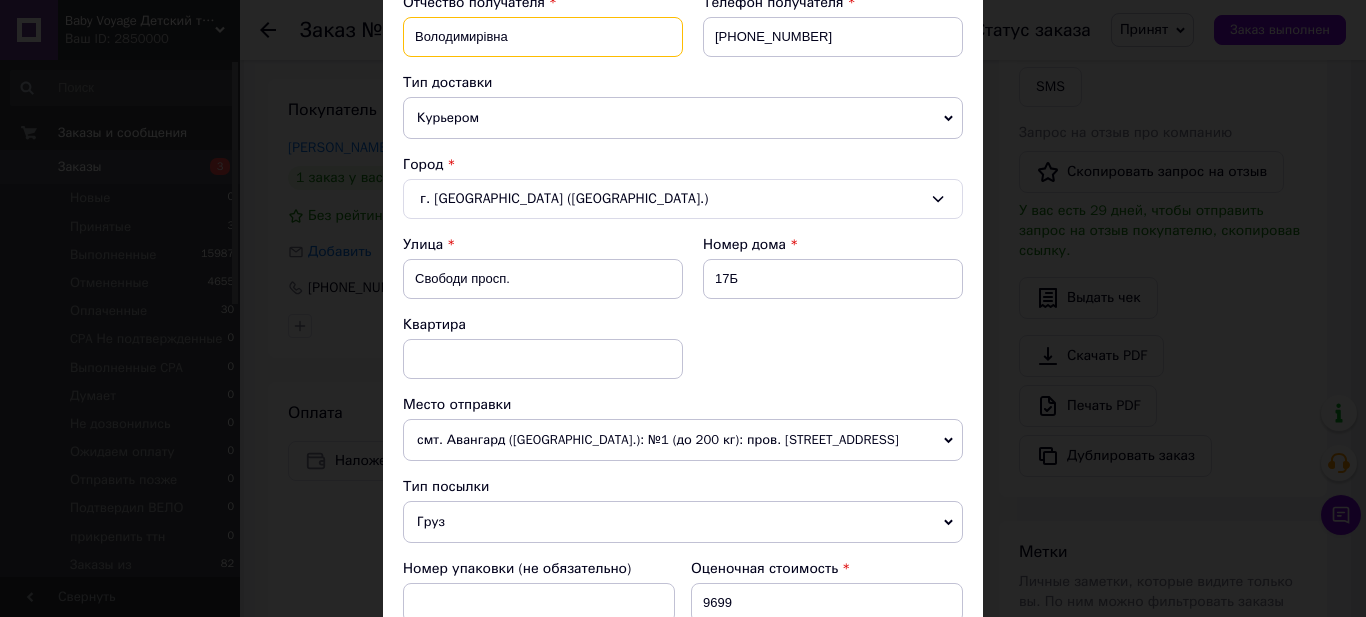 type on "Володимирівна" 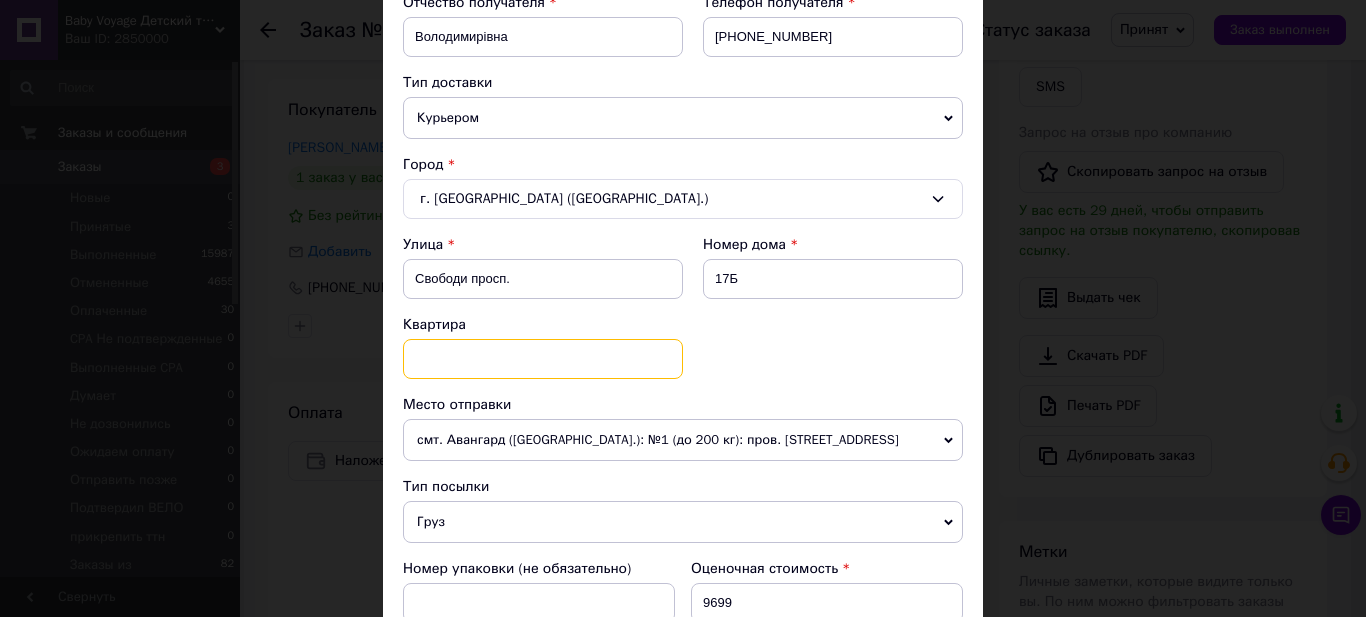click at bounding box center (543, 359) 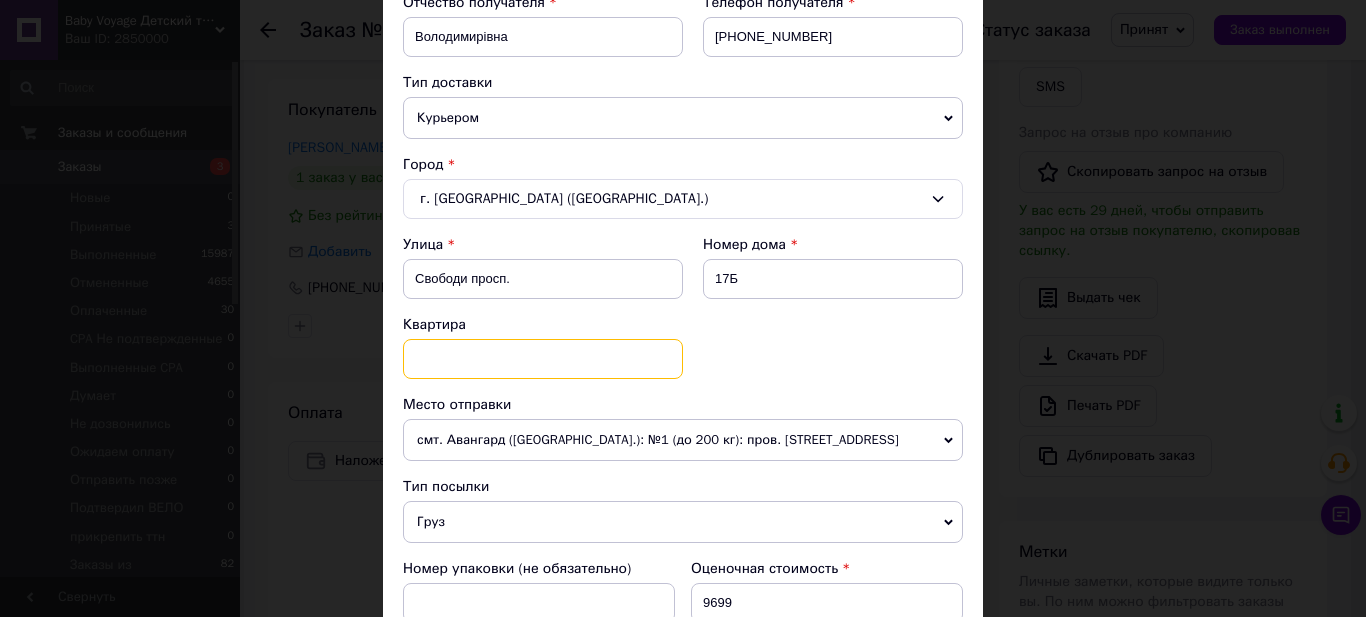 scroll, scrollTop: 300, scrollLeft: 0, axis: vertical 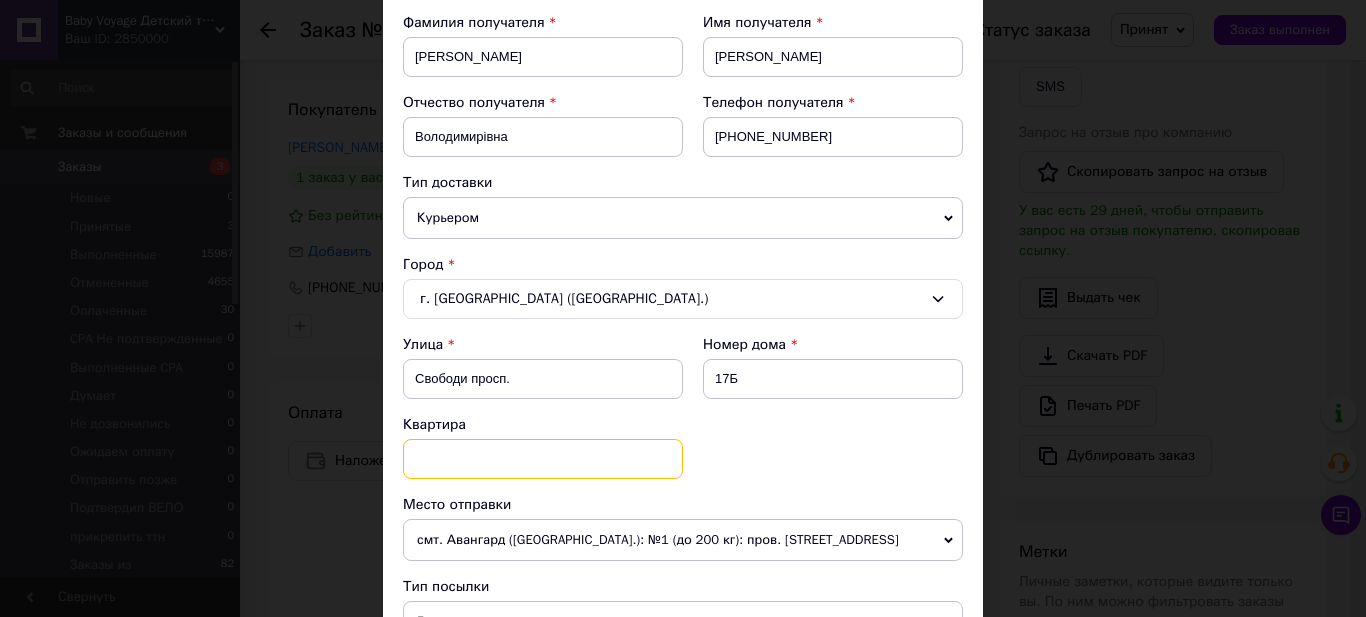 click at bounding box center (543, 459) 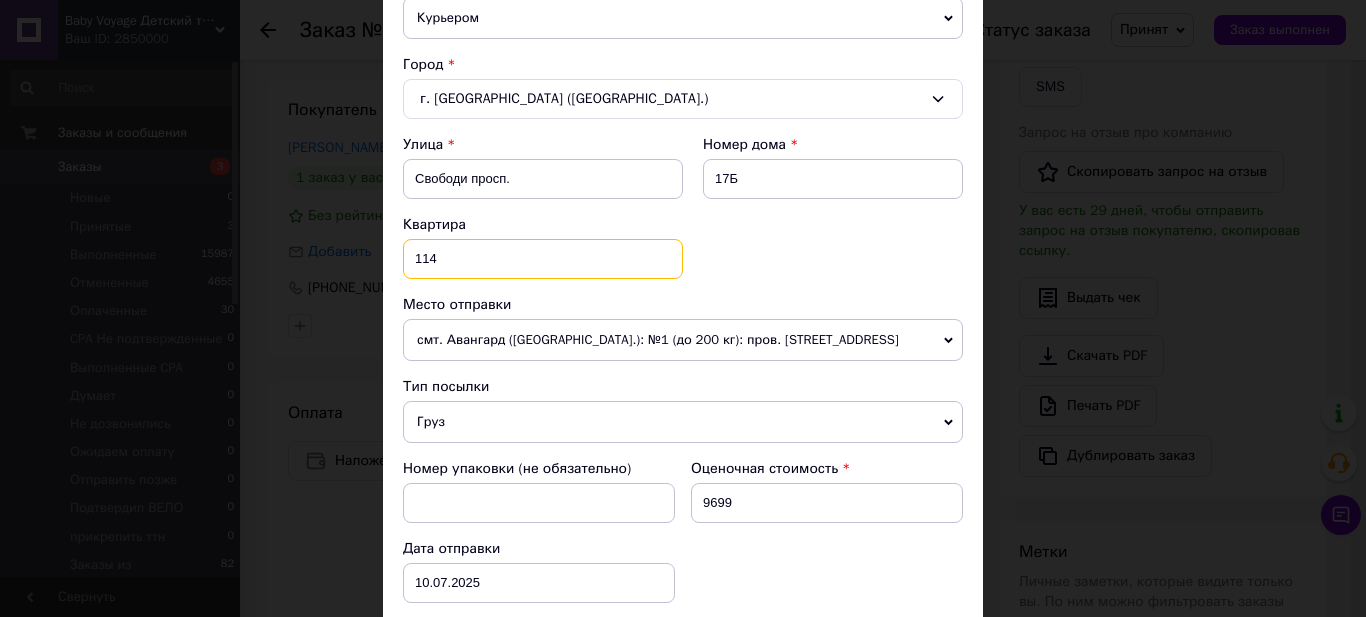 scroll, scrollTop: 0, scrollLeft: 0, axis: both 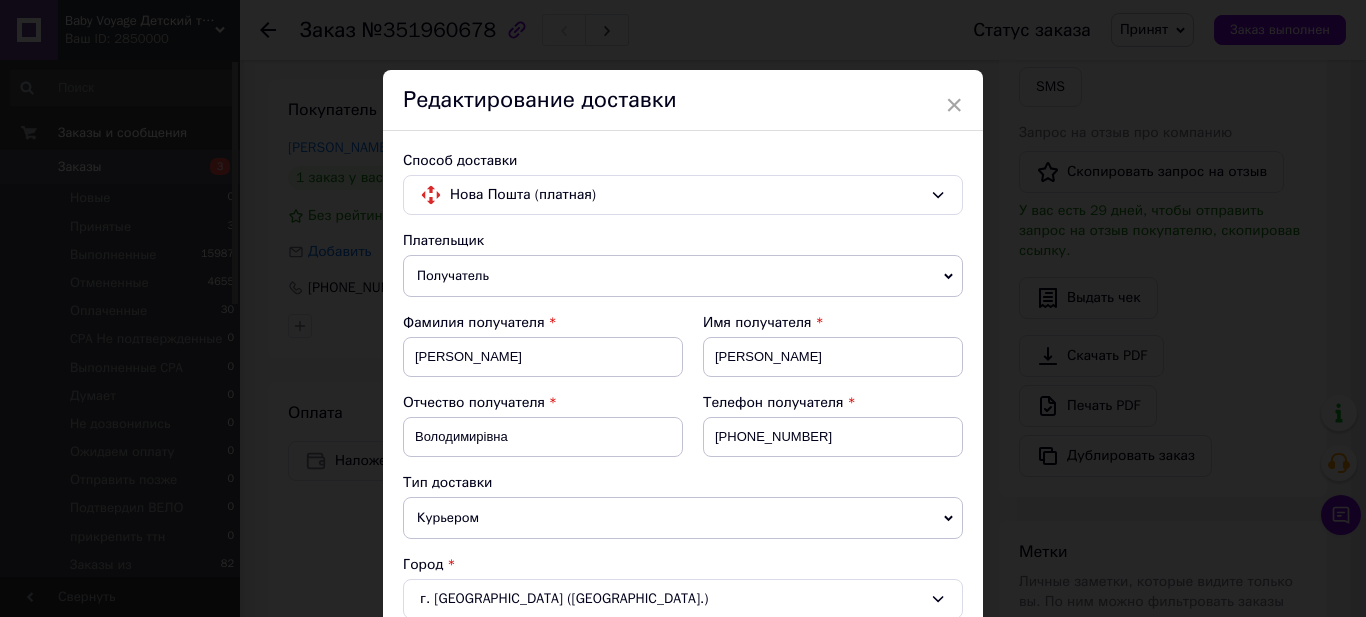 type on "114" 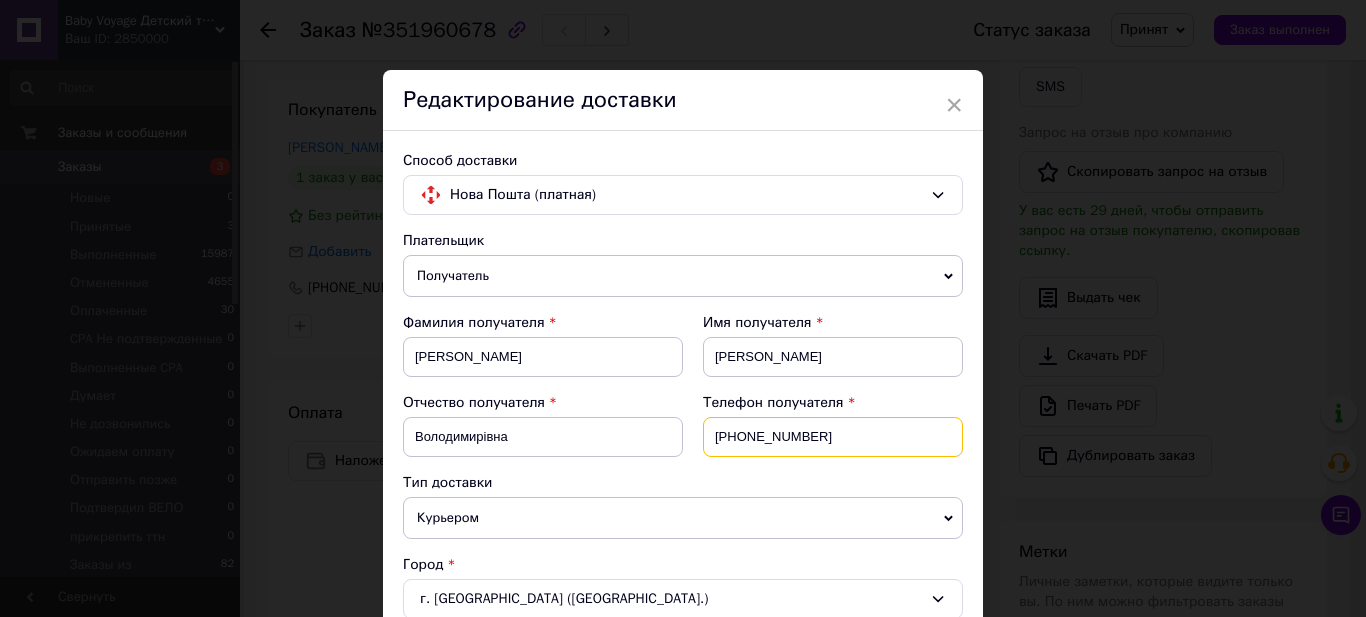drag, startPoint x: 835, startPoint y: 433, endPoint x: 754, endPoint y: 440, distance: 81.3019 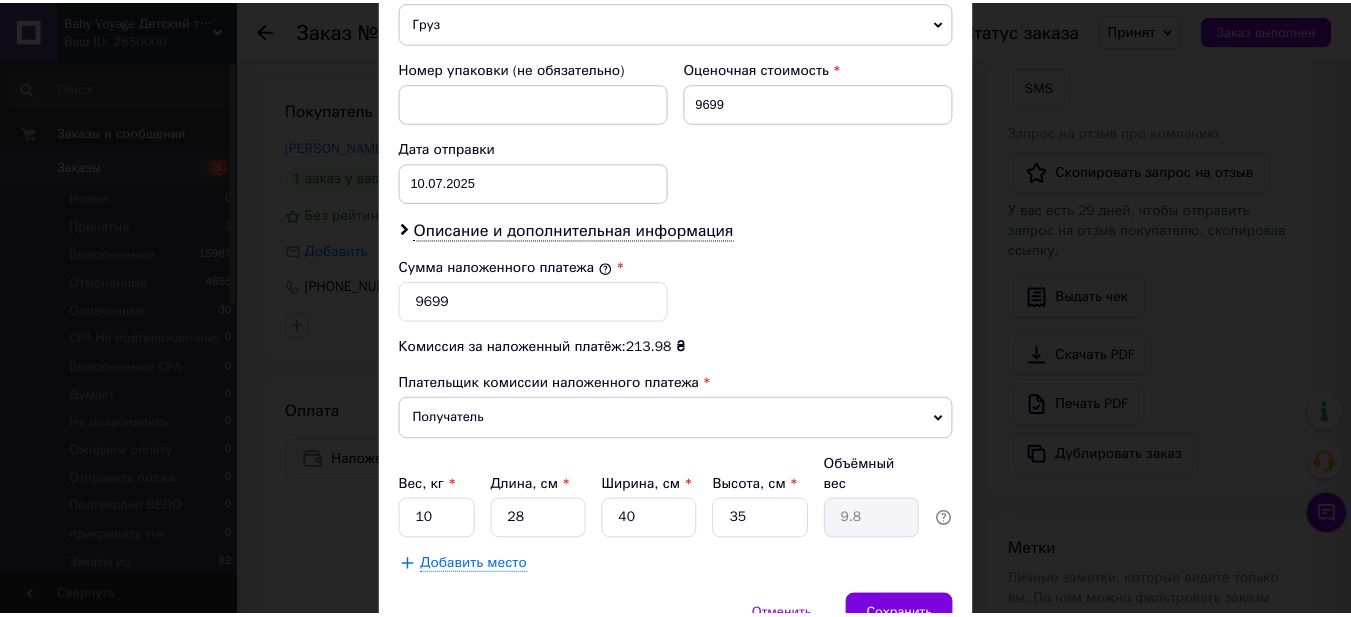 scroll, scrollTop: 989, scrollLeft: 0, axis: vertical 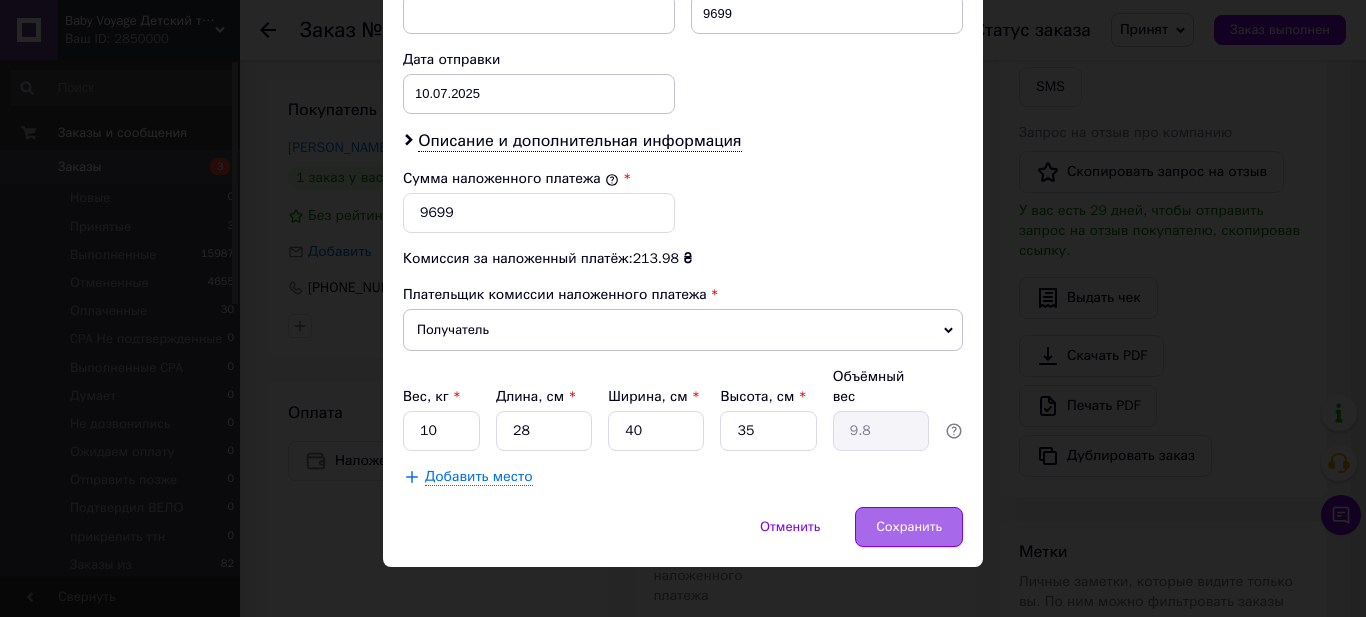 type on "[PHONE_NUMBER]" 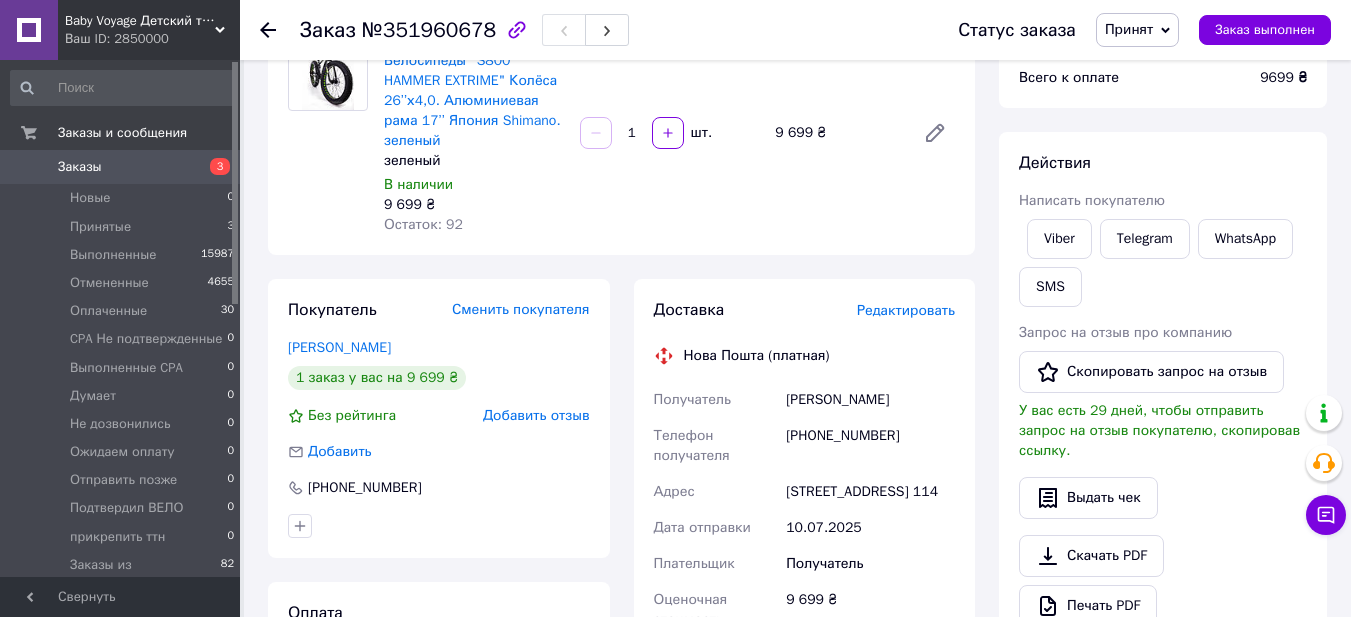 scroll, scrollTop: 0, scrollLeft: 0, axis: both 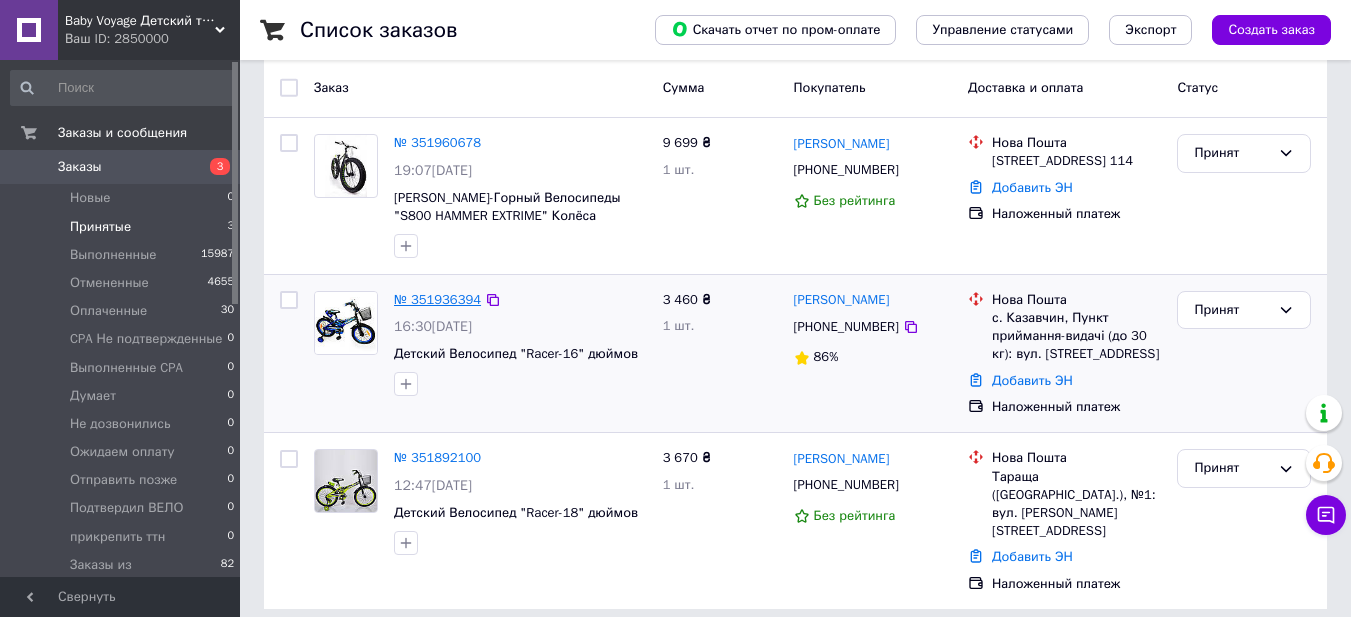 click on "№ 351936394" at bounding box center (437, 299) 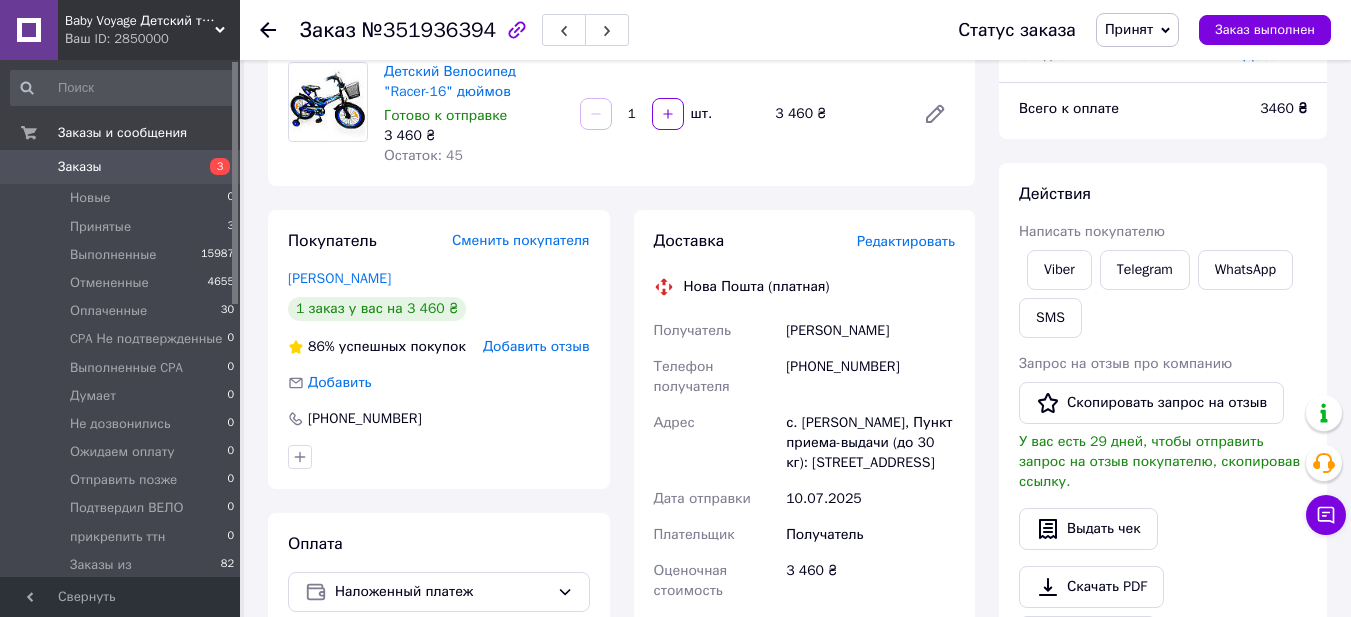 drag, startPoint x: 783, startPoint y: 325, endPoint x: 938, endPoint y: 346, distance: 156.4161 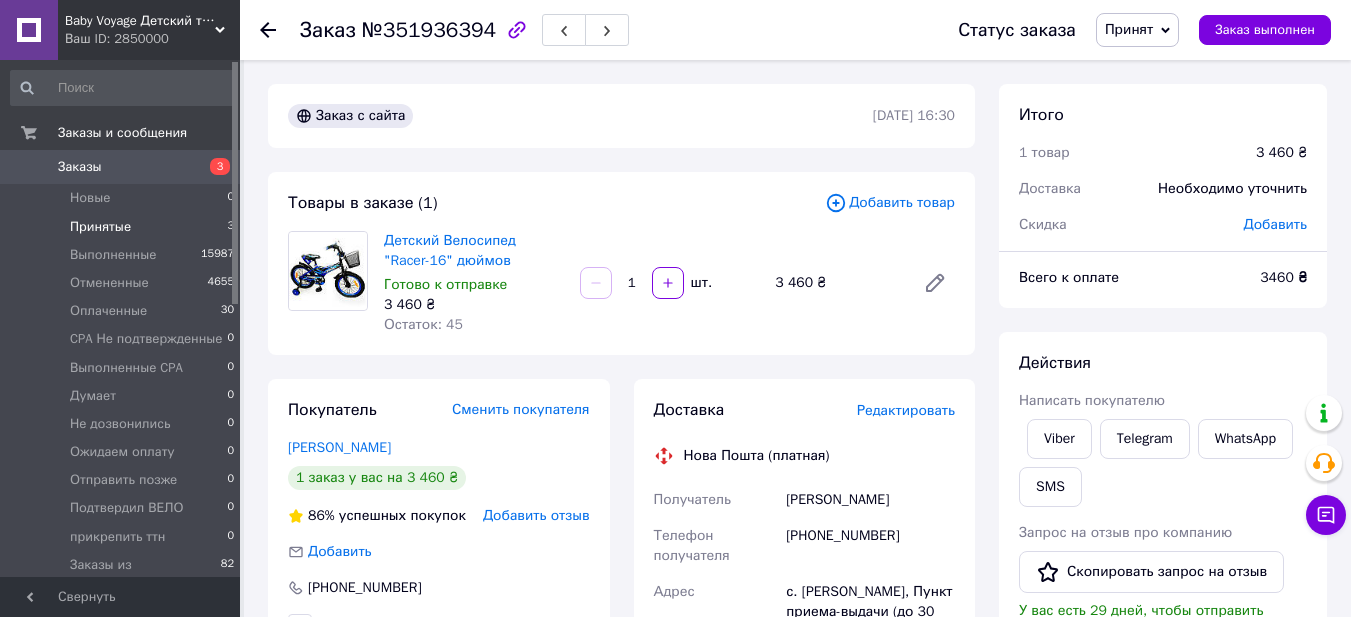 click on "Принятые" at bounding box center [100, 227] 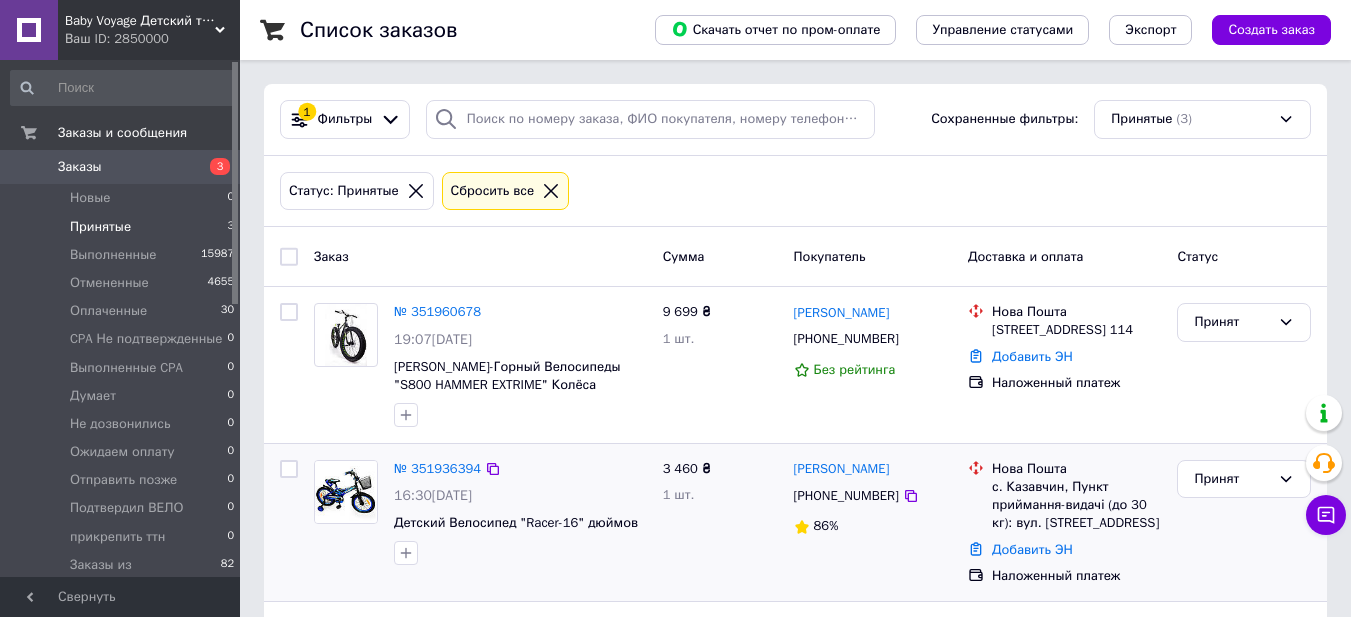 scroll, scrollTop: 169, scrollLeft: 0, axis: vertical 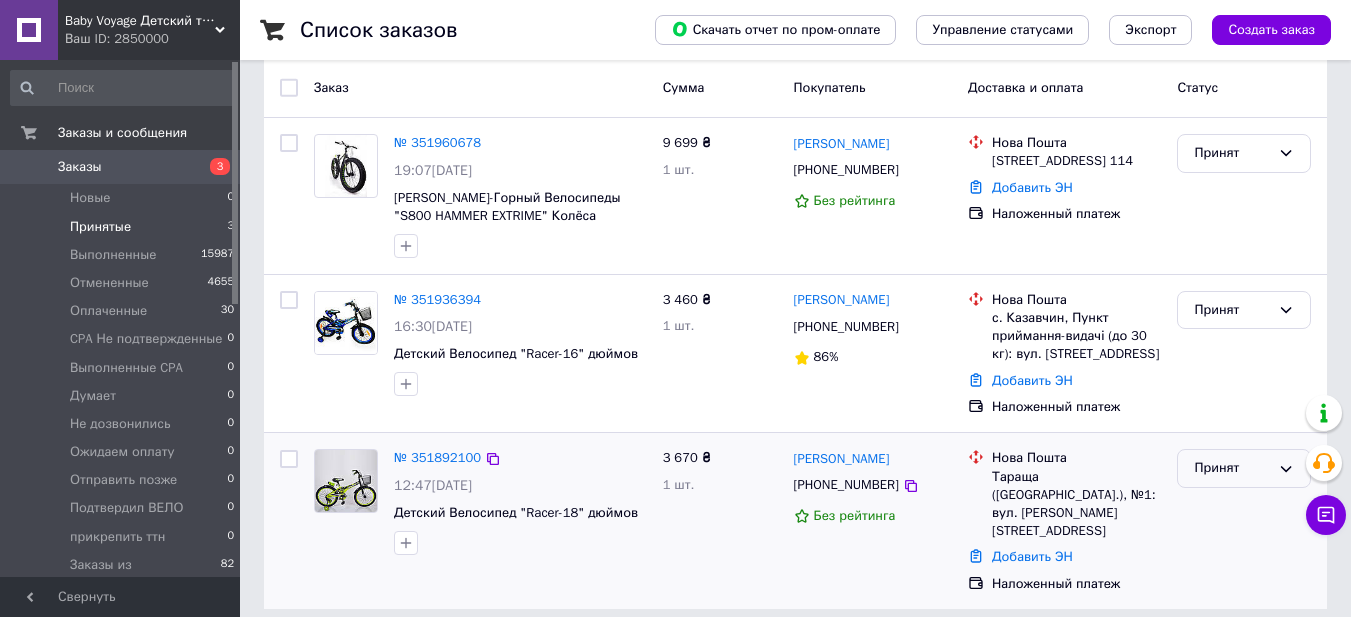click on "Принят" at bounding box center (1244, 468) 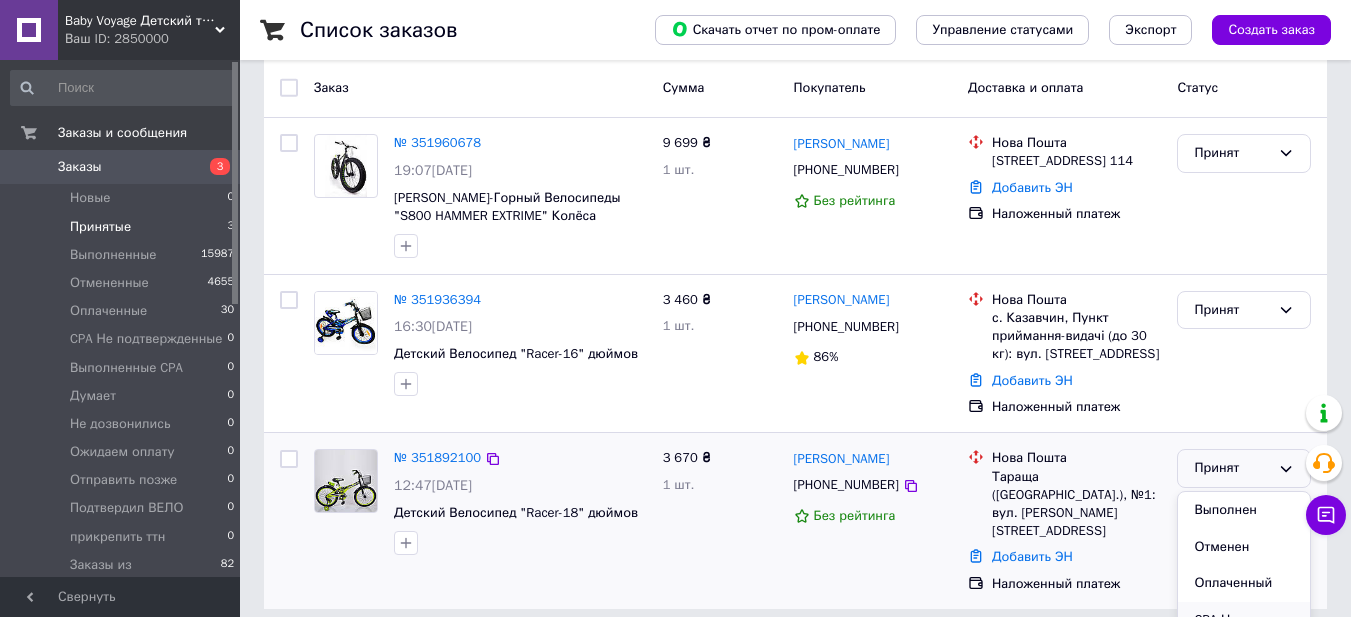 scroll, scrollTop: 212, scrollLeft: 0, axis: vertical 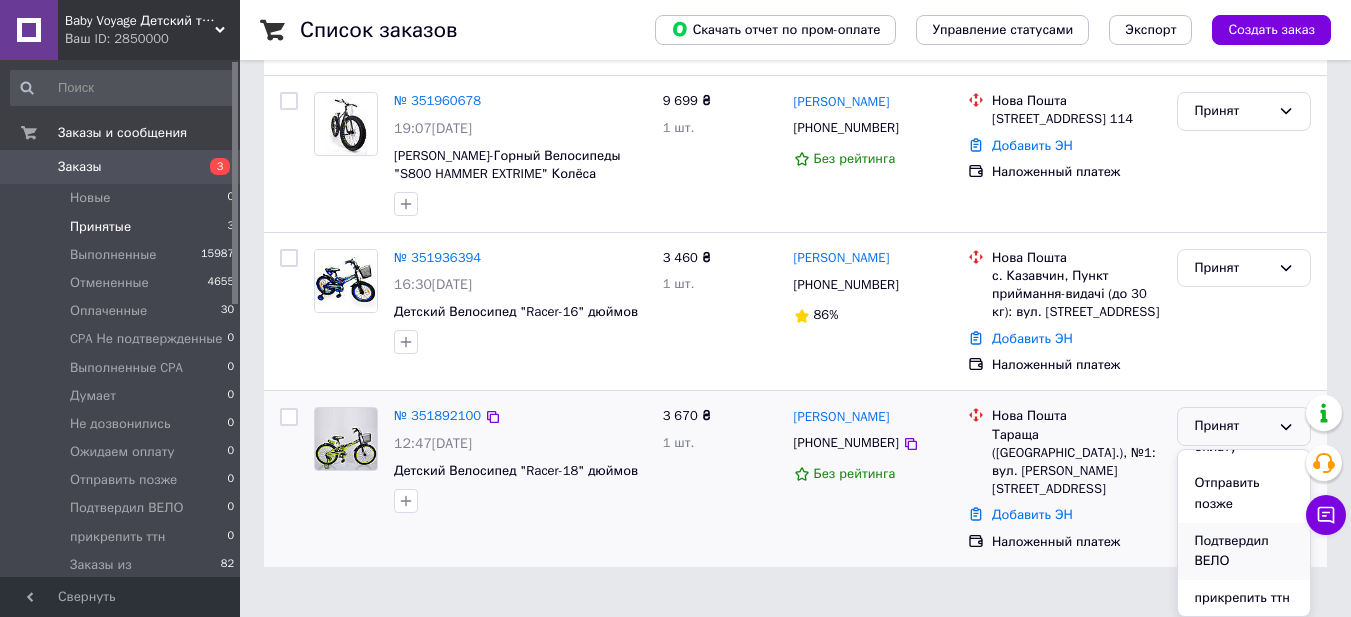click on "Подтвердил ВЕЛО" at bounding box center (1244, 551) 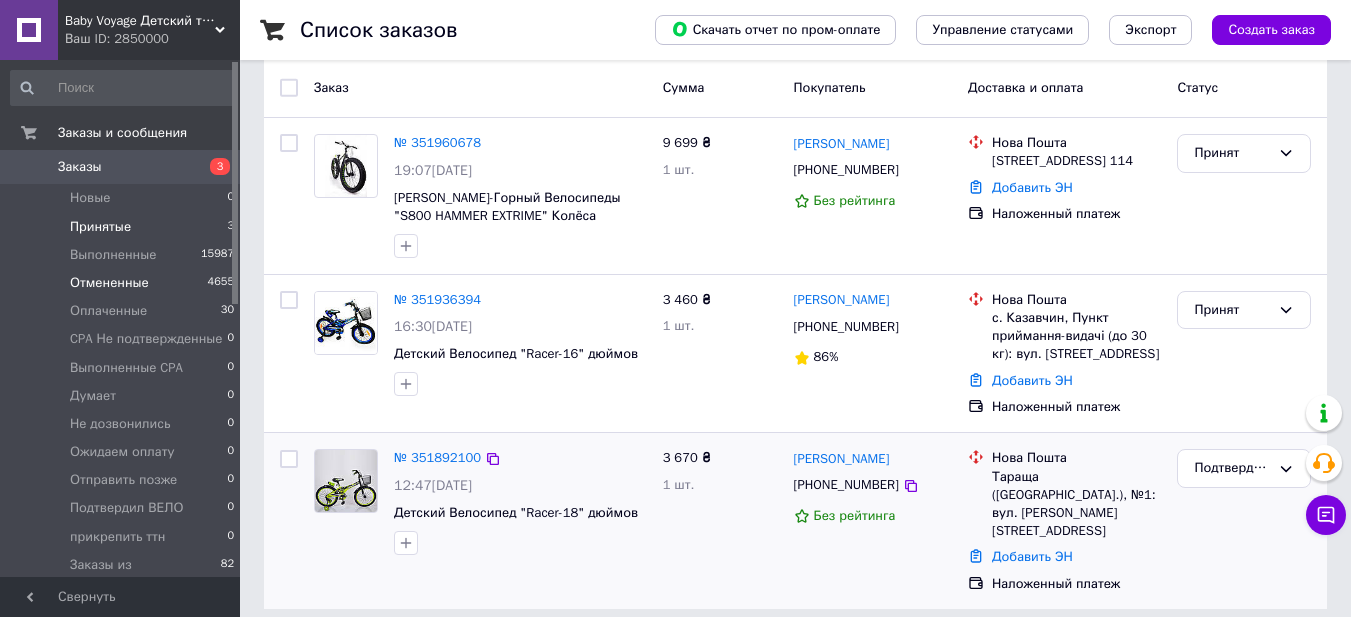 click on "Отмененные" at bounding box center [109, 283] 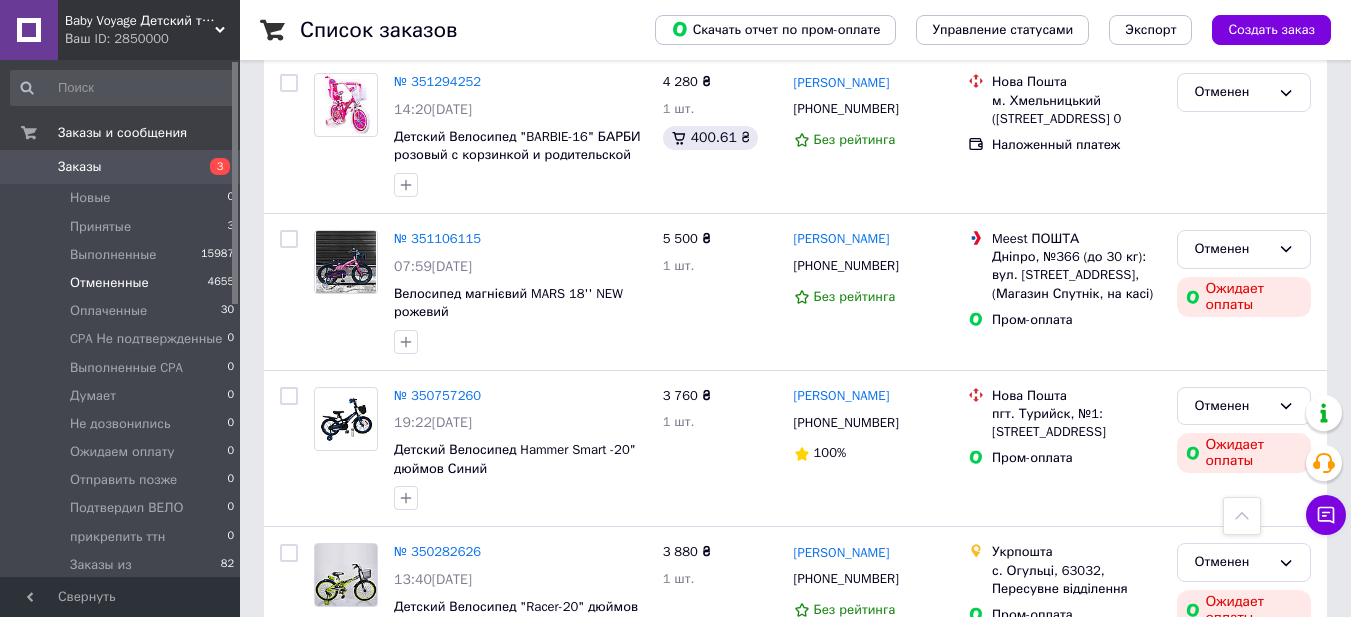 scroll, scrollTop: 400, scrollLeft: 0, axis: vertical 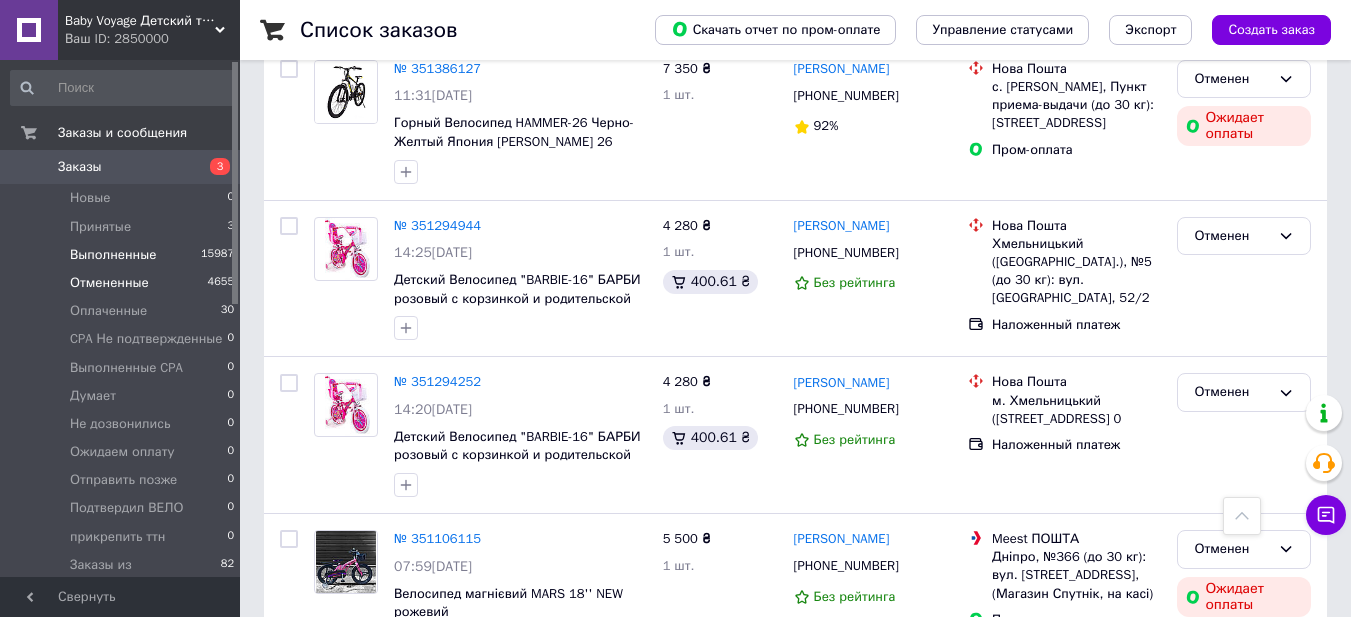 click on "Выполненные" at bounding box center (113, 255) 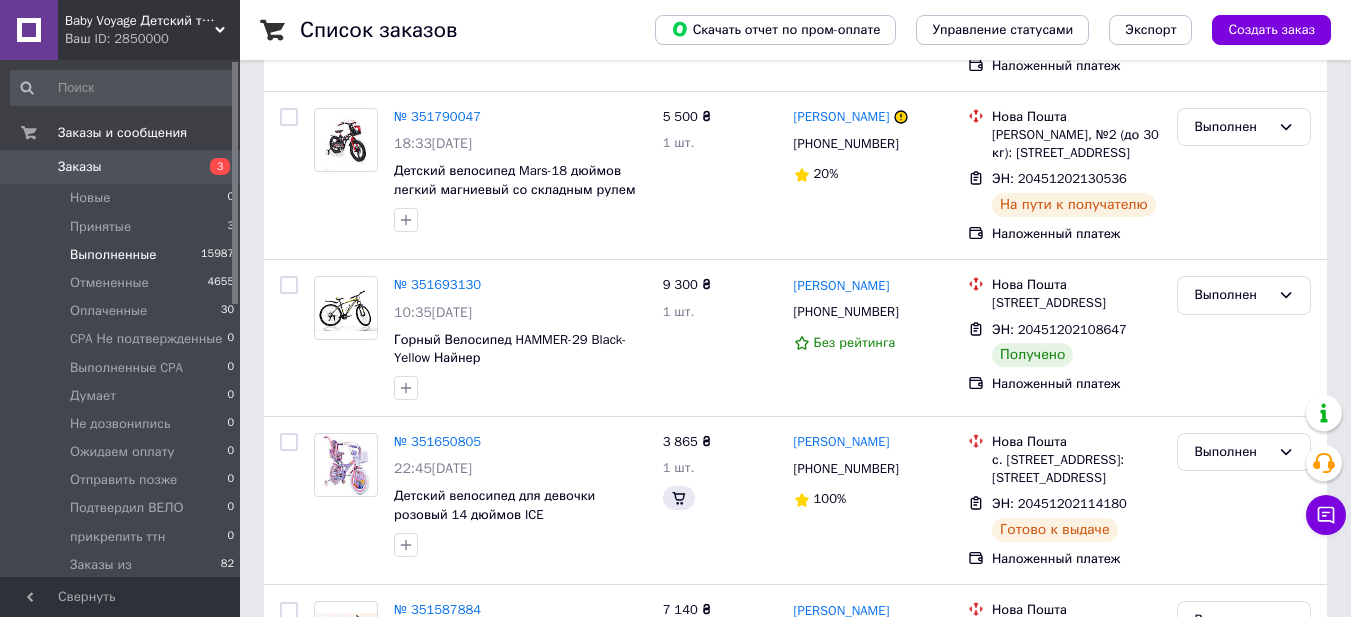 scroll, scrollTop: 0, scrollLeft: 0, axis: both 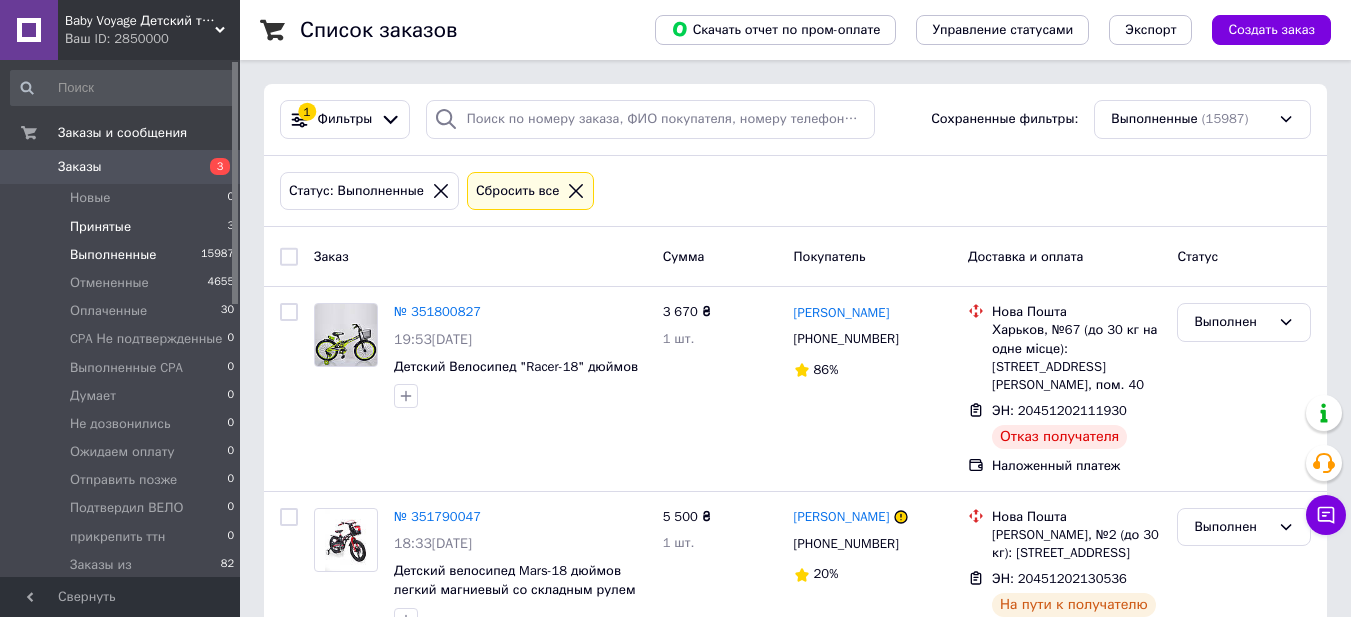 click on "Принятые" at bounding box center (100, 227) 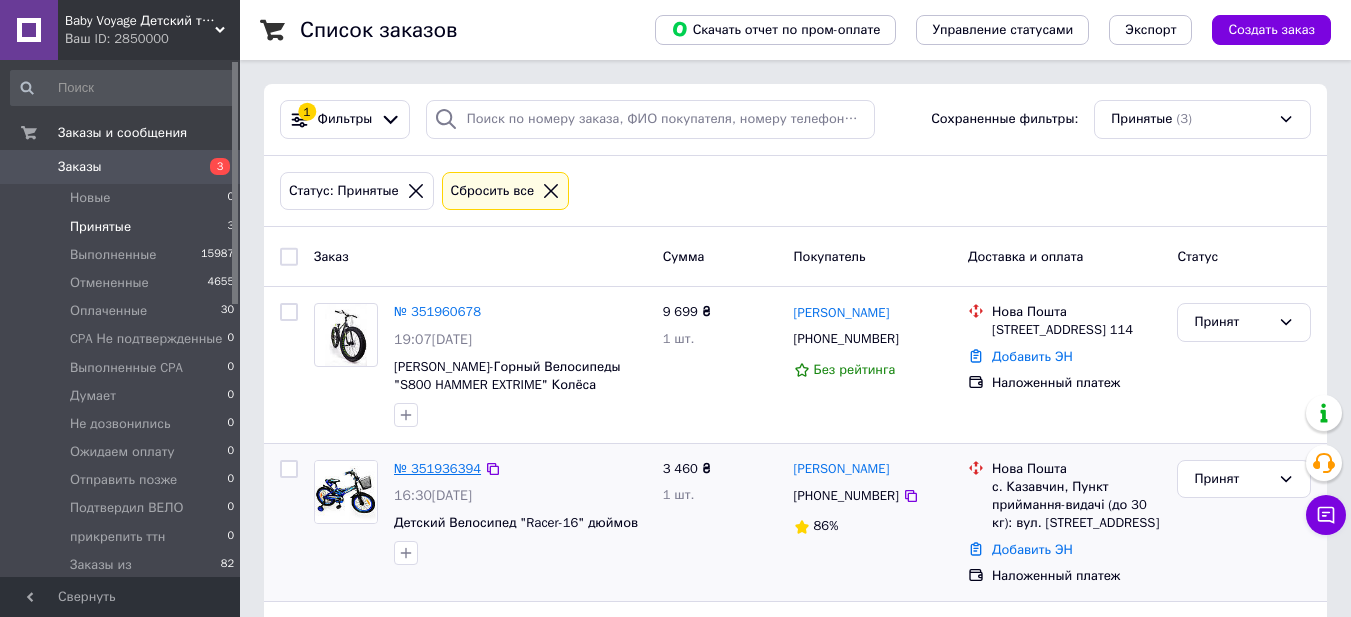 click on "№ 351936394" at bounding box center [437, 468] 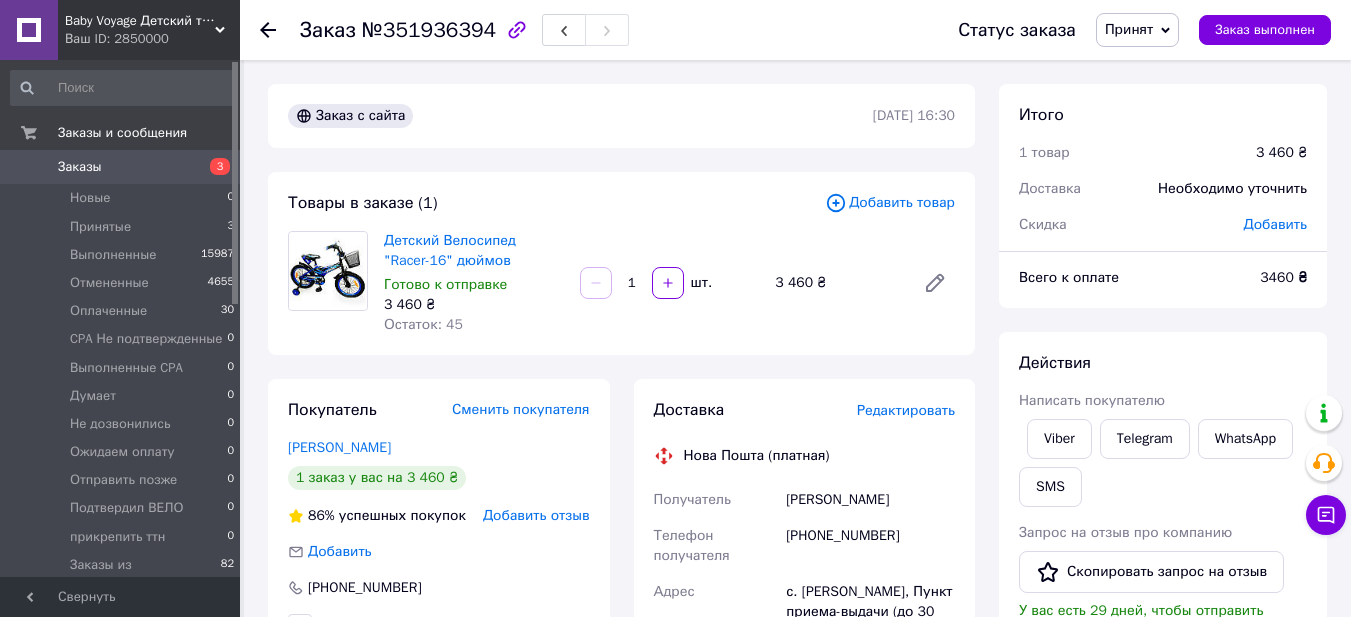 scroll, scrollTop: 100, scrollLeft: 0, axis: vertical 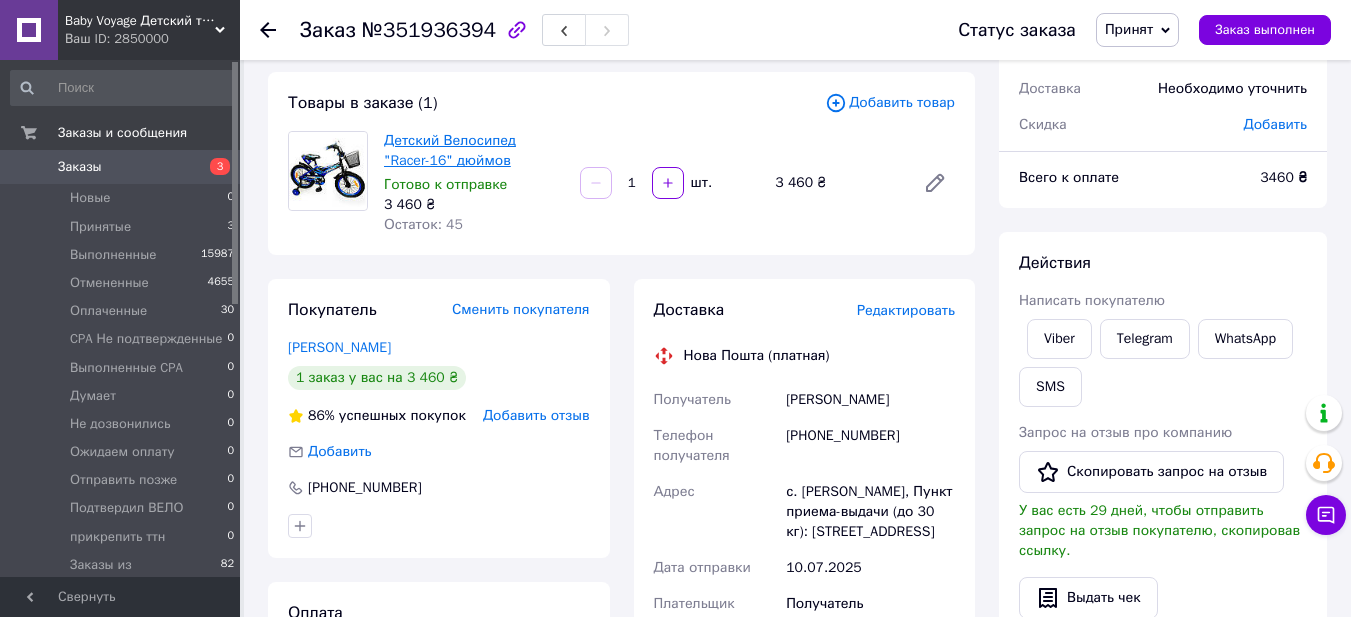 click on "Детский Велосипед "Racer-16" дюймов" at bounding box center (450, 150) 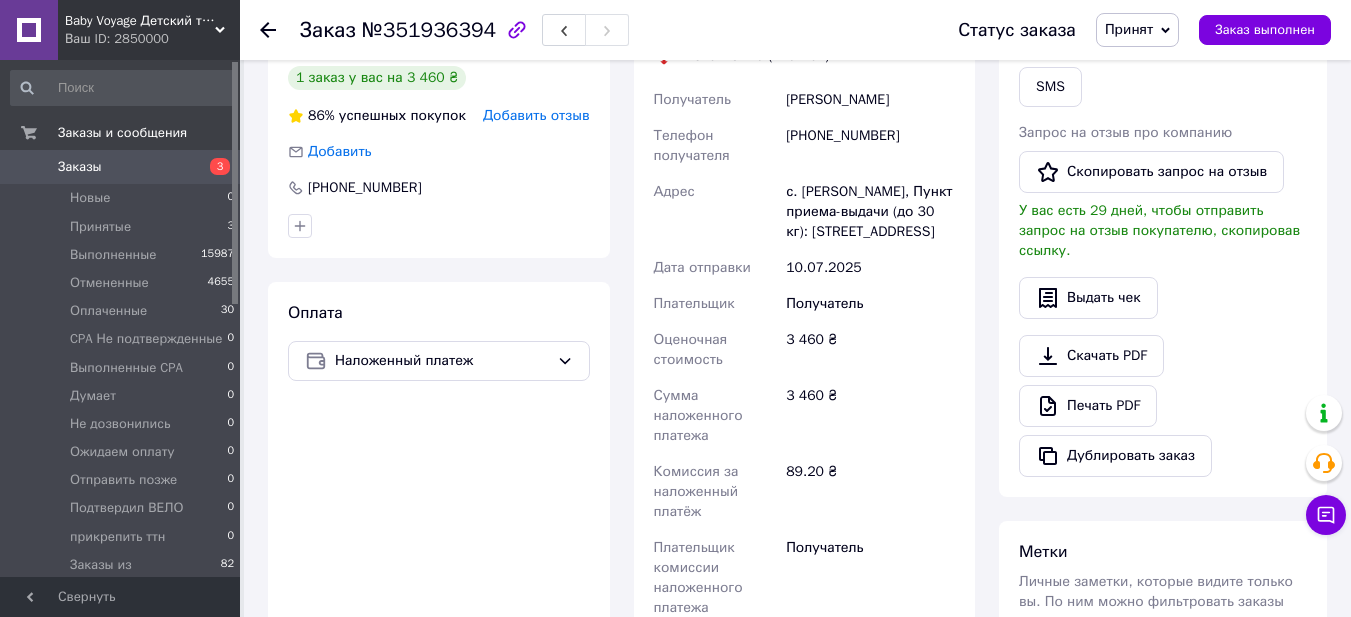 scroll, scrollTop: 300, scrollLeft: 0, axis: vertical 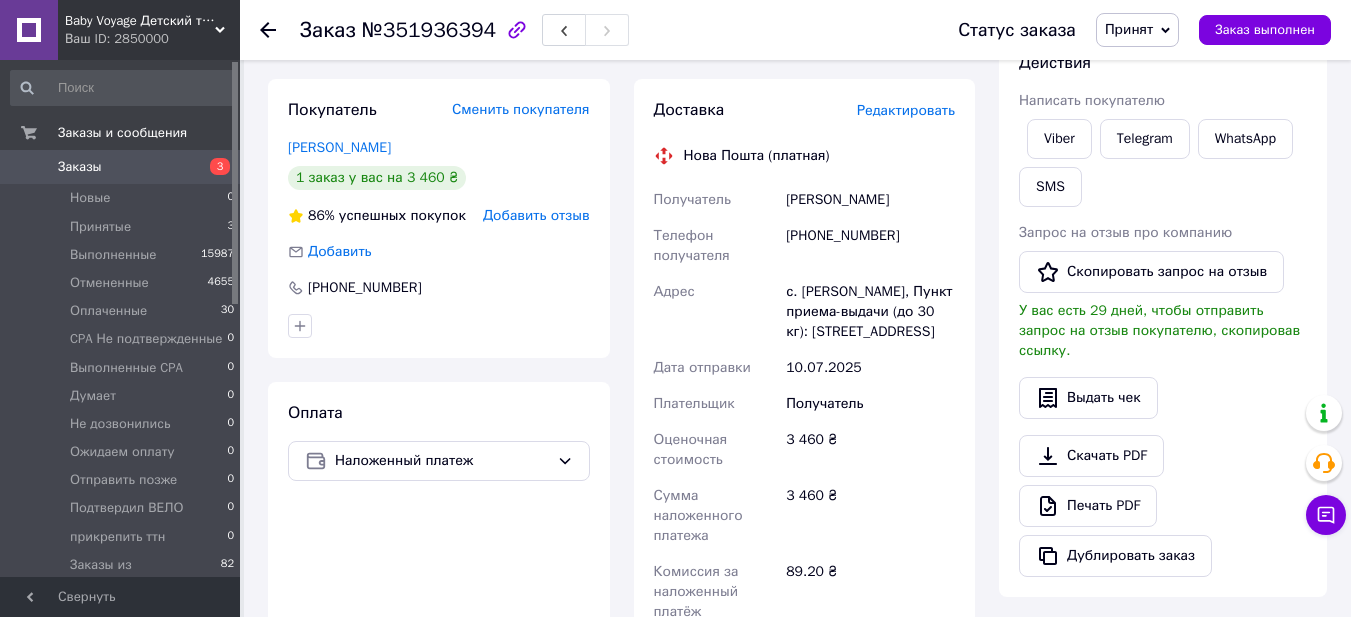 drag, startPoint x: 779, startPoint y: 199, endPoint x: 929, endPoint y: 204, distance: 150.08331 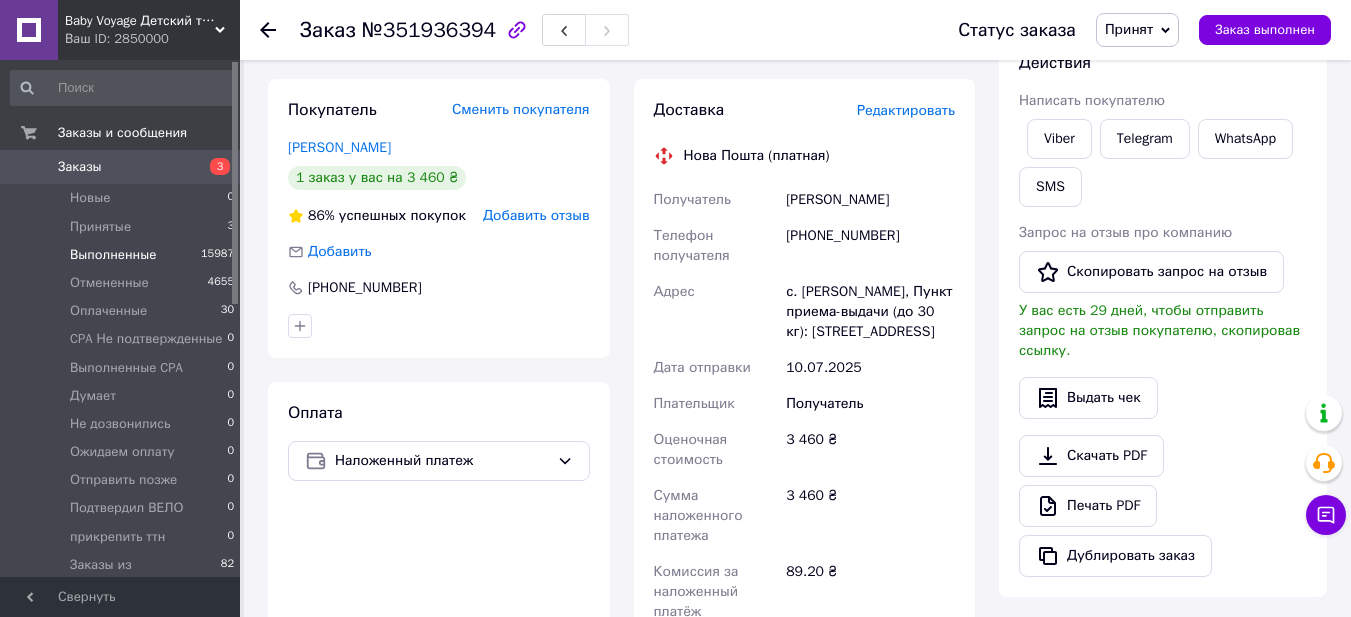 click on "Выполненные" at bounding box center (113, 255) 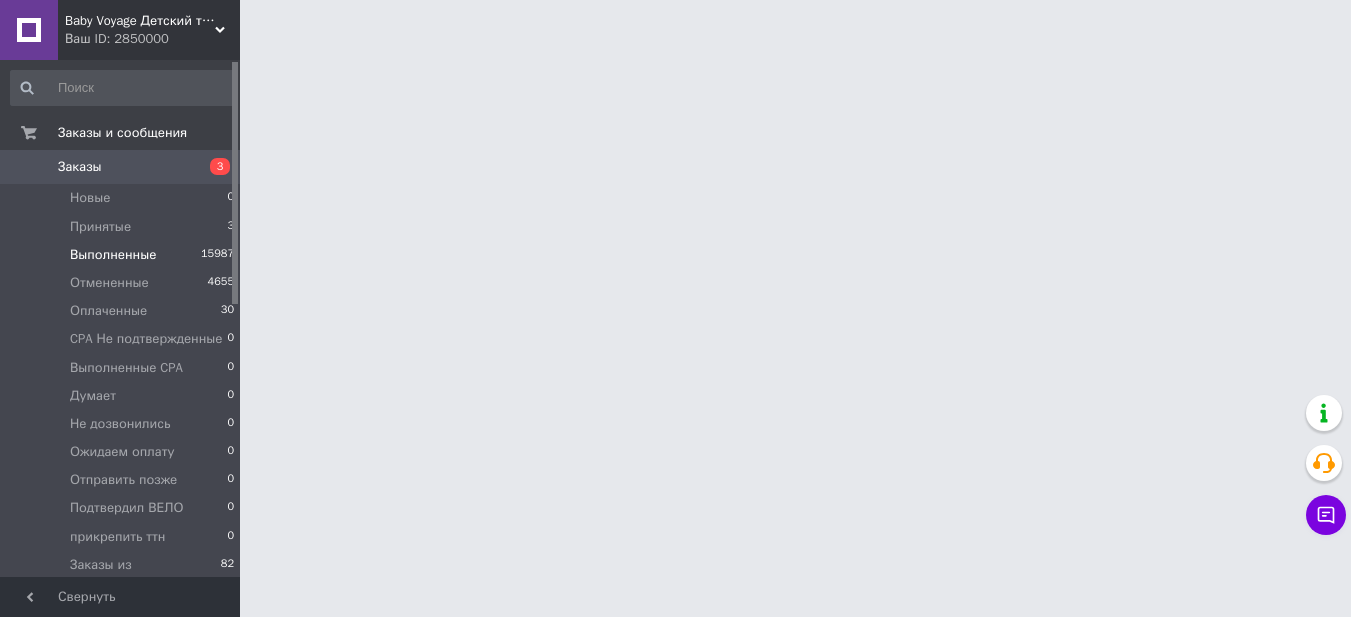 scroll, scrollTop: 0, scrollLeft: 0, axis: both 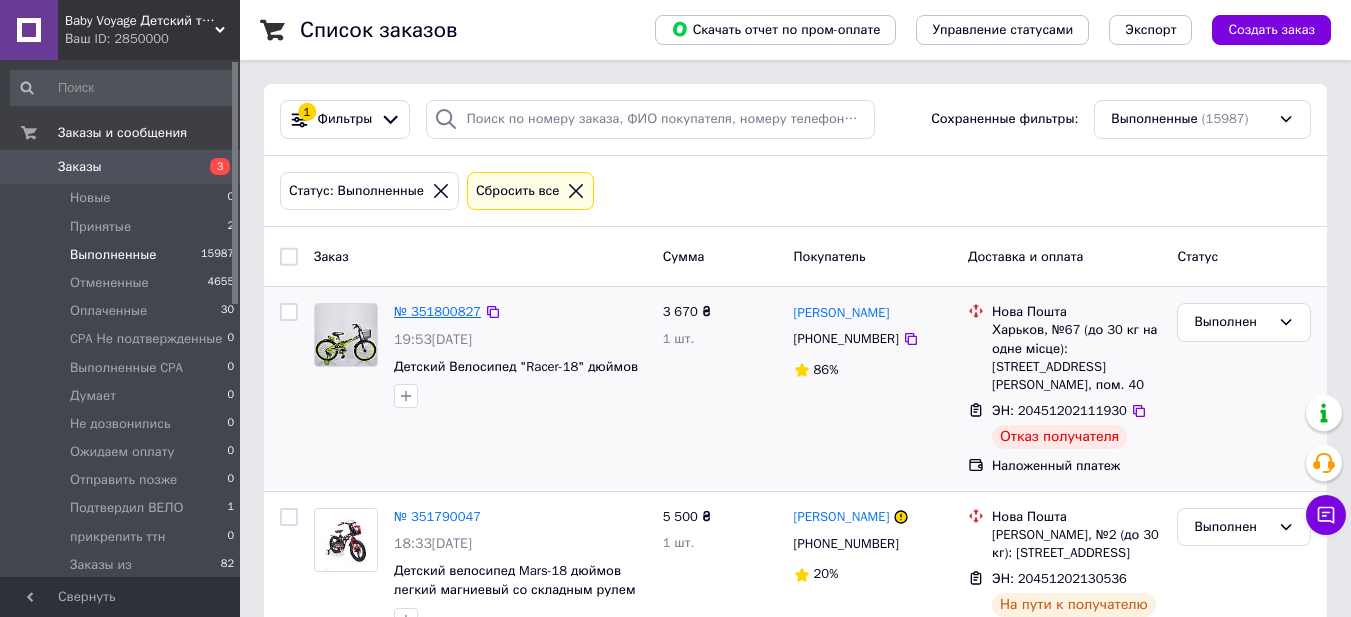 click on "№ 351800827" at bounding box center (437, 311) 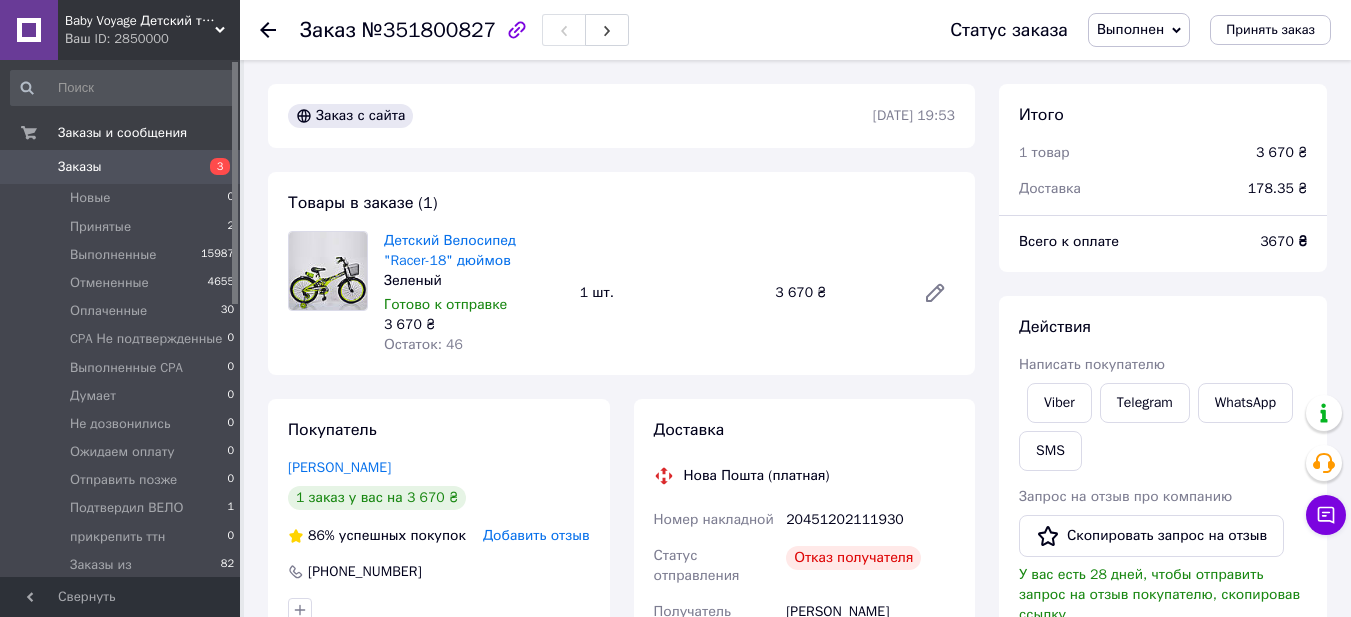 scroll, scrollTop: 300, scrollLeft: 0, axis: vertical 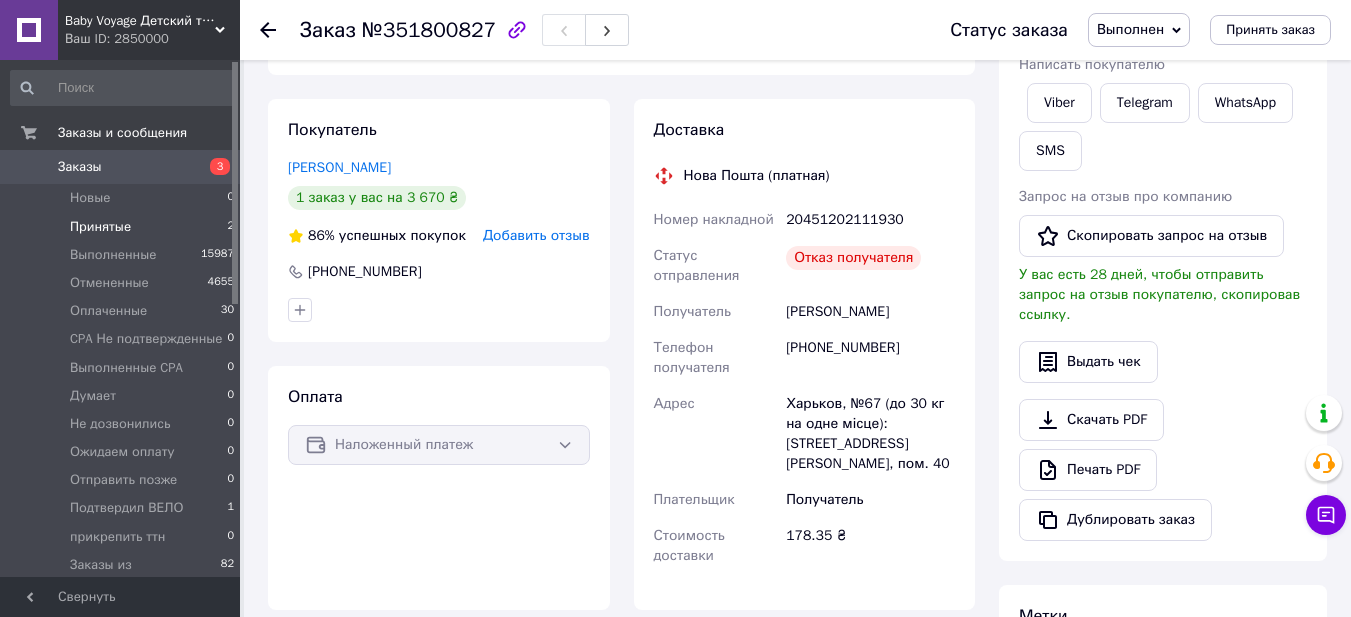 click on "Принятые" at bounding box center [100, 227] 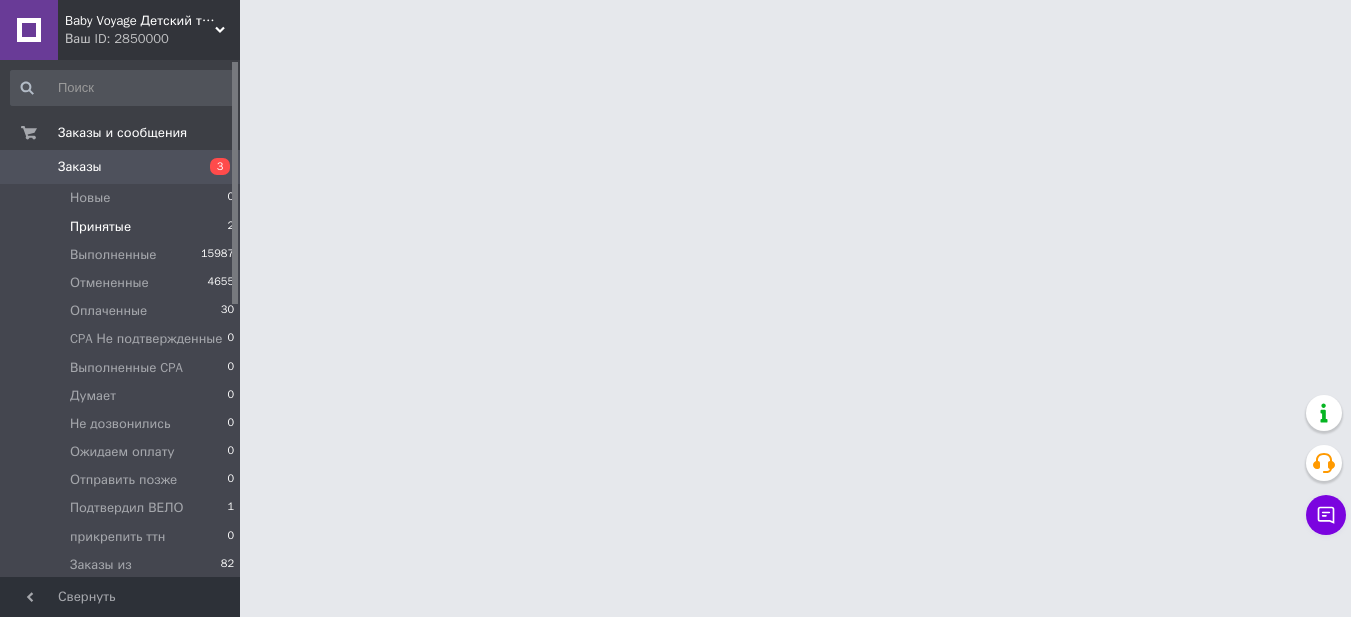 scroll, scrollTop: 0, scrollLeft: 0, axis: both 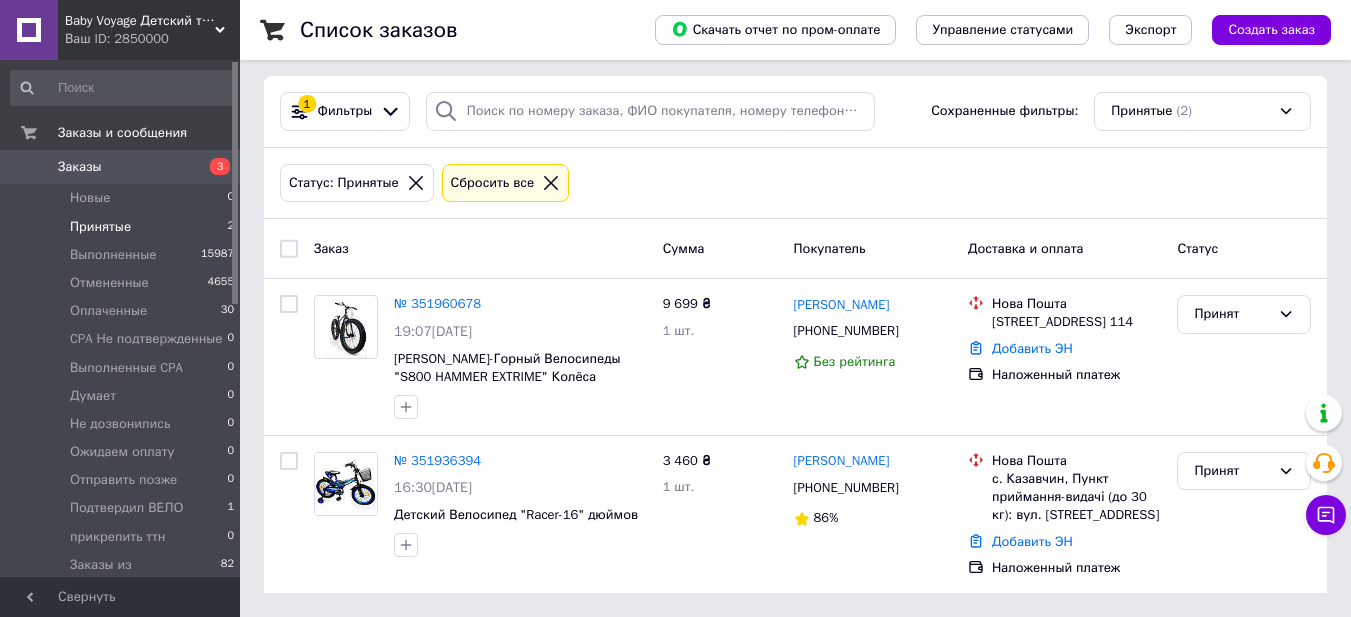 click on "Принятые" at bounding box center (100, 227) 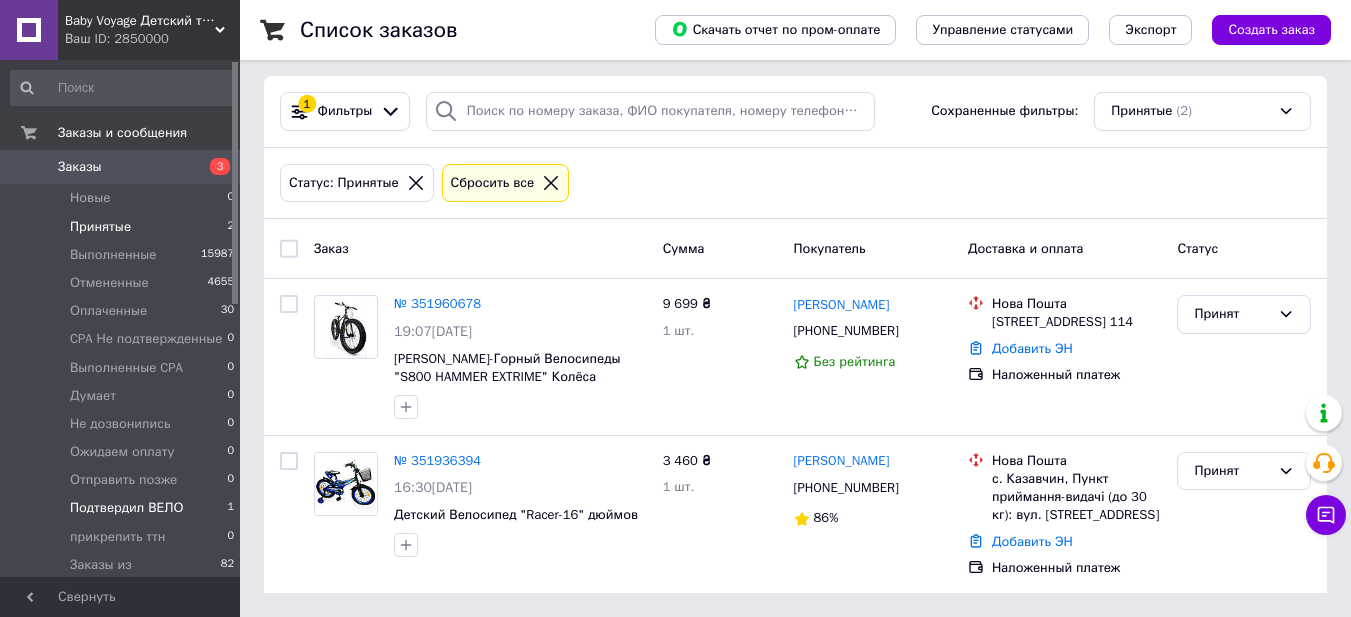 click on "Подтвердил ВЕЛО" at bounding box center [126, 508] 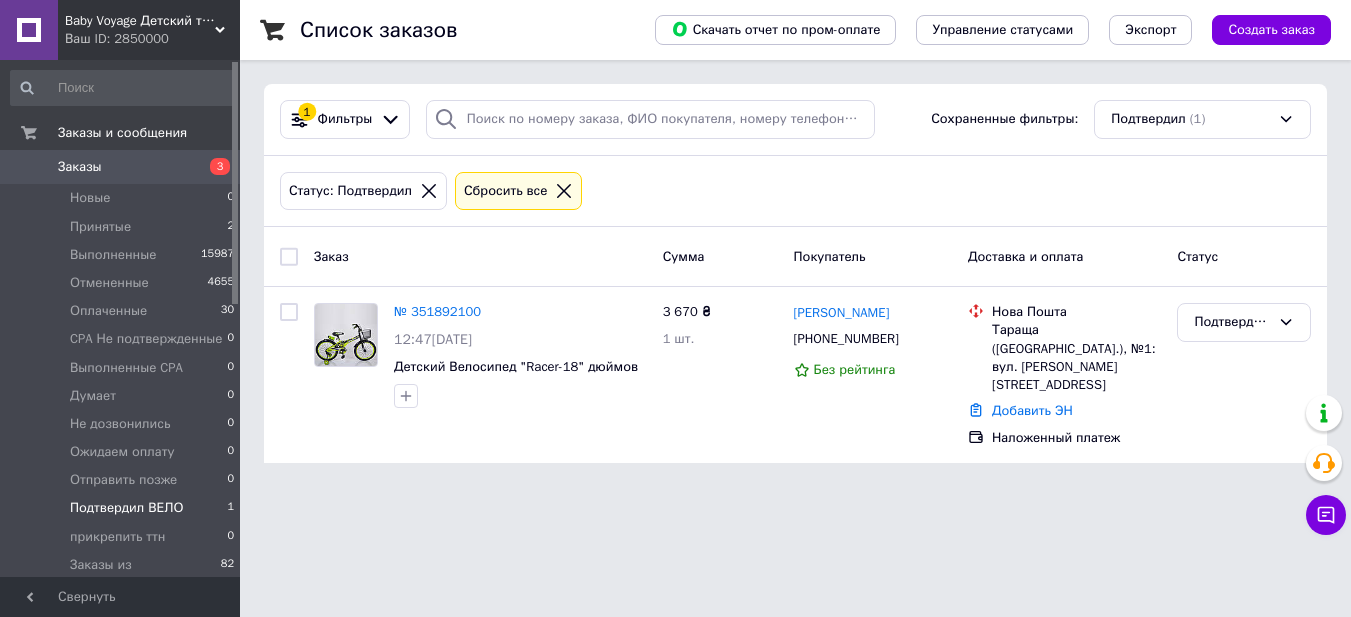 scroll, scrollTop: 0, scrollLeft: 0, axis: both 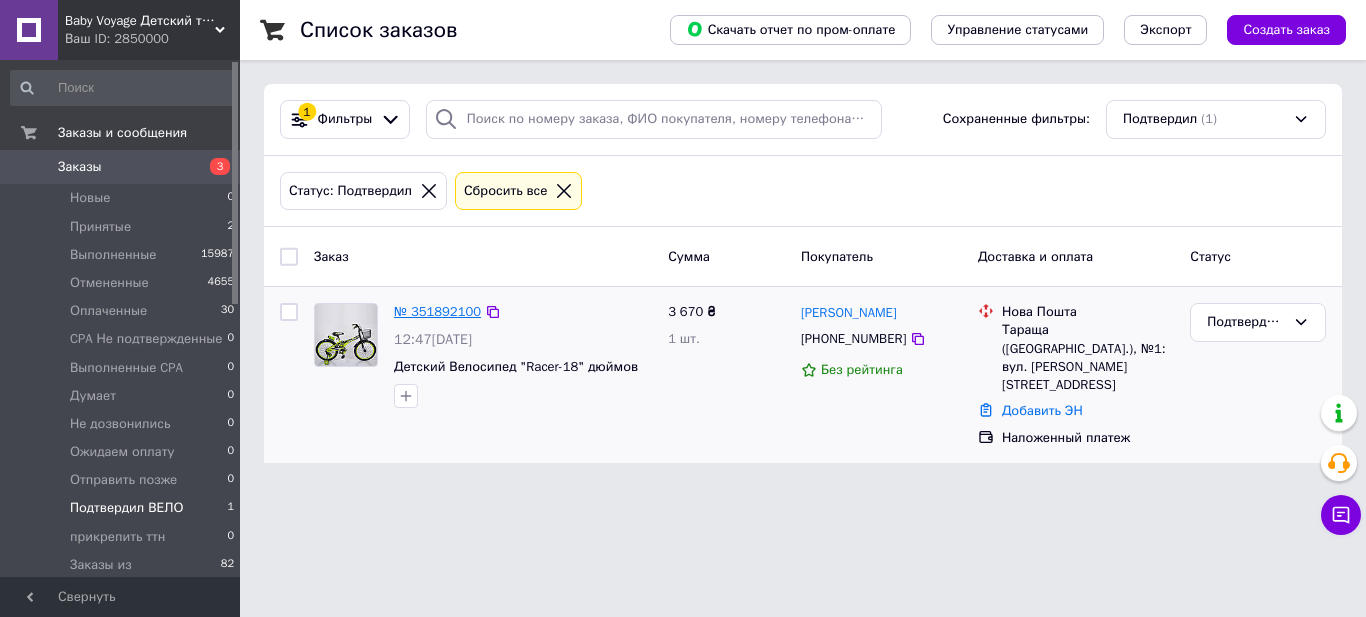 click on "№ 351892100" at bounding box center (437, 311) 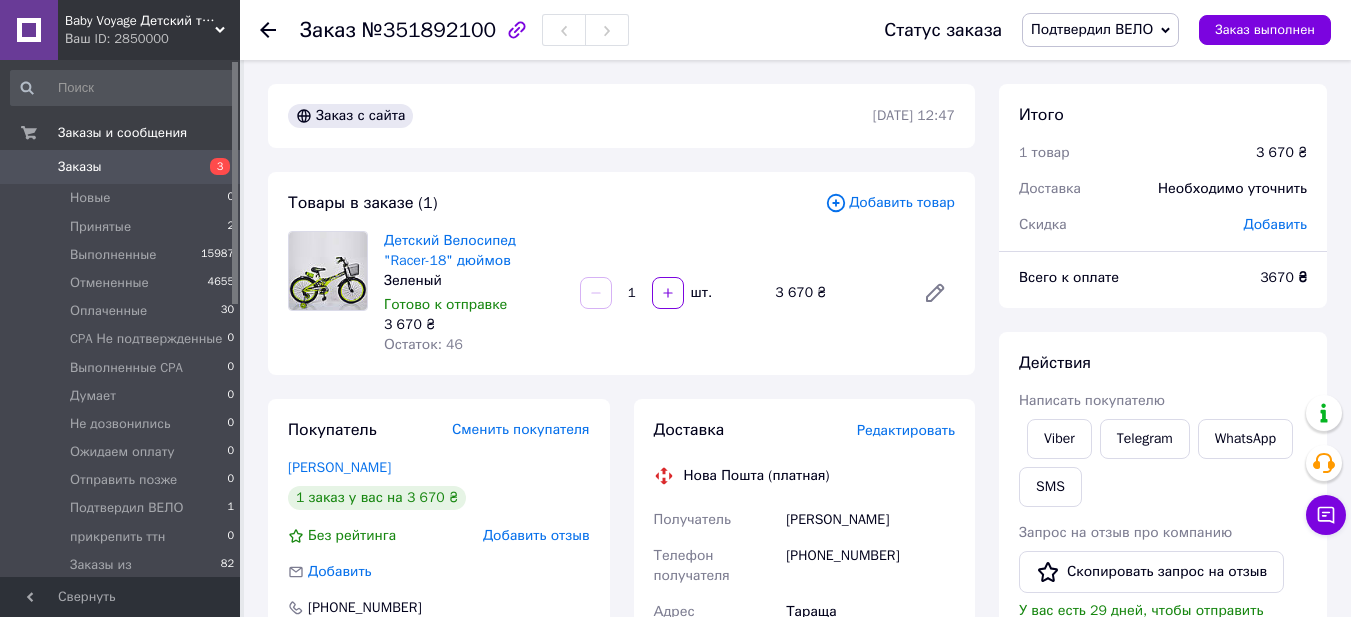 scroll, scrollTop: 200, scrollLeft: 0, axis: vertical 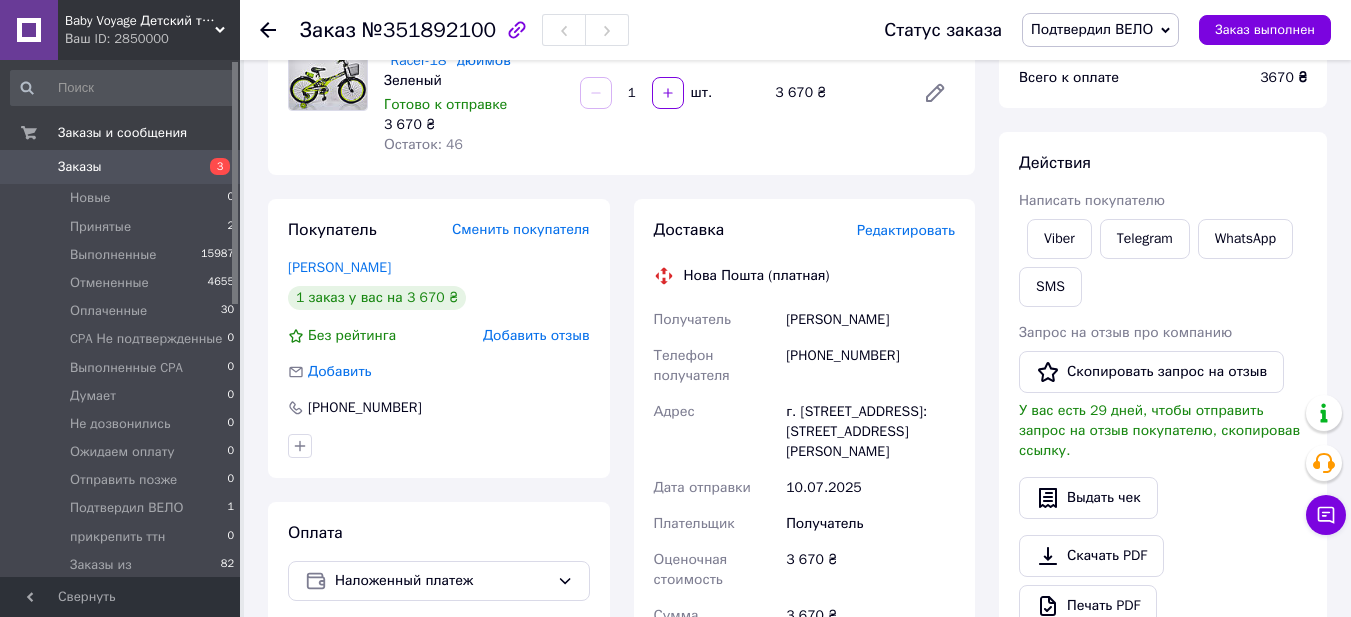 click on "[PHONE_NUMBER]" at bounding box center [870, 366] 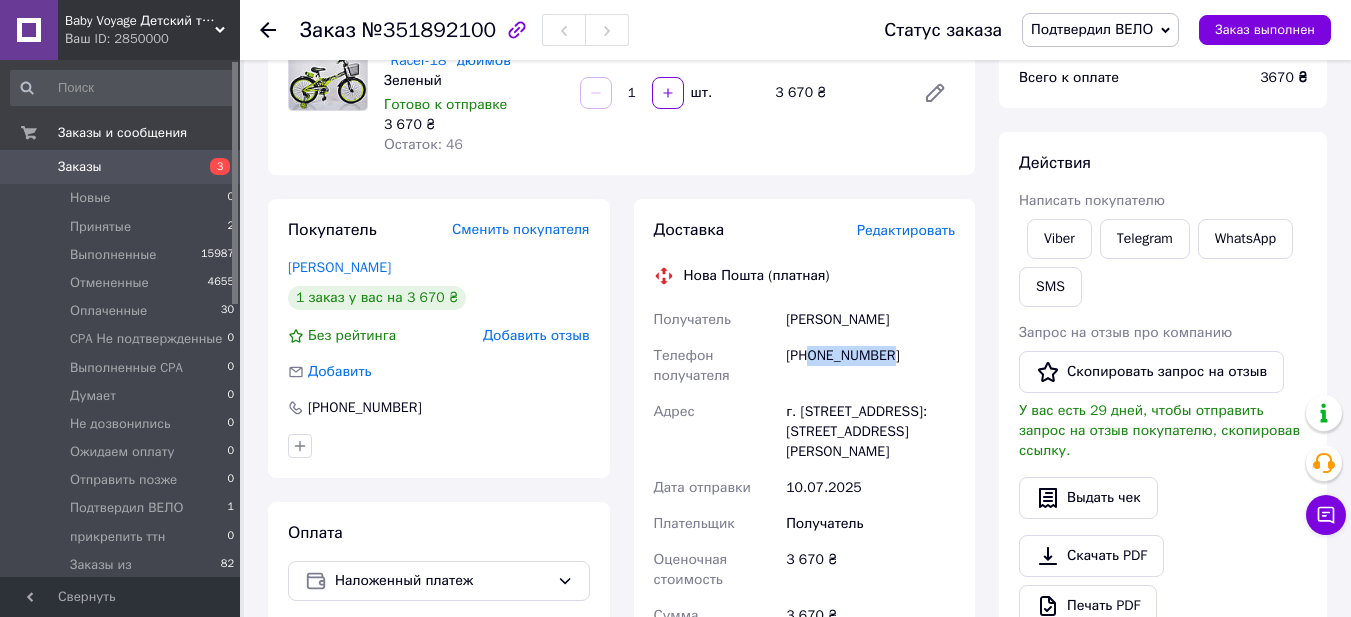 drag, startPoint x: 812, startPoint y: 356, endPoint x: 828, endPoint y: 362, distance: 17.088007 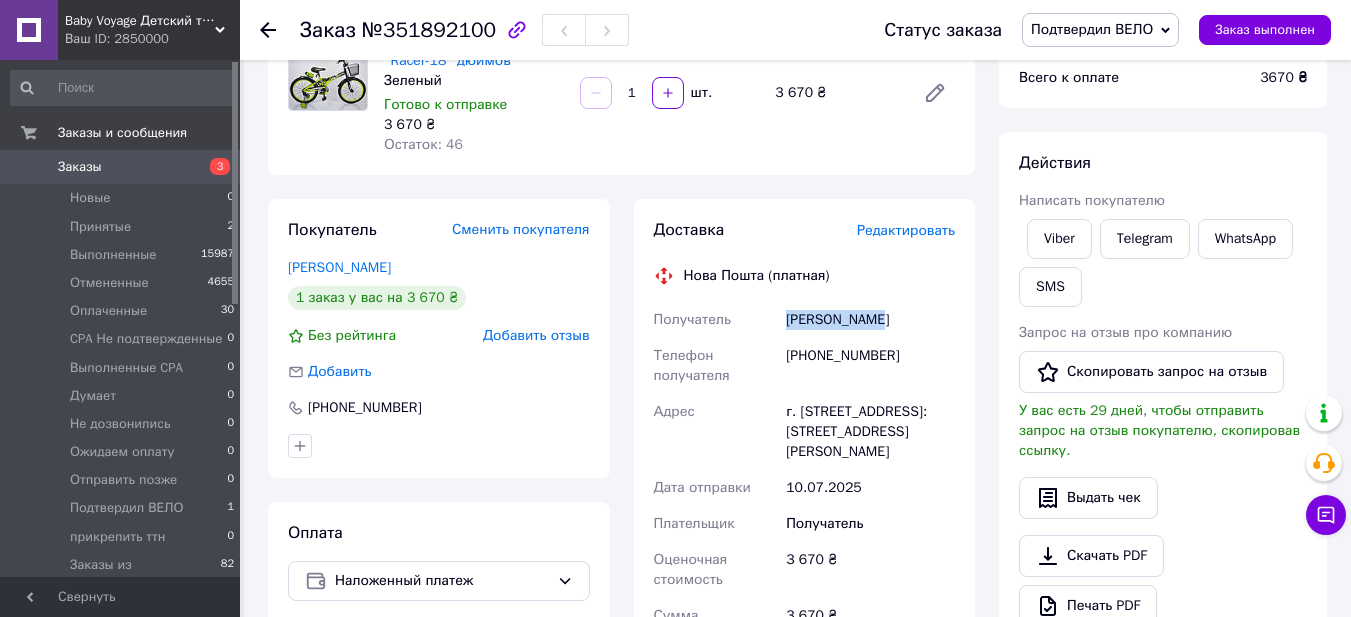 drag, startPoint x: 789, startPoint y: 317, endPoint x: 879, endPoint y: 322, distance: 90.13878 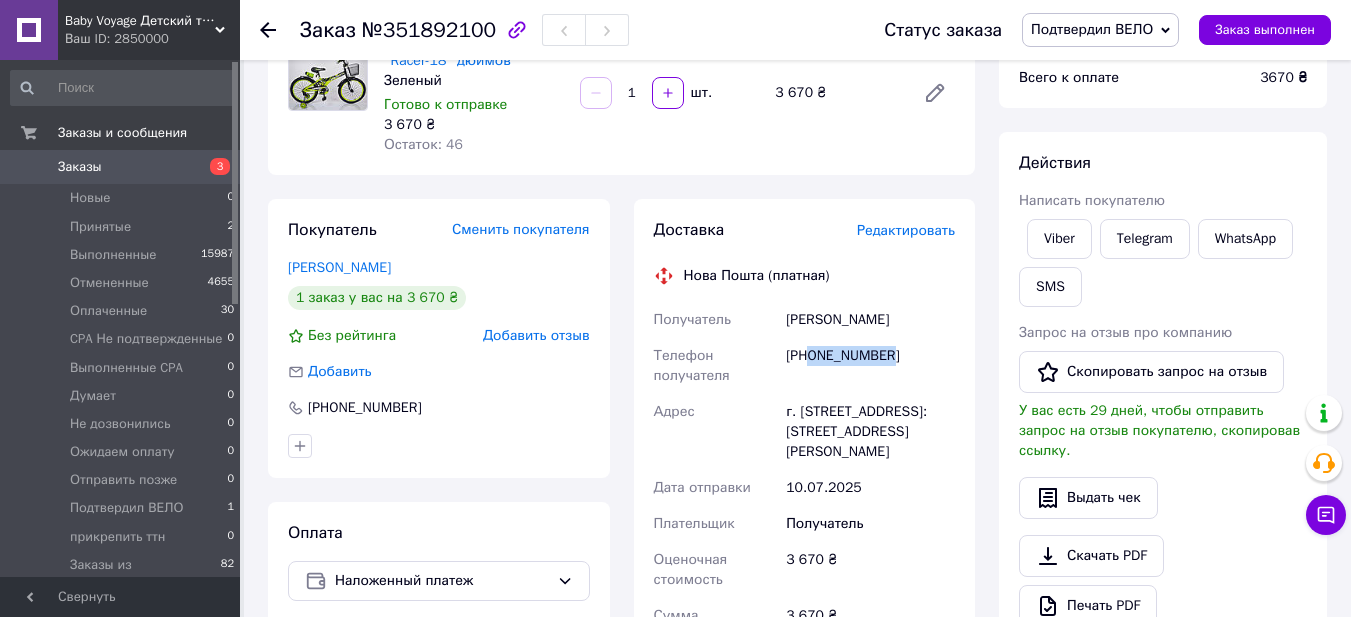 drag, startPoint x: 811, startPoint y: 358, endPoint x: 897, endPoint y: 362, distance: 86.09297 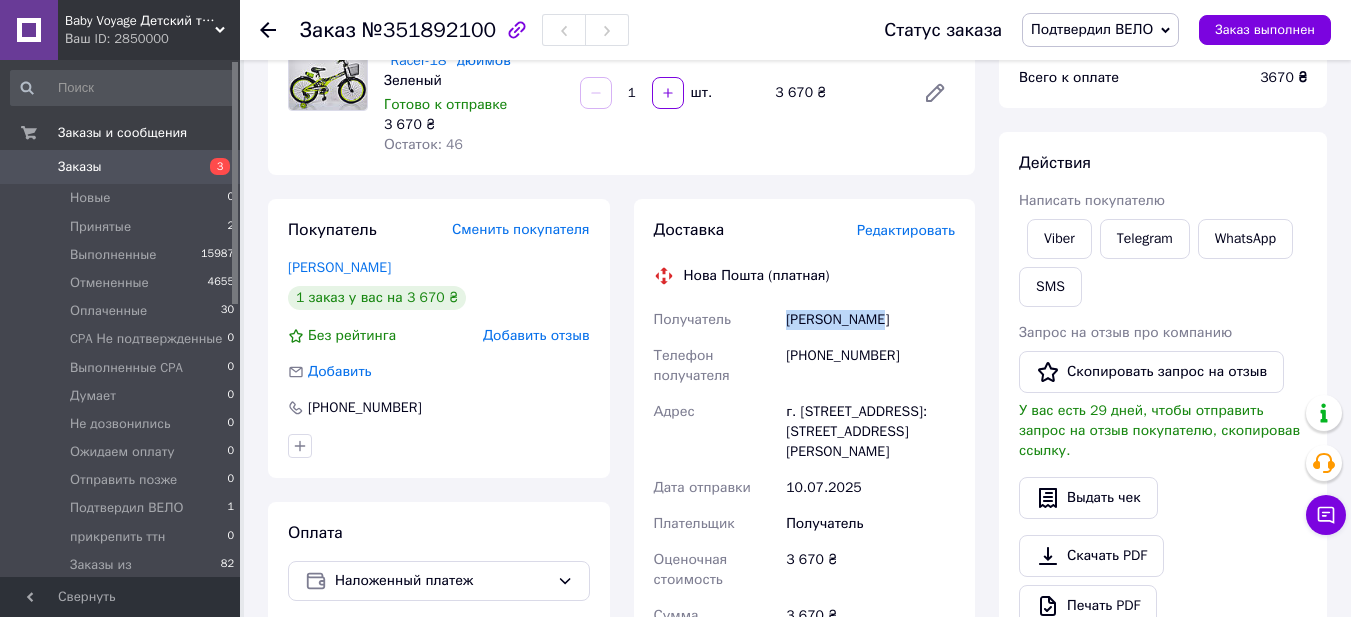 drag, startPoint x: 783, startPoint y: 319, endPoint x: 878, endPoint y: 318, distance: 95.005264 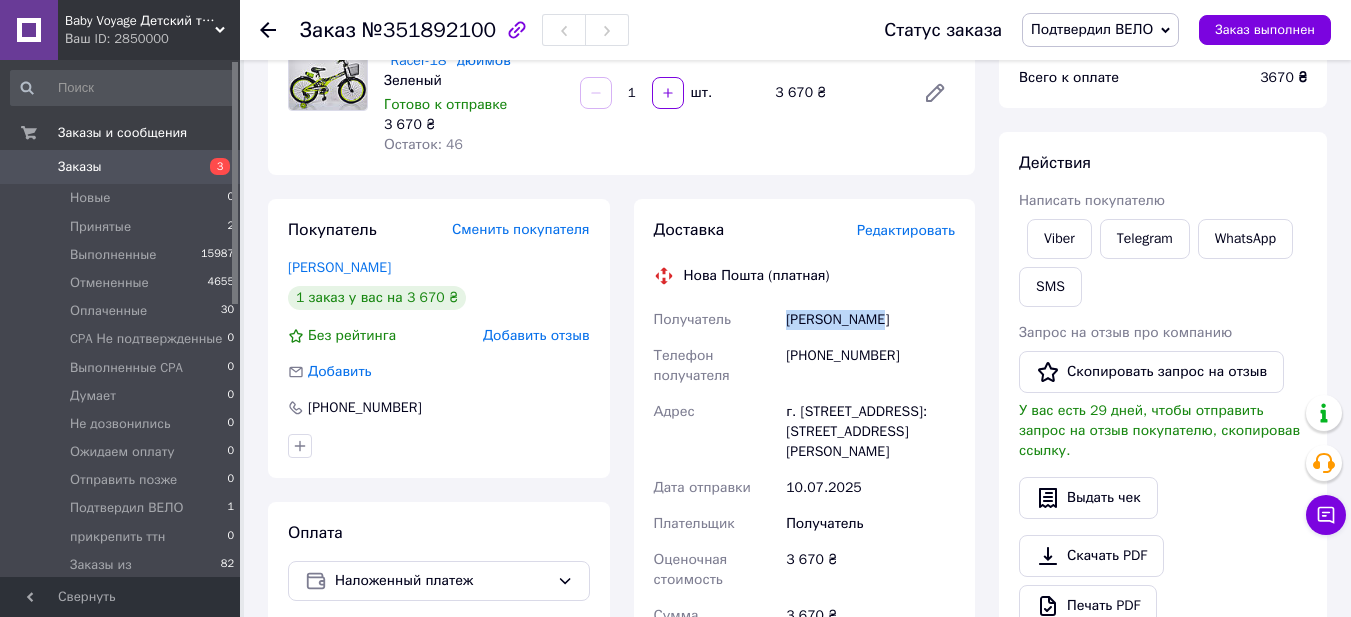 scroll, scrollTop: 600, scrollLeft: 0, axis: vertical 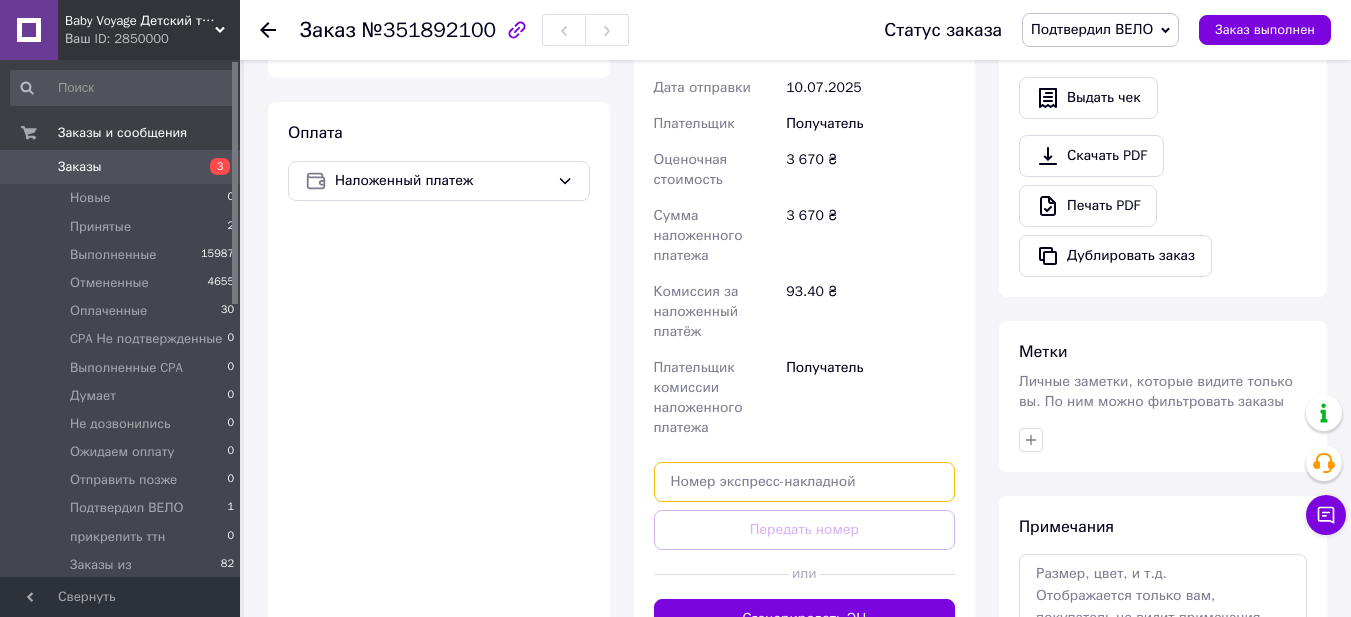 paste on "20451202111930" 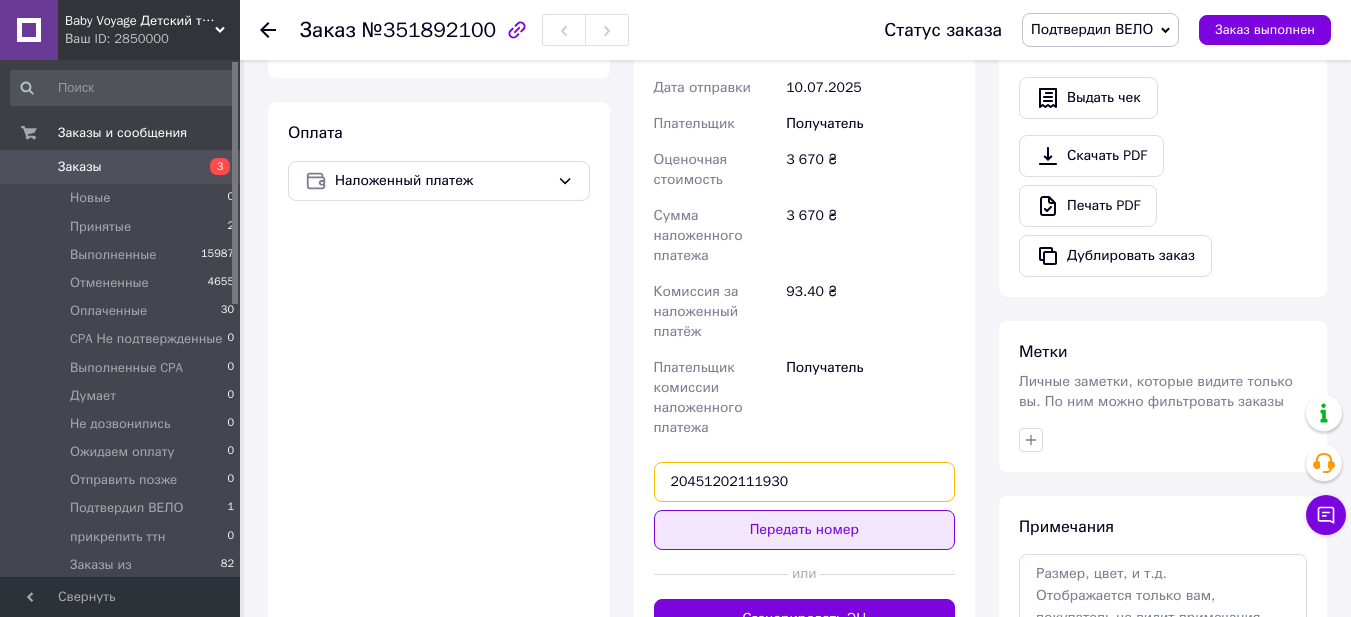 type on "20451202111930" 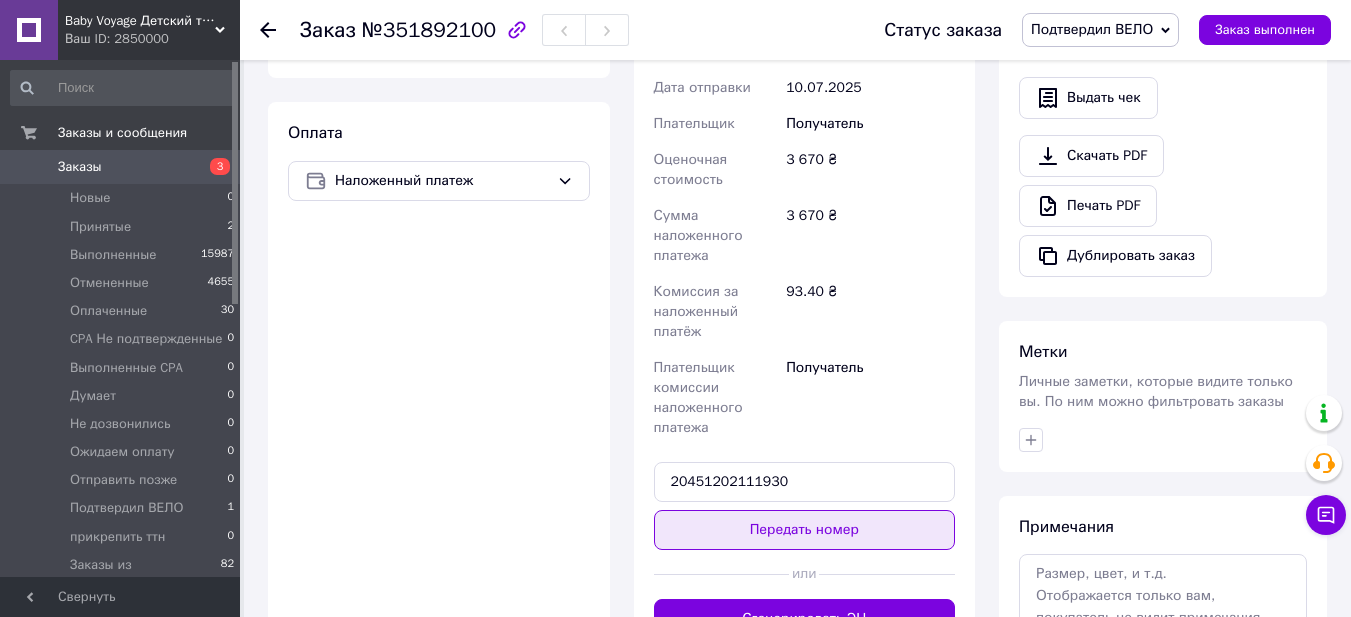 click on "Передать номер" at bounding box center (805, 530) 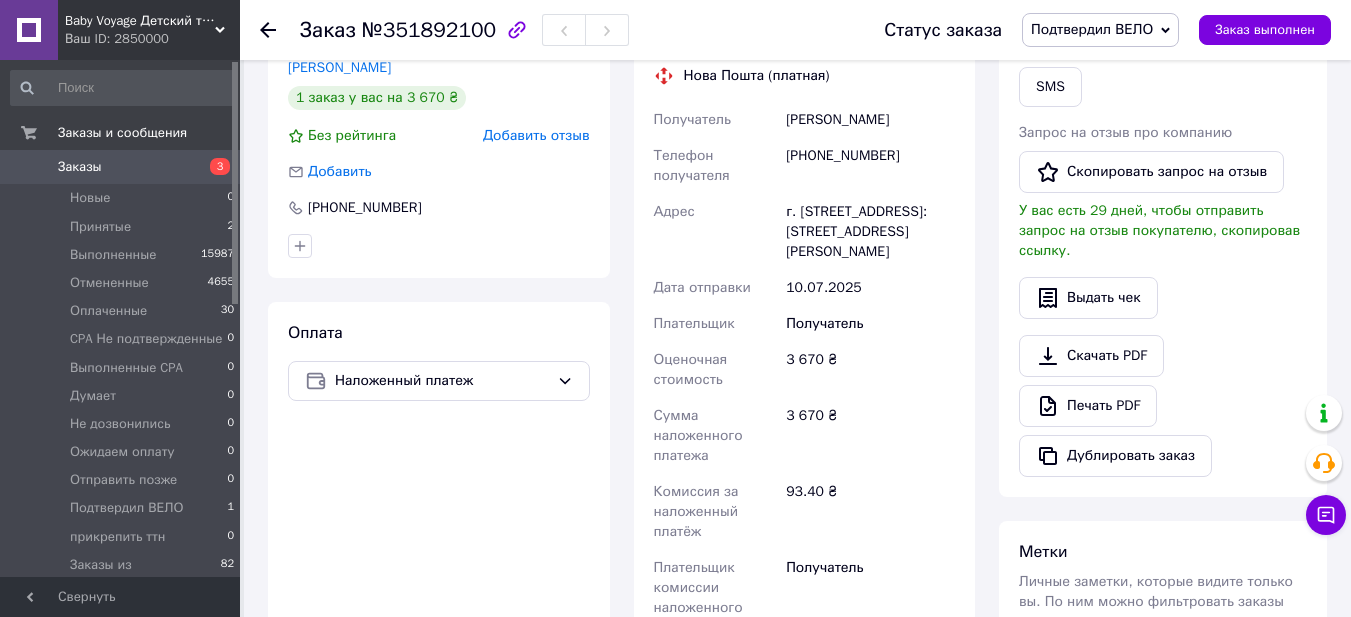 scroll, scrollTop: 300, scrollLeft: 0, axis: vertical 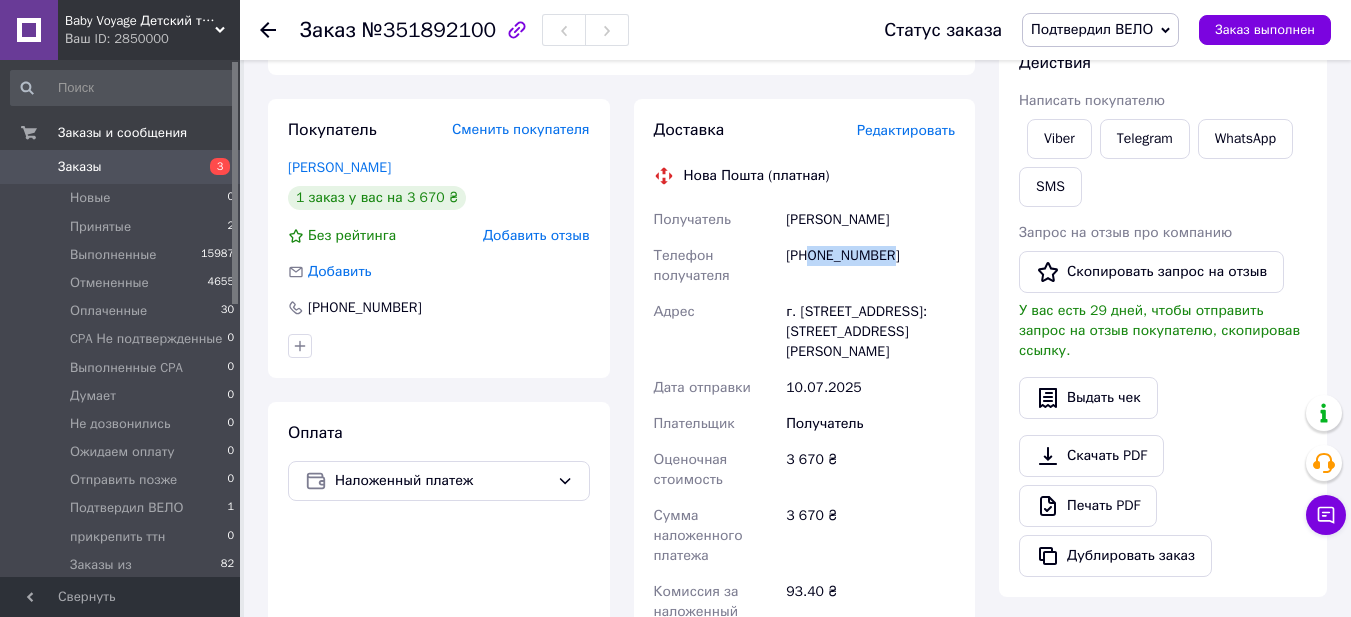 drag, startPoint x: 809, startPoint y: 257, endPoint x: 901, endPoint y: 259, distance: 92.021736 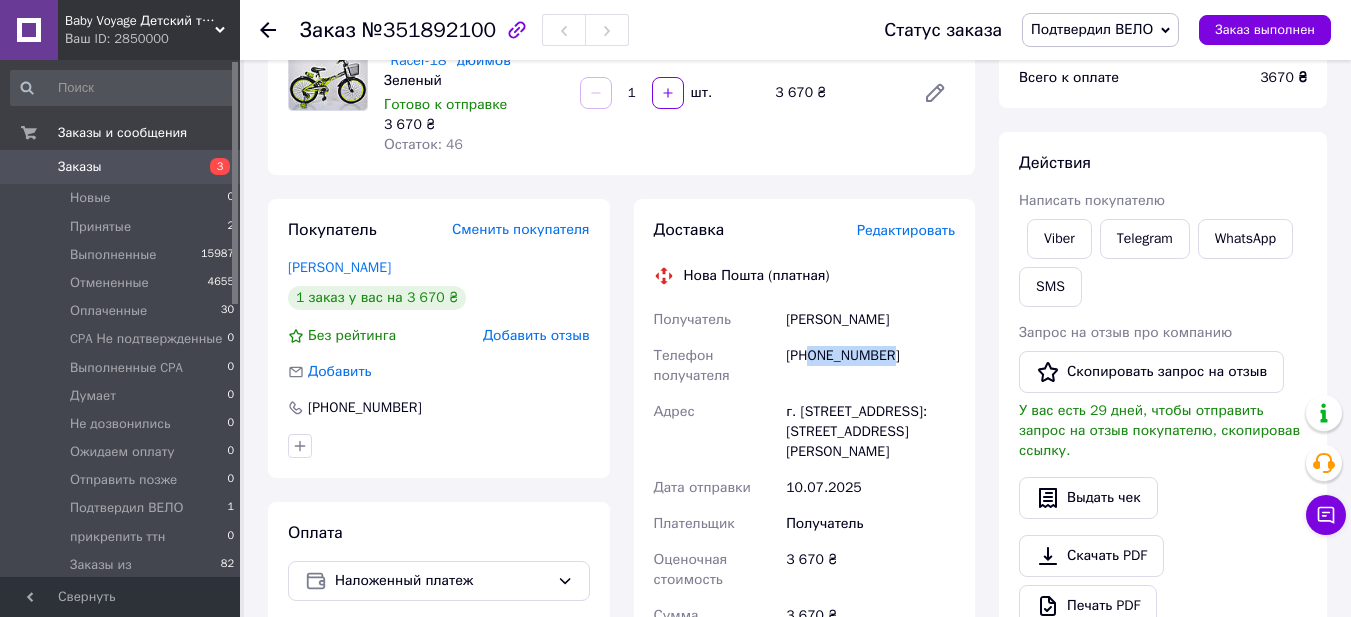 scroll, scrollTop: 100, scrollLeft: 0, axis: vertical 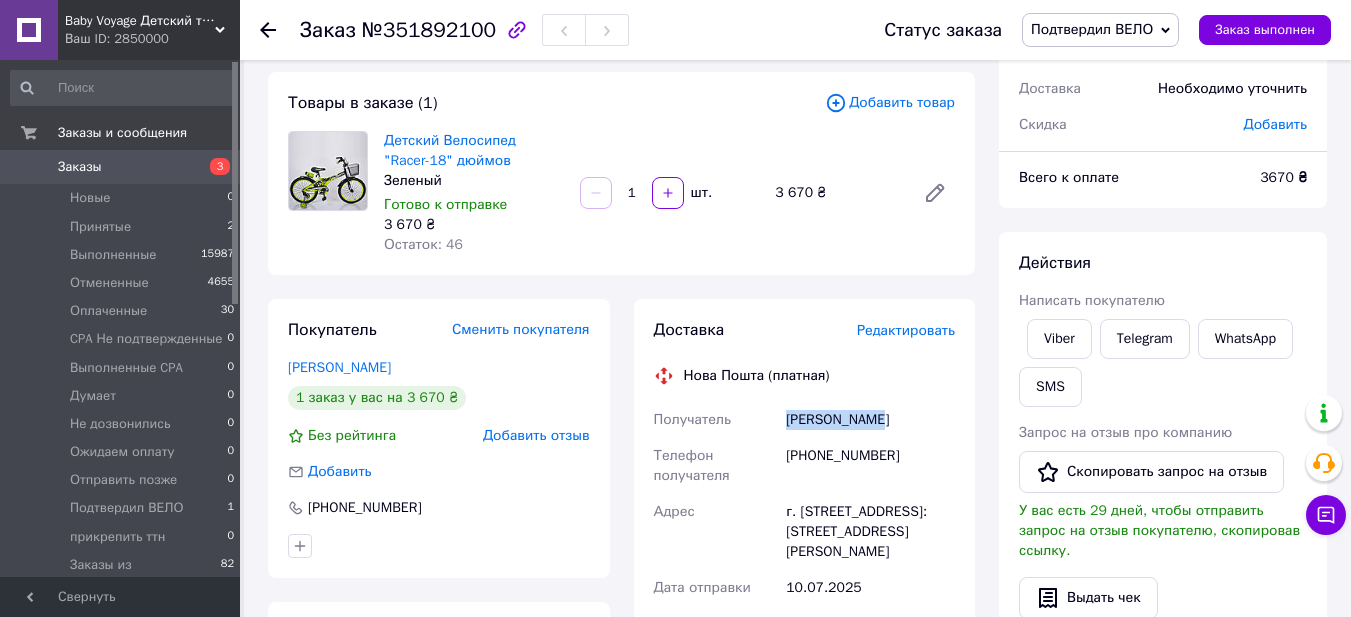 drag, startPoint x: 785, startPoint y: 419, endPoint x: 890, endPoint y: 429, distance: 105.47511 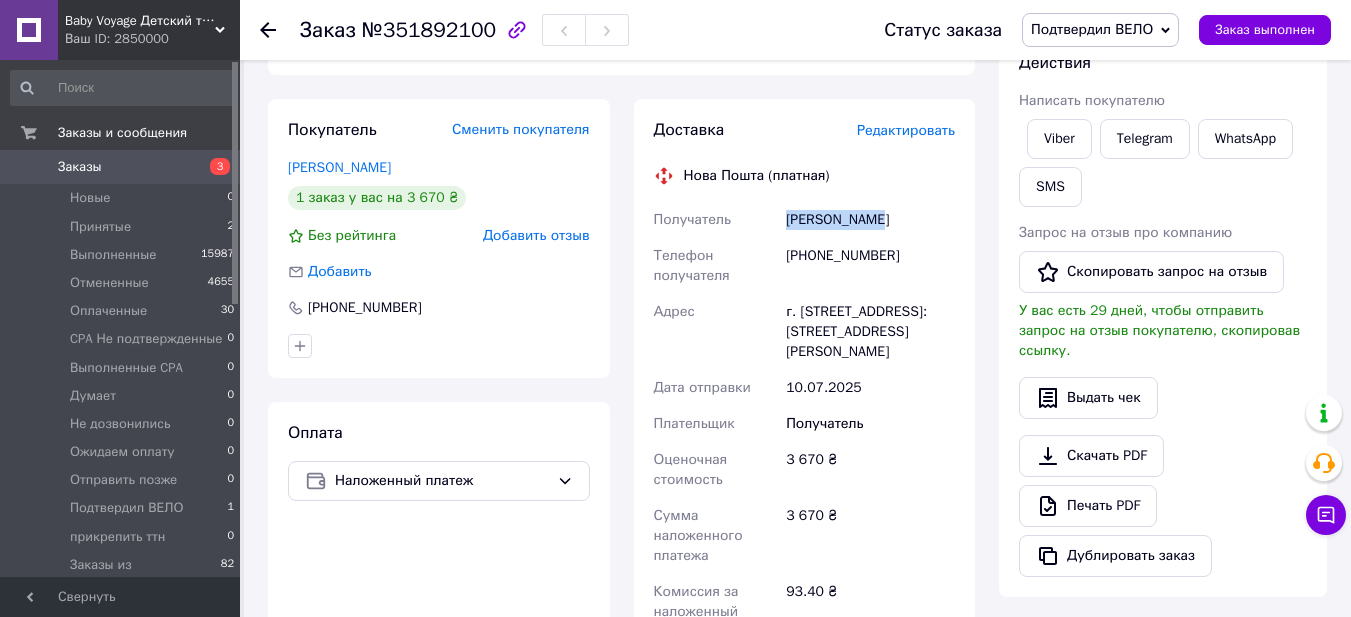 scroll, scrollTop: 400, scrollLeft: 0, axis: vertical 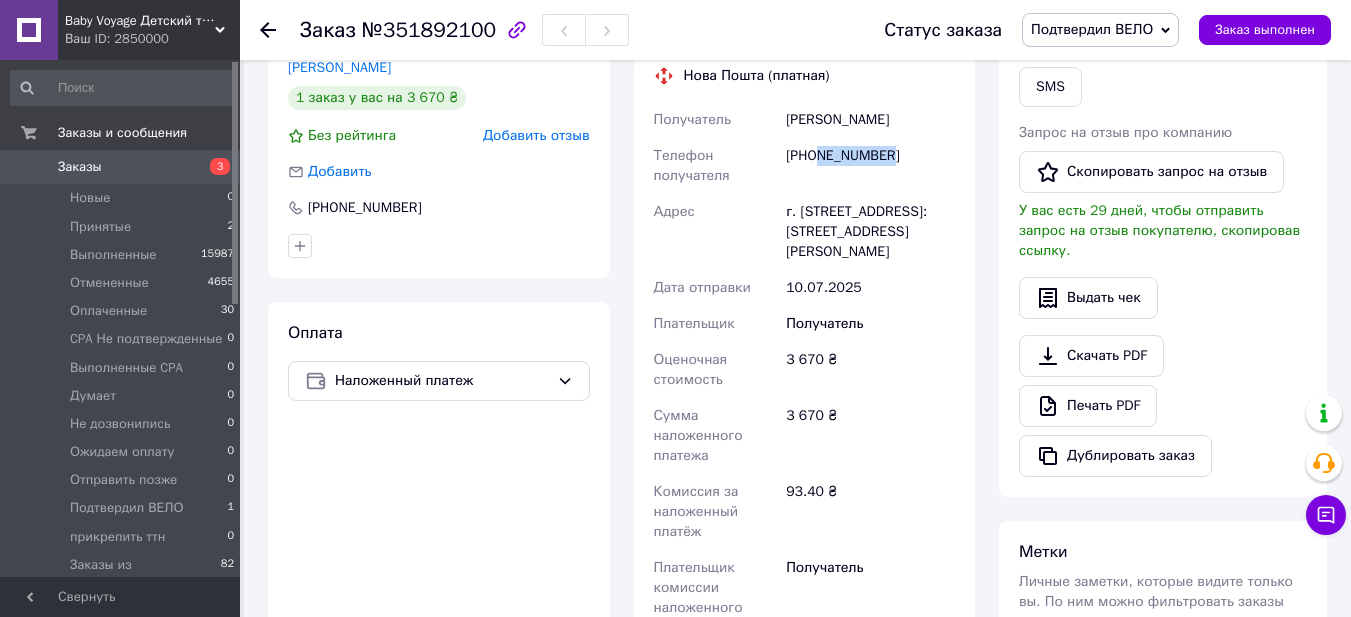 drag, startPoint x: 815, startPoint y: 157, endPoint x: 885, endPoint y: 156, distance: 70.00714 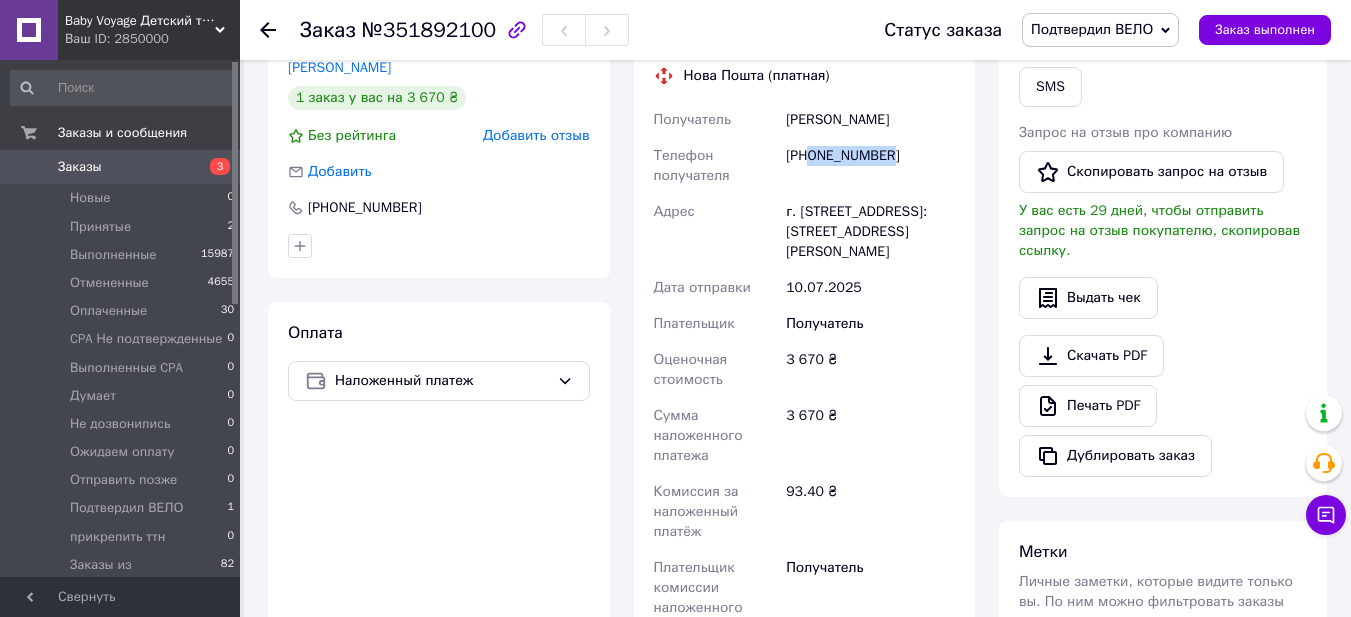 drag, startPoint x: 809, startPoint y: 154, endPoint x: 899, endPoint y: 165, distance: 90.66973 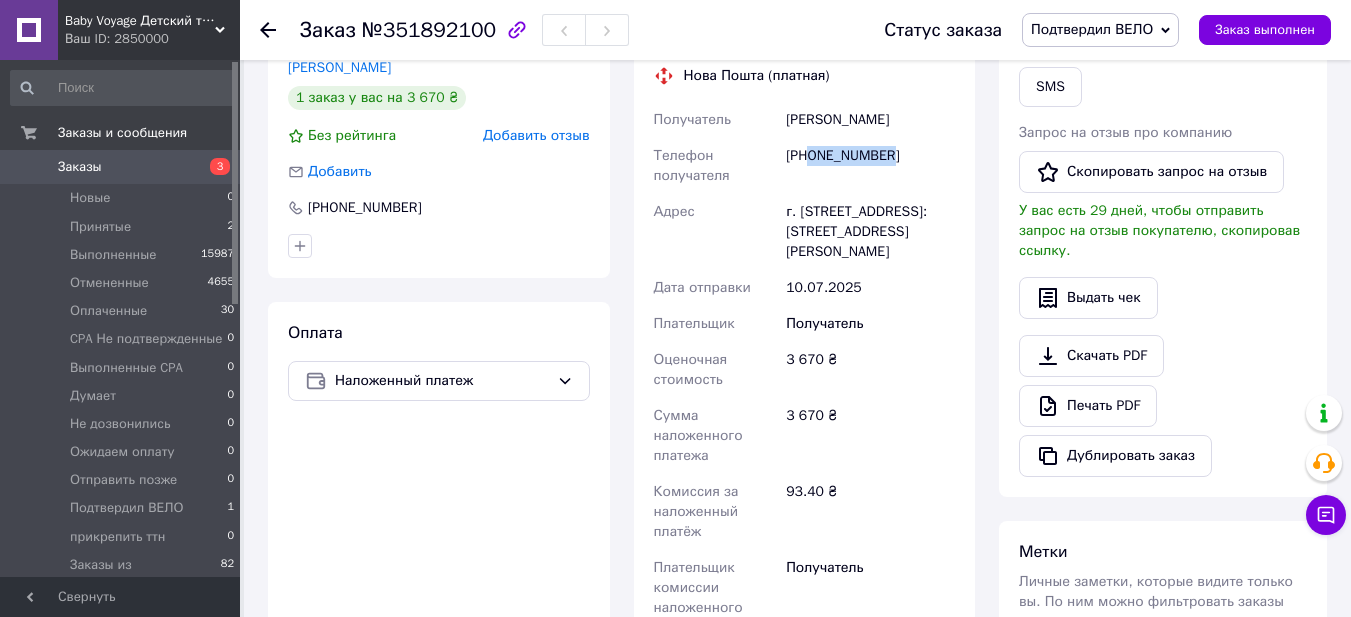 scroll, scrollTop: 0, scrollLeft: 0, axis: both 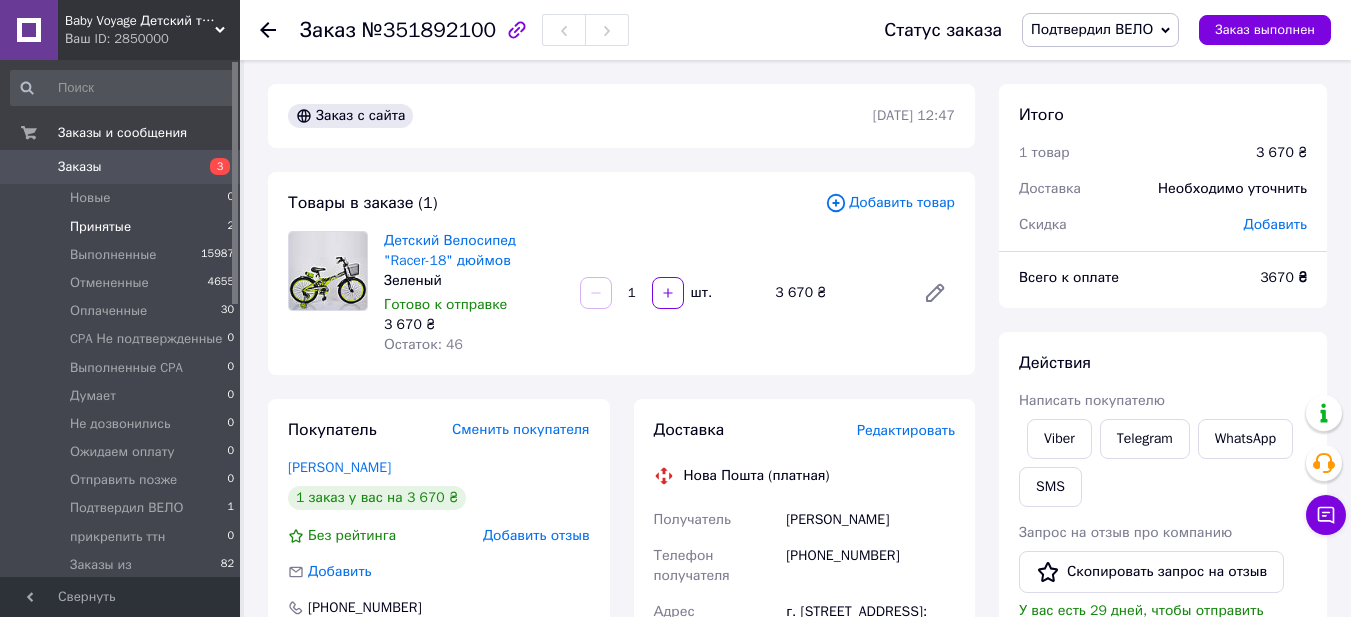 click on "Принятые" at bounding box center (100, 227) 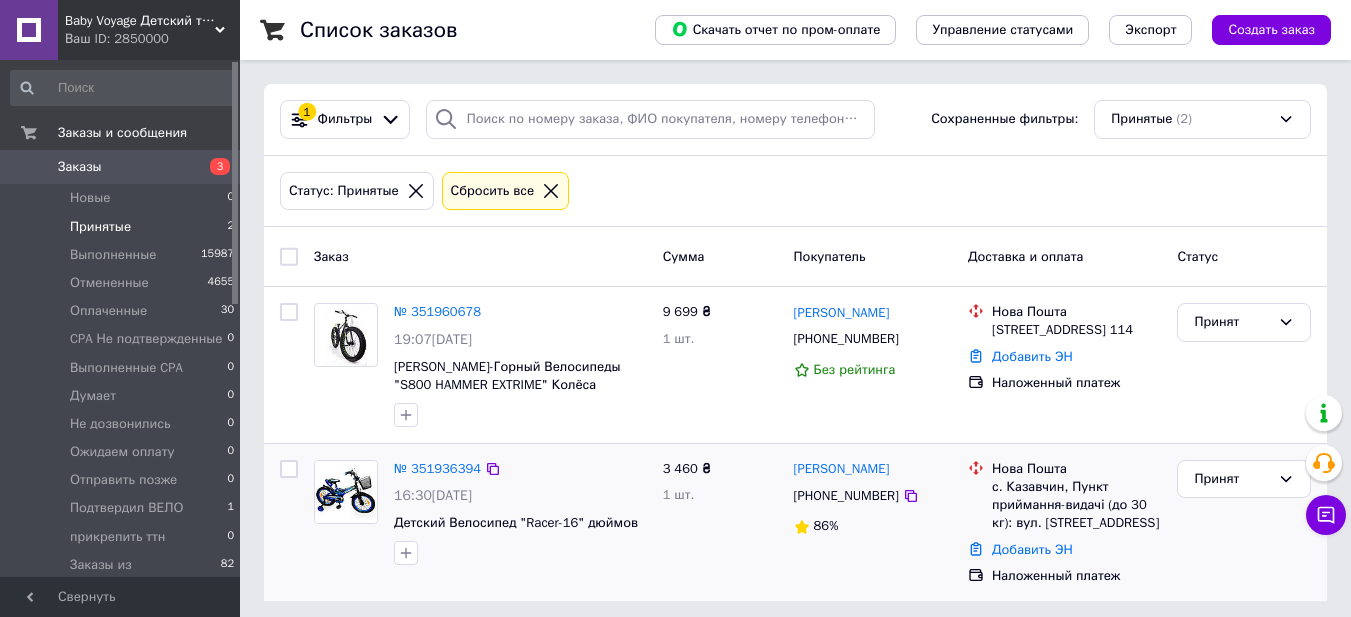 scroll, scrollTop: 10, scrollLeft: 0, axis: vertical 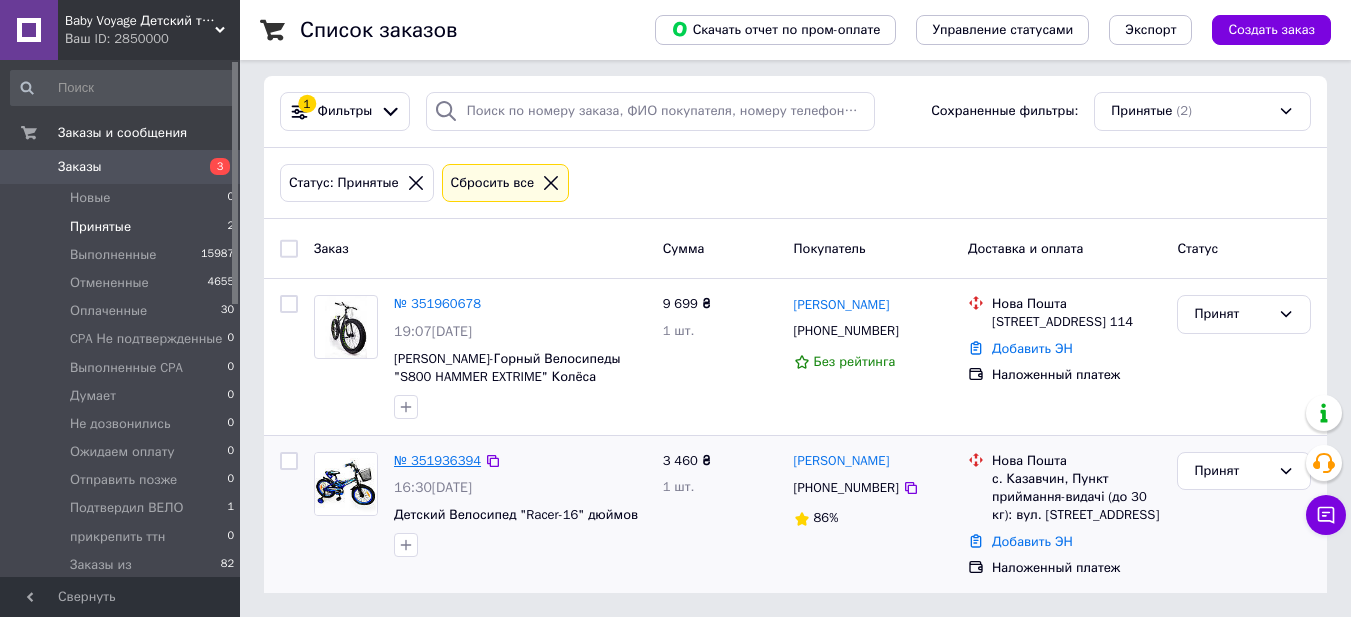 click on "№ 351936394" at bounding box center [437, 460] 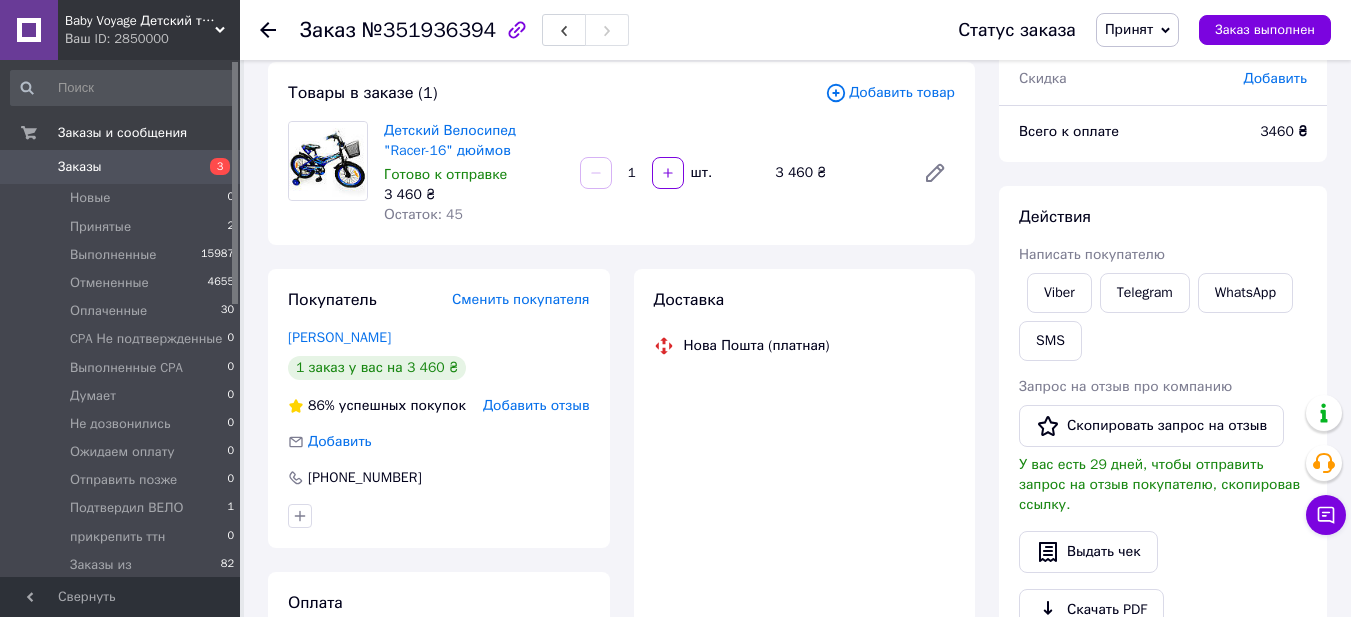 scroll, scrollTop: 310, scrollLeft: 0, axis: vertical 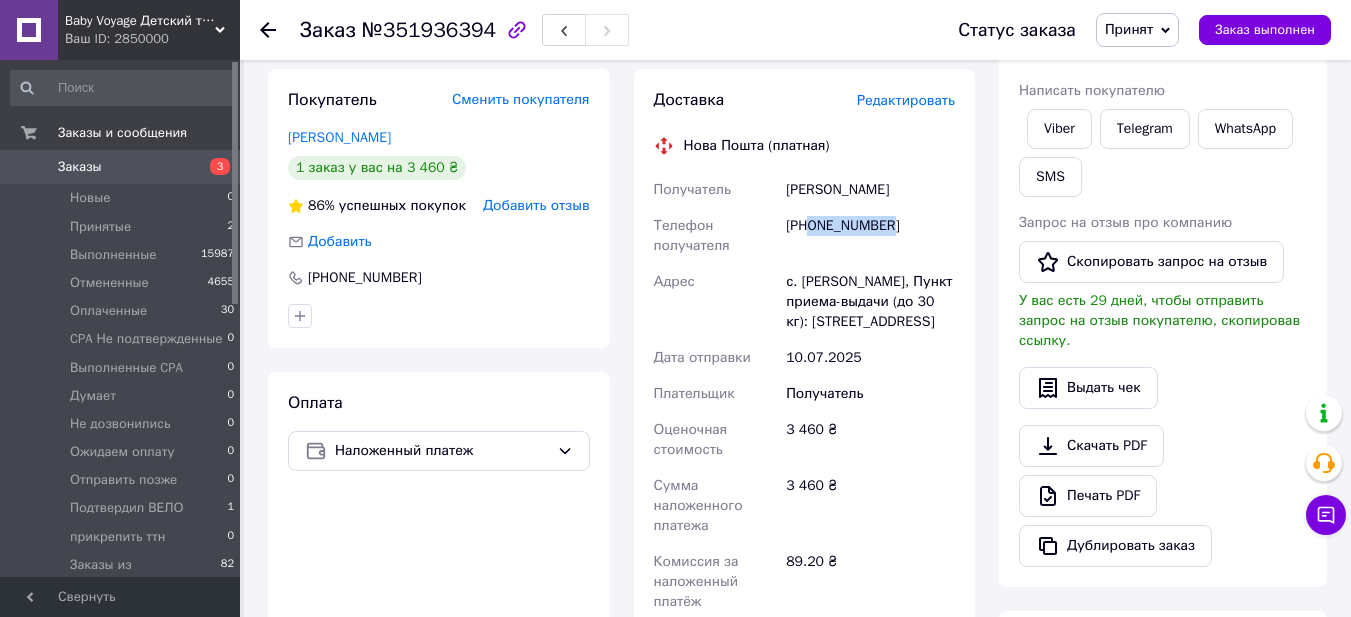 drag, startPoint x: 811, startPoint y: 224, endPoint x: 919, endPoint y: 224, distance: 108 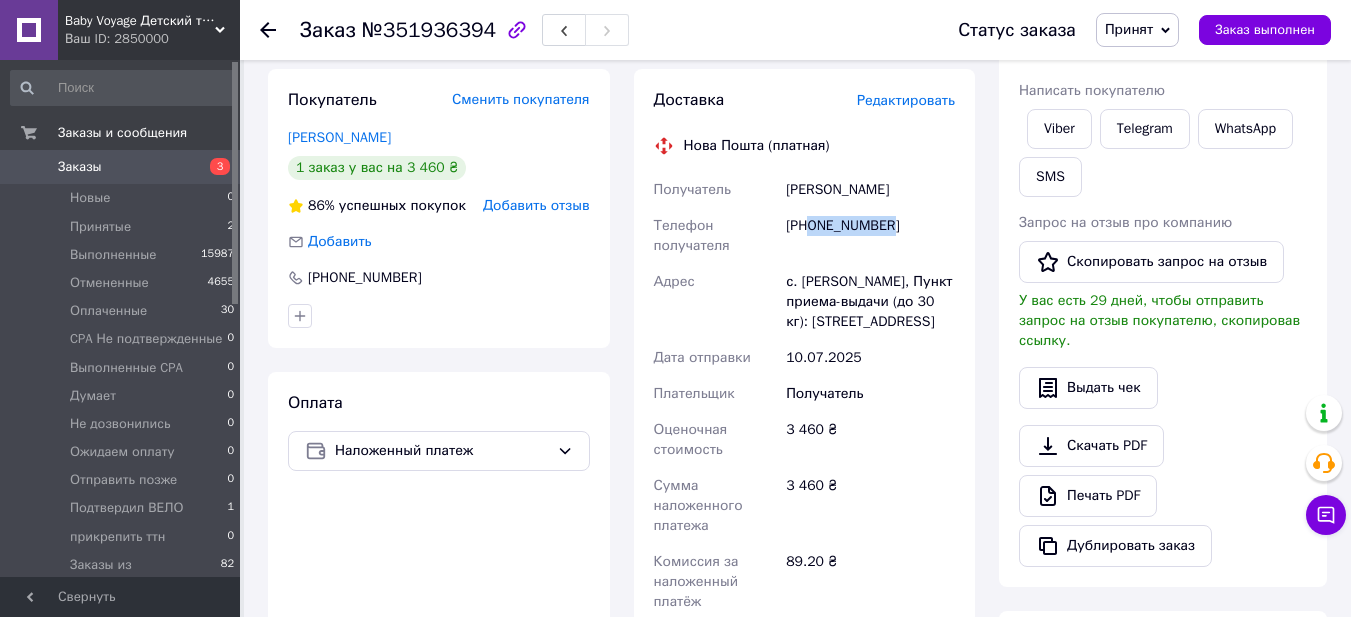 scroll, scrollTop: 0, scrollLeft: 0, axis: both 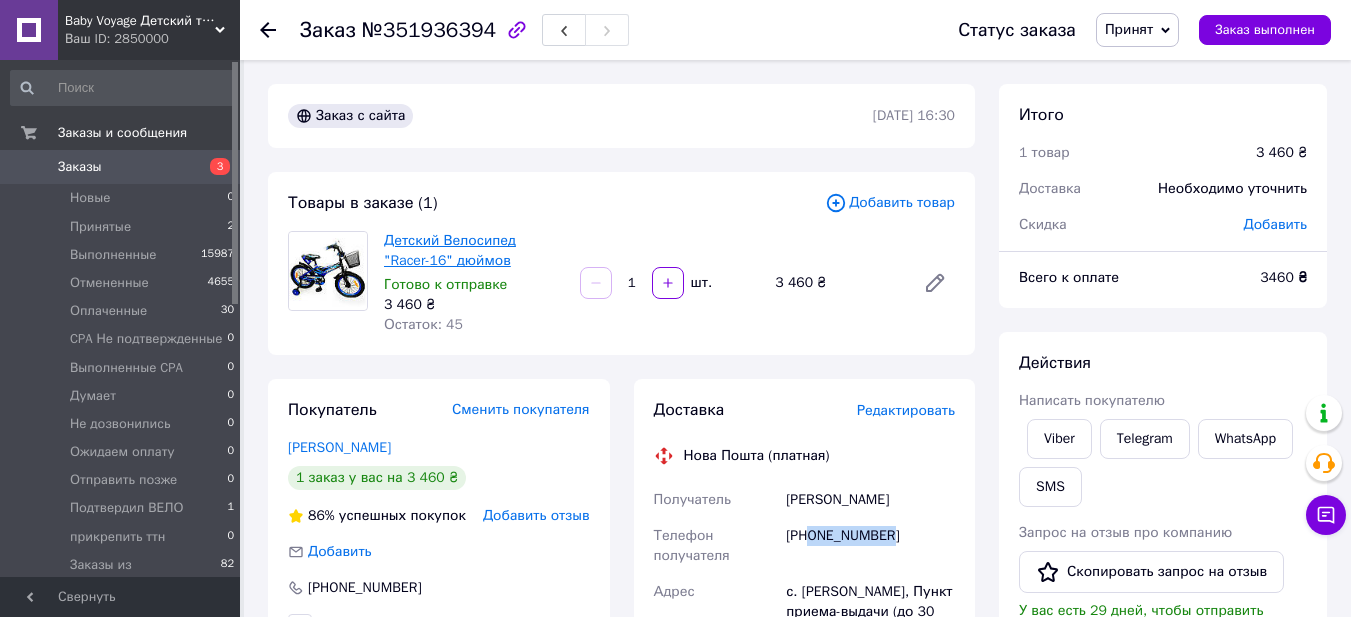 click on "Детский Велосипед "Racer-16" дюймов" at bounding box center [450, 250] 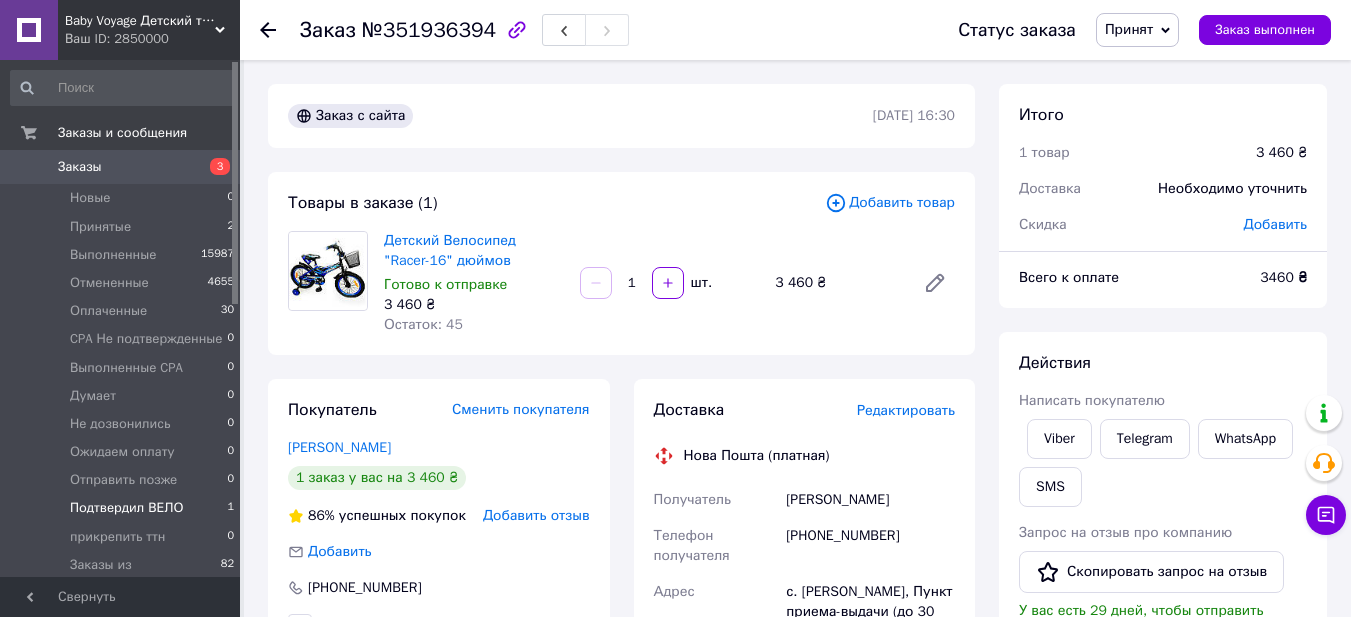 click on "Подтвердил ВЕЛО" at bounding box center [126, 508] 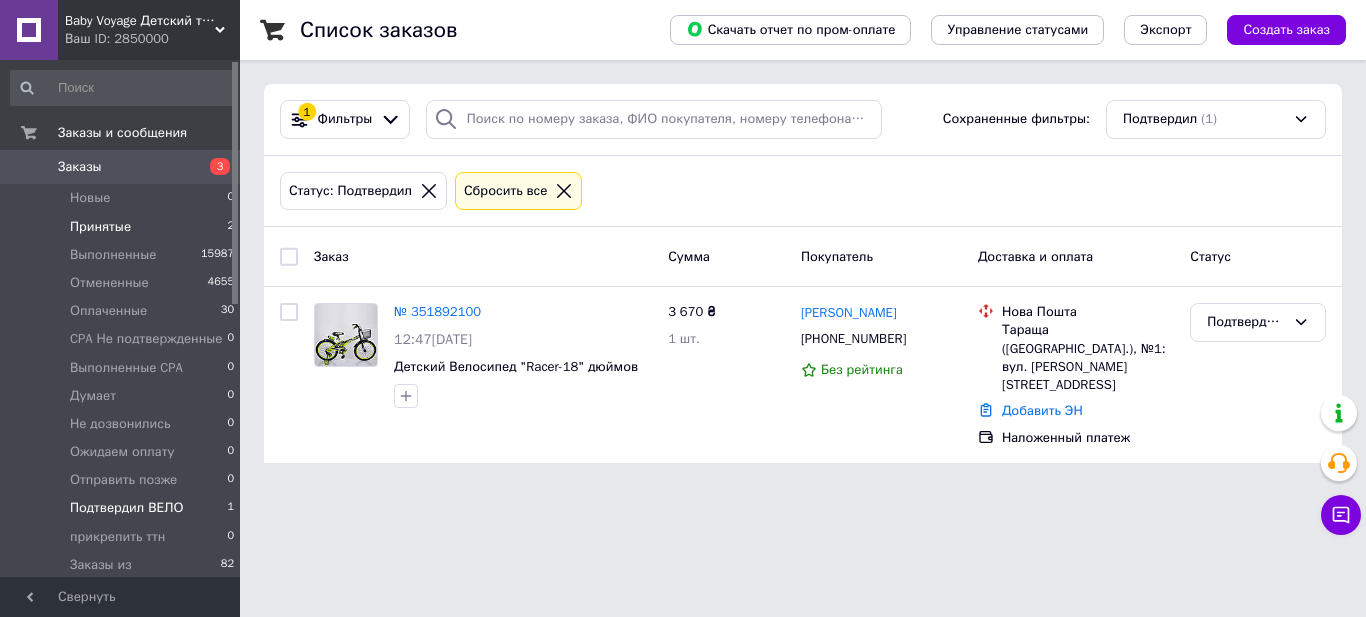 click on "Принятые" at bounding box center [100, 227] 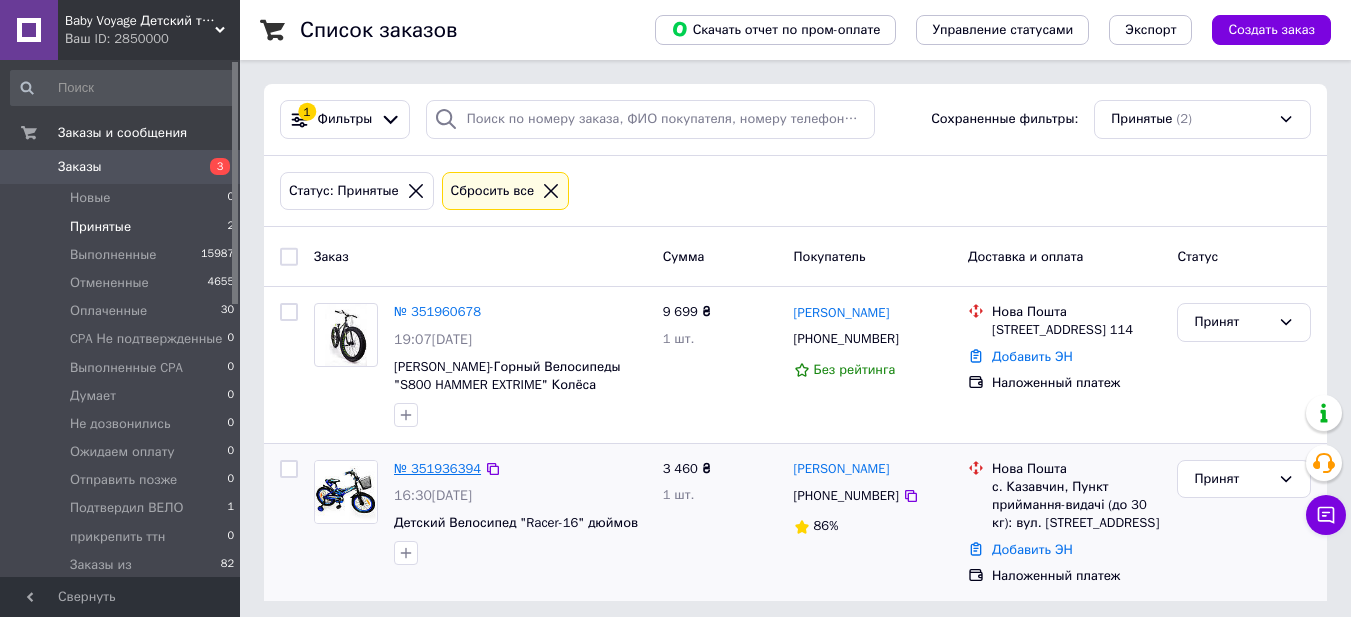 click on "№ 351936394" at bounding box center (437, 468) 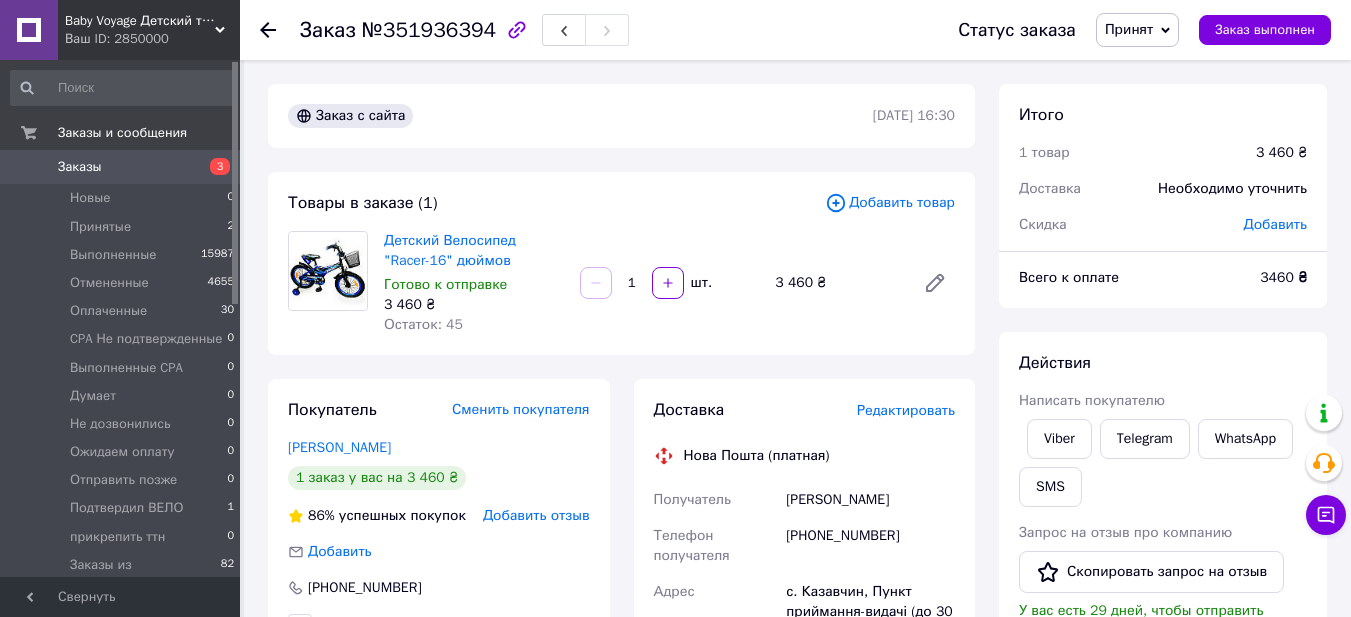 scroll, scrollTop: 200, scrollLeft: 0, axis: vertical 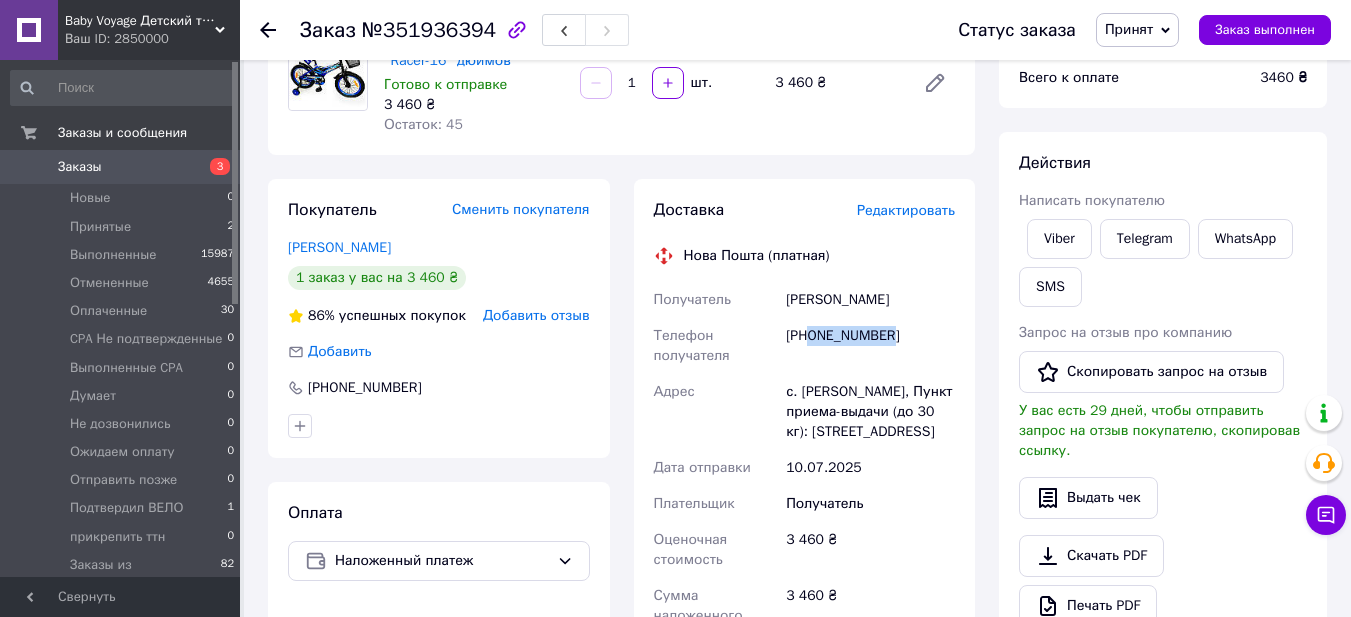 drag, startPoint x: 813, startPoint y: 334, endPoint x: 883, endPoint y: 334, distance: 70 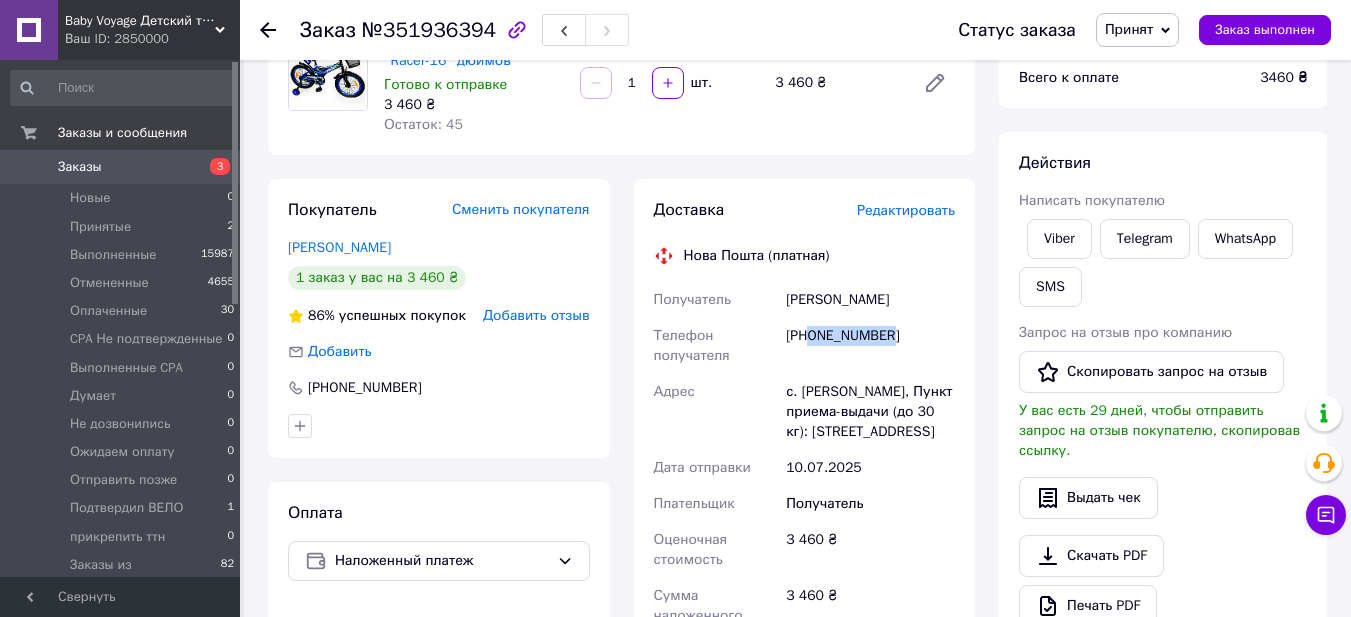 drag, startPoint x: 787, startPoint y: 298, endPoint x: 920, endPoint y: 301, distance: 133.03383 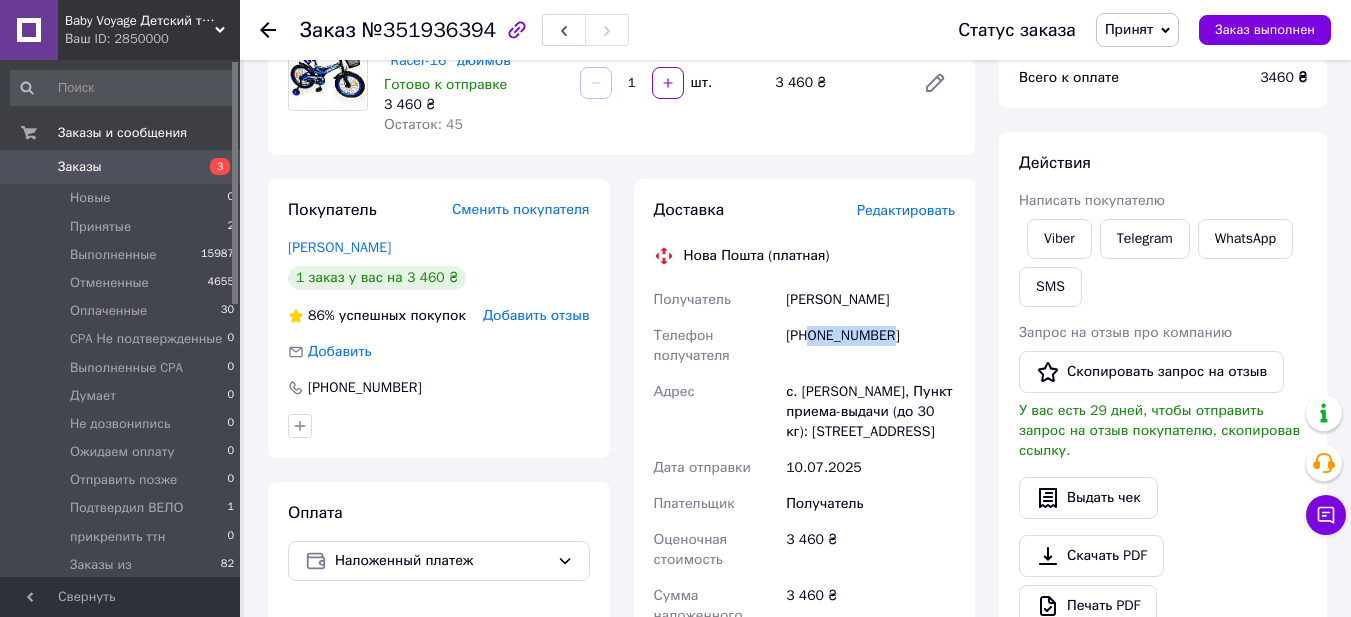 scroll, scrollTop: 600, scrollLeft: 0, axis: vertical 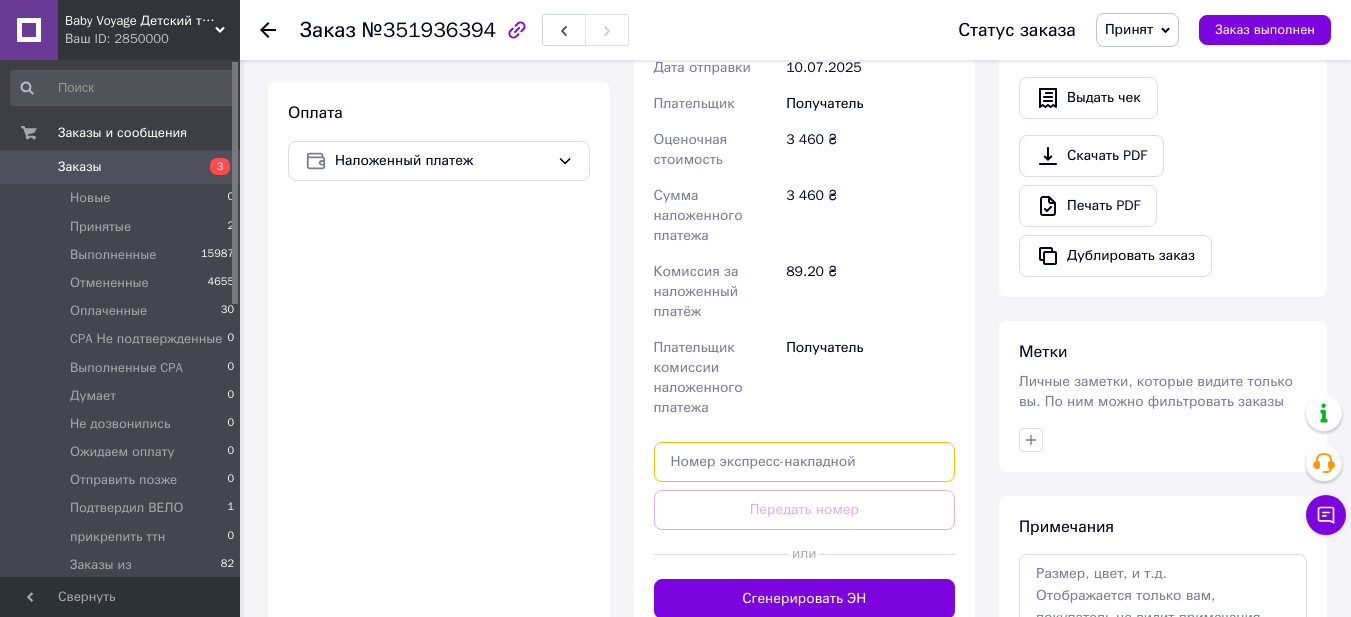 paste on "20451202945614" 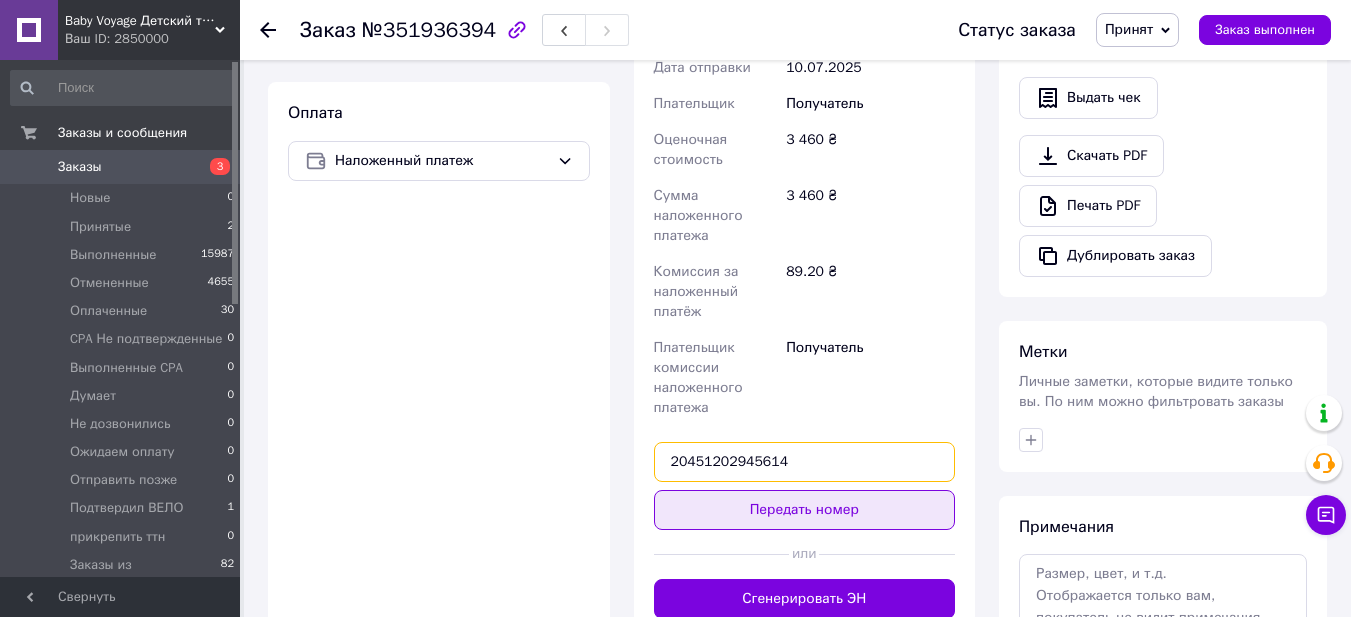 type on "20451202945614" 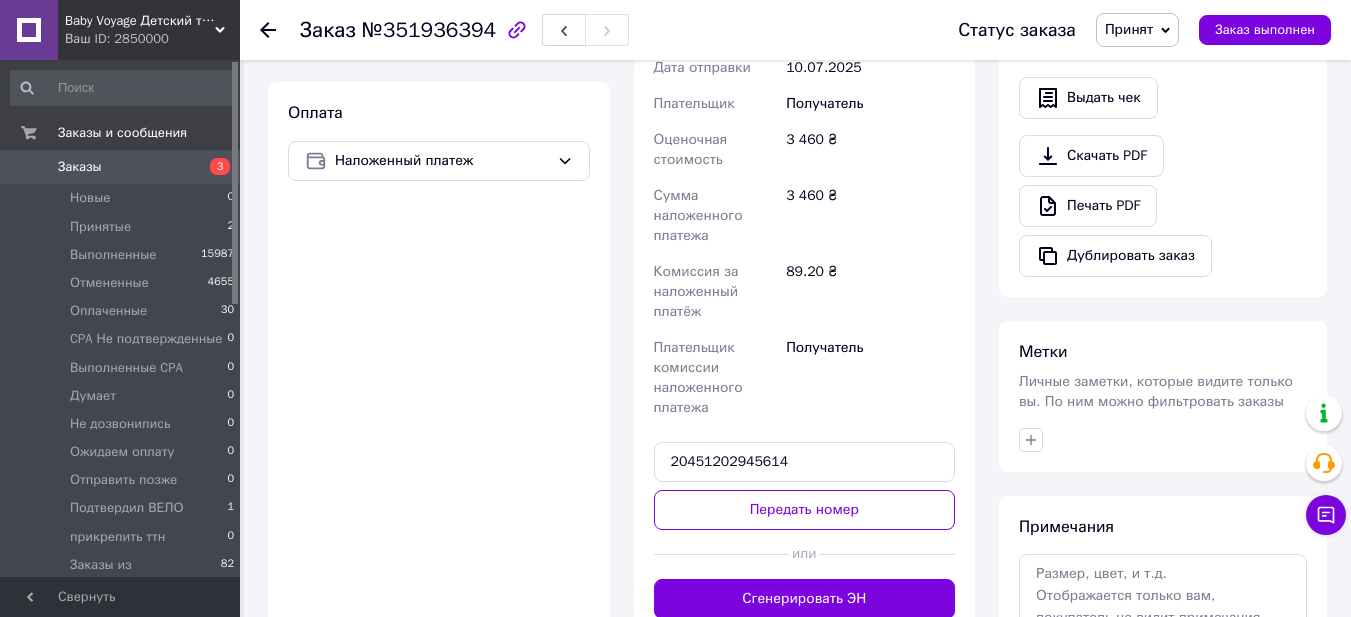 drag, startPoint x: 844, startPoint y: 511, endPoint x: 858, endPoint y: 475, distance: 38.626415 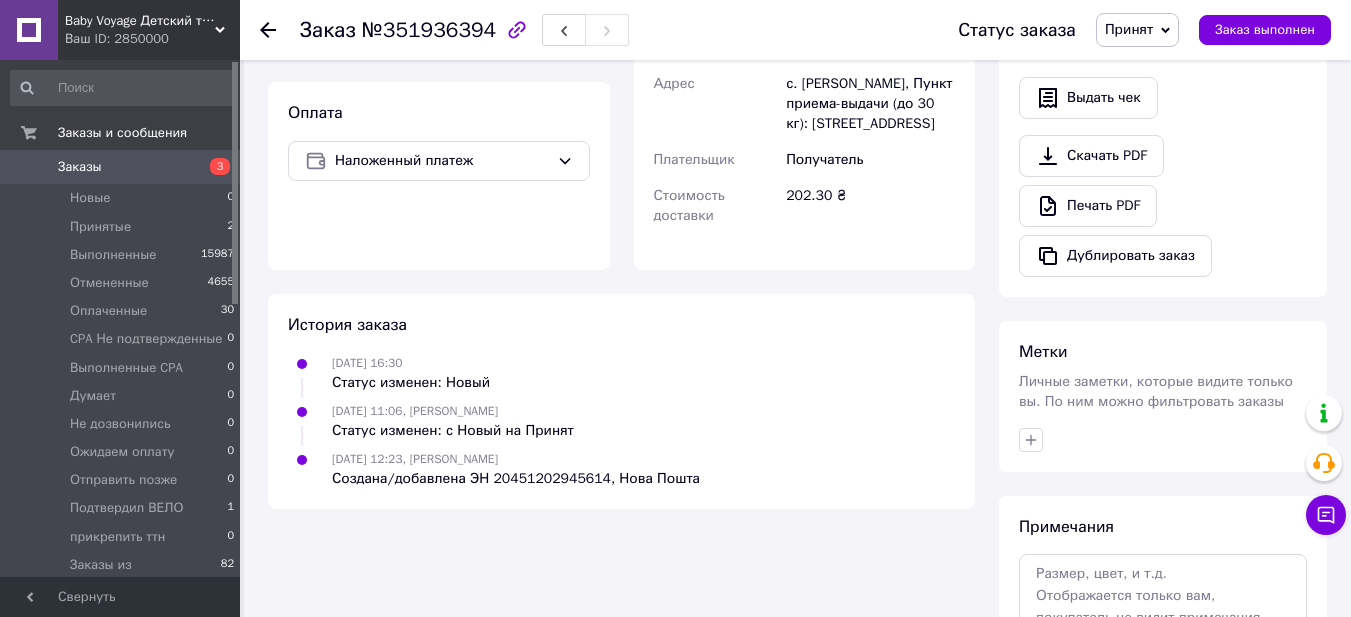 click on "Принят" at bounding box center (1129, 29) 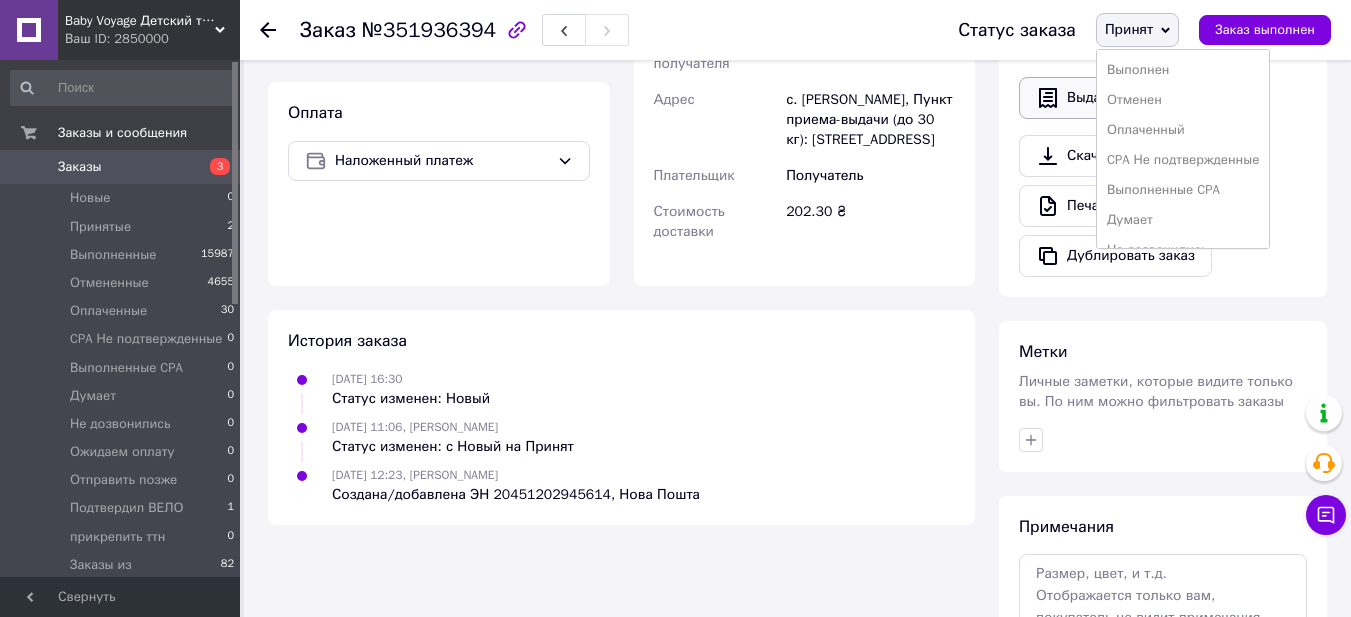click on "Выполнен" at bounding box center [1183, 70] 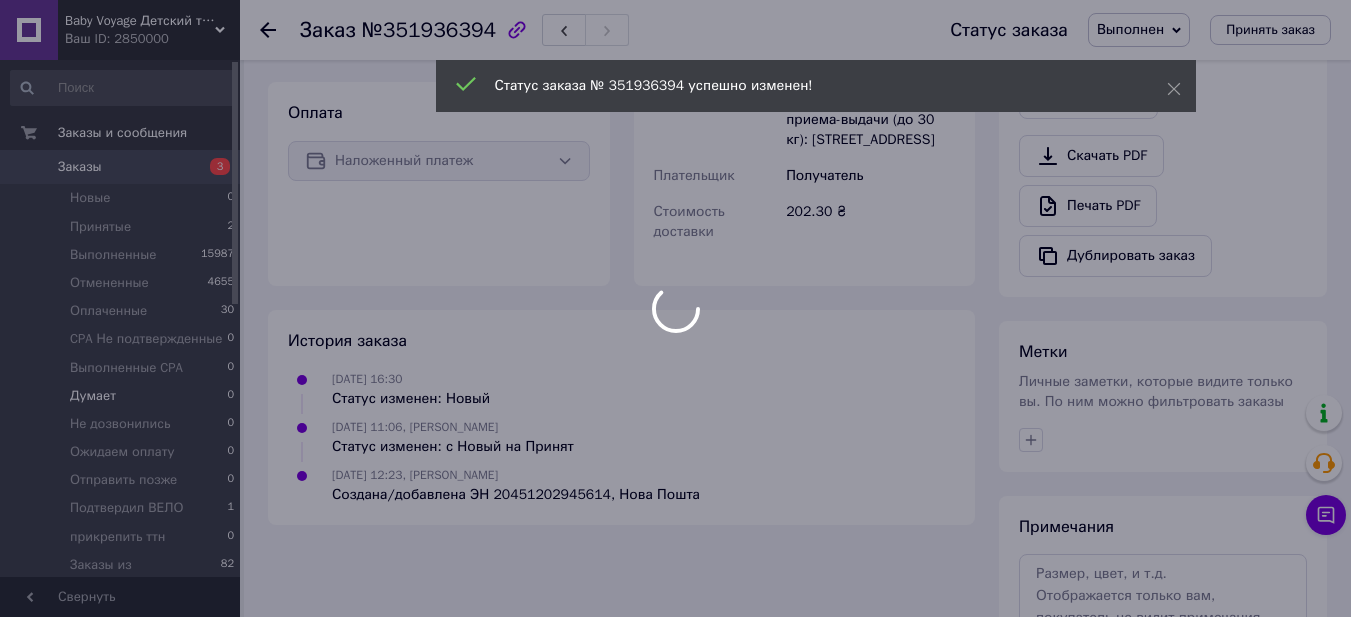 scroll, scrollTop: 564, scrollLeft: 0, axis: vertical 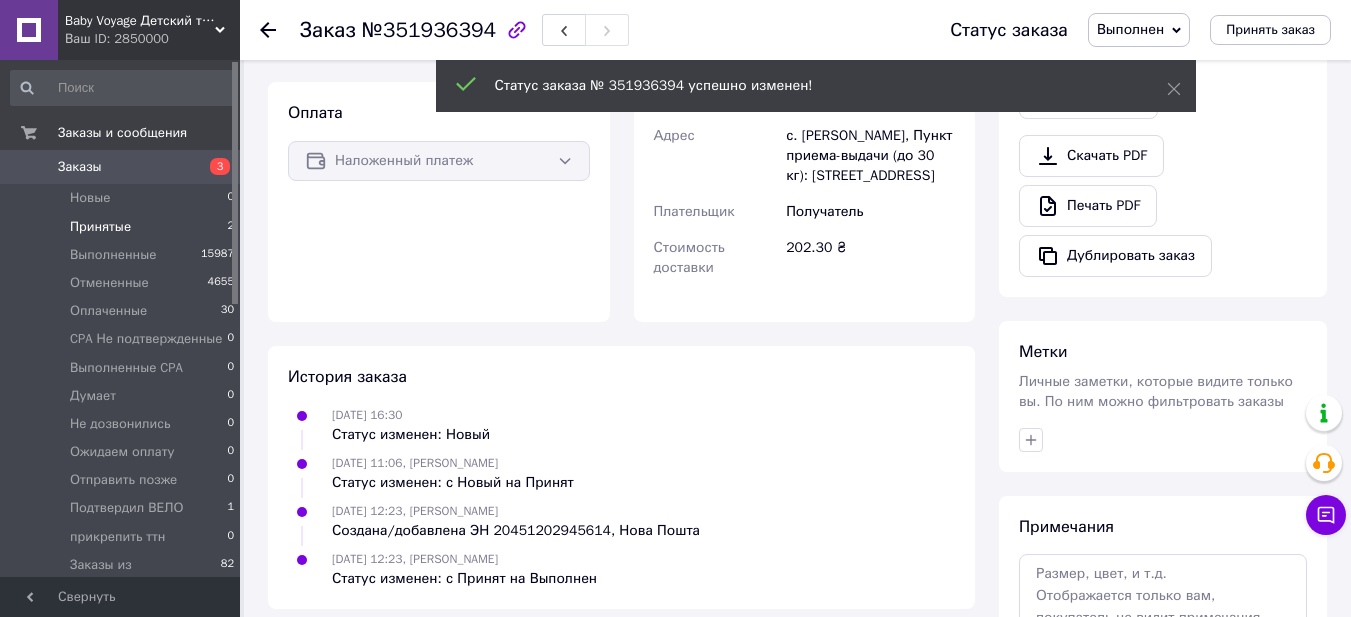 click on "Принятые" at bounding box center [100, 227] 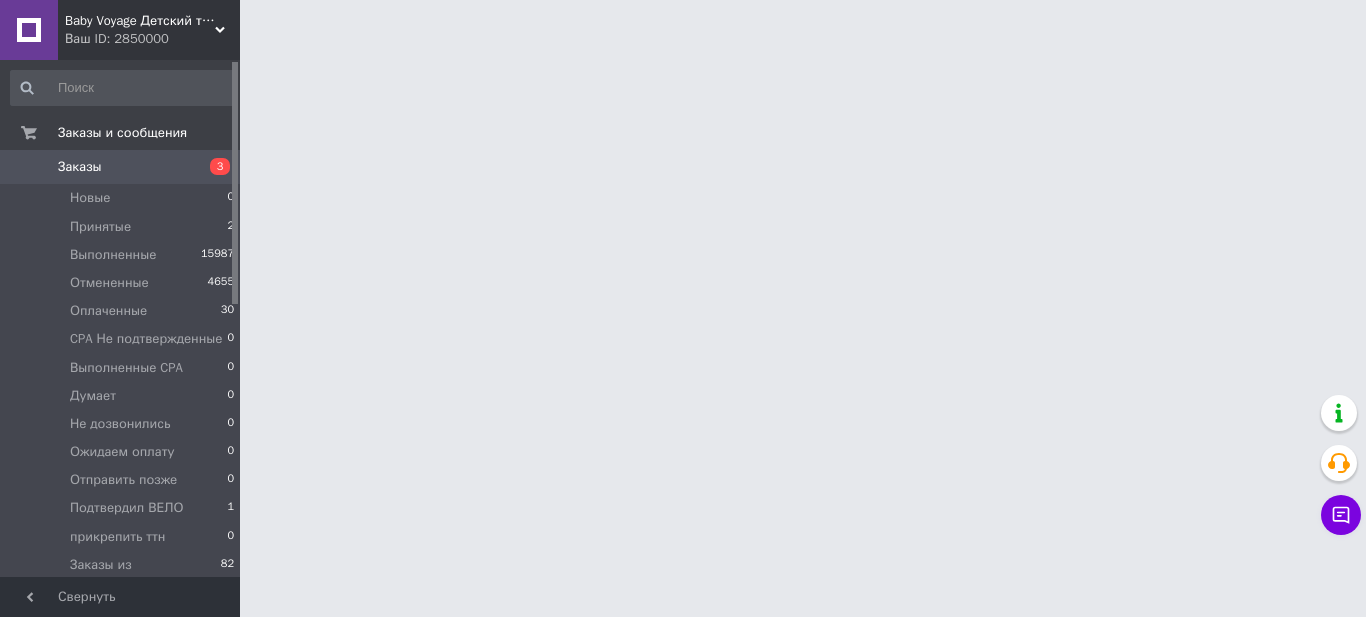 click on "Baby Voyage Детский транспорт от пеленок." at bounding box center [140, 21] 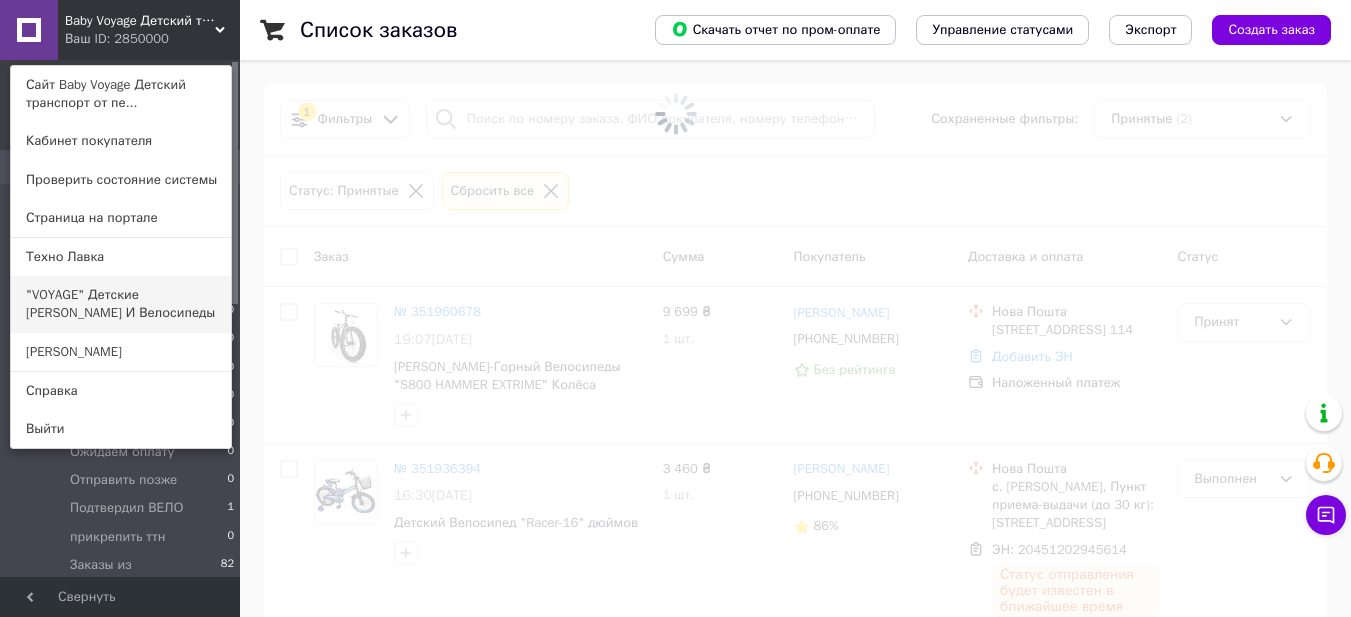click on ""VOYAGE" Детские [PERSON_NAME] И Велосипеды" at bounding box center [121, 304] 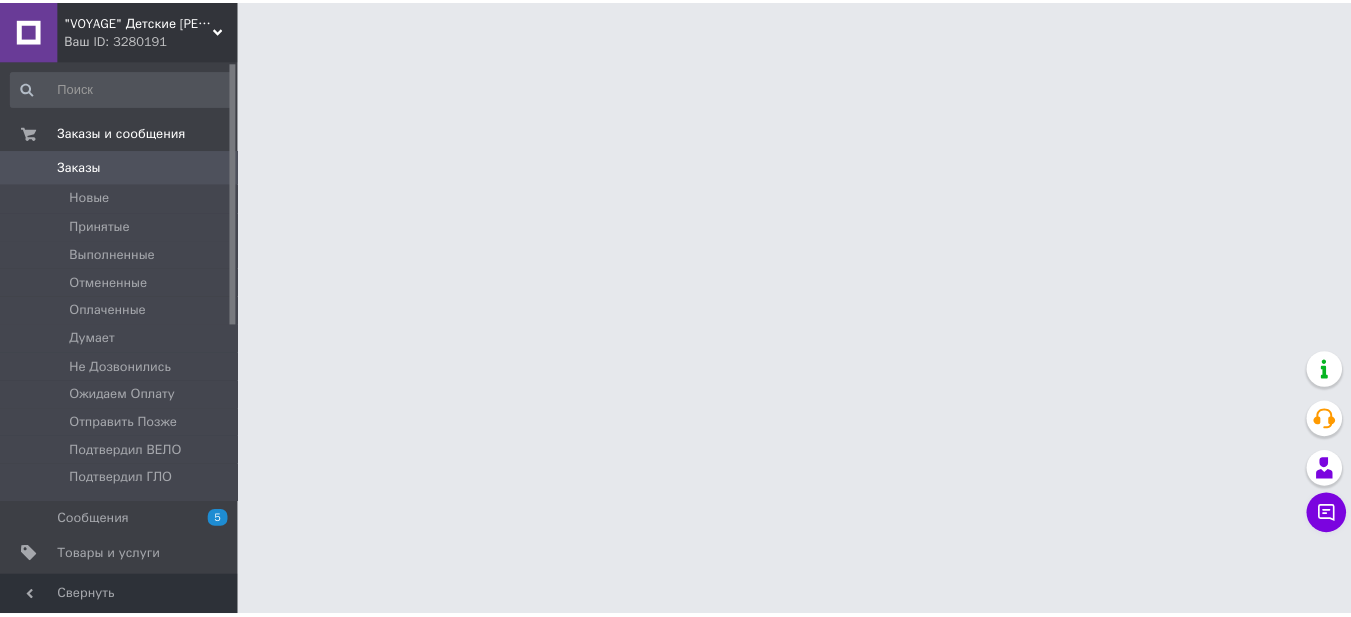 scroll, scrollTop: 0, scrollLeft: 0, axis: both 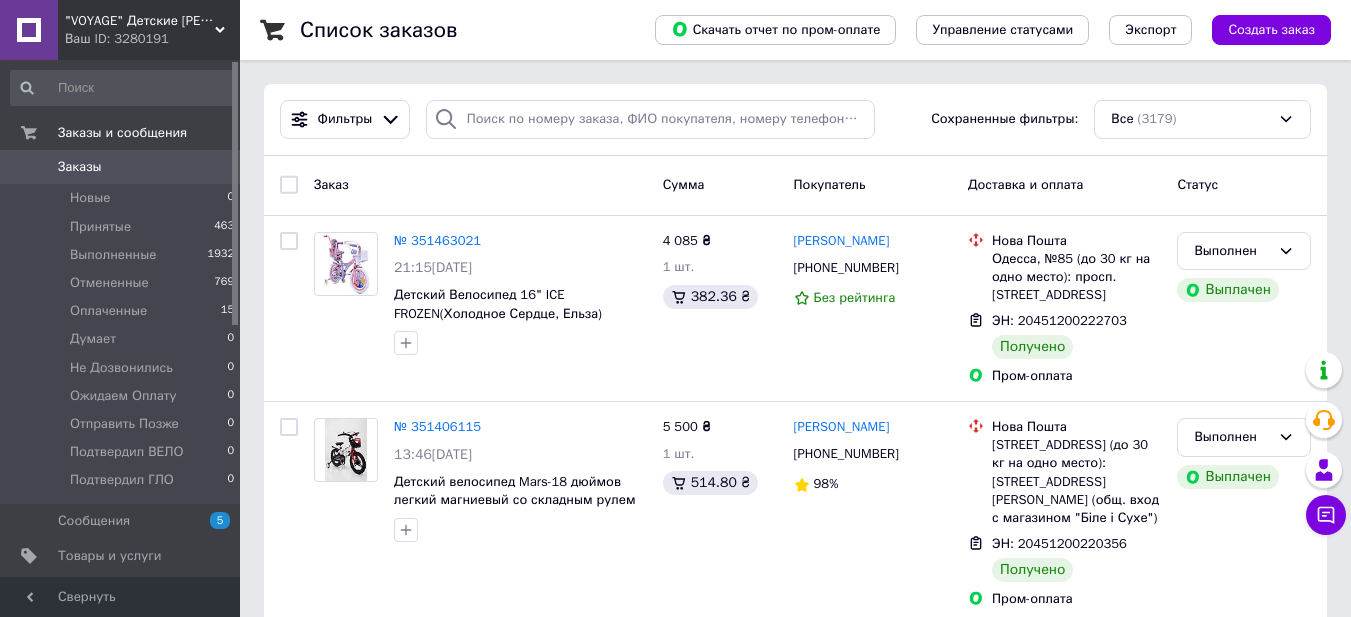 click on "Ваш ID: 3280191" at bounding box center [152, 39] 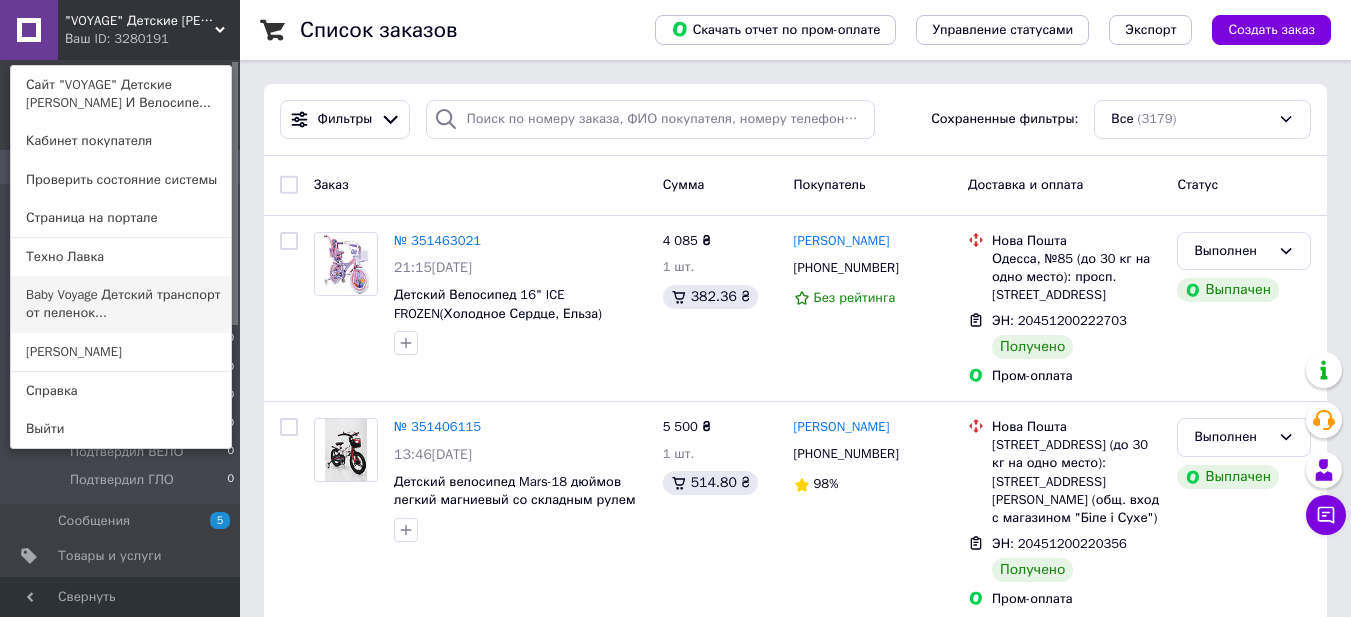 click on "Baby Voyage Детский транспорт от пеленок..." at bounding box center (121, 304) 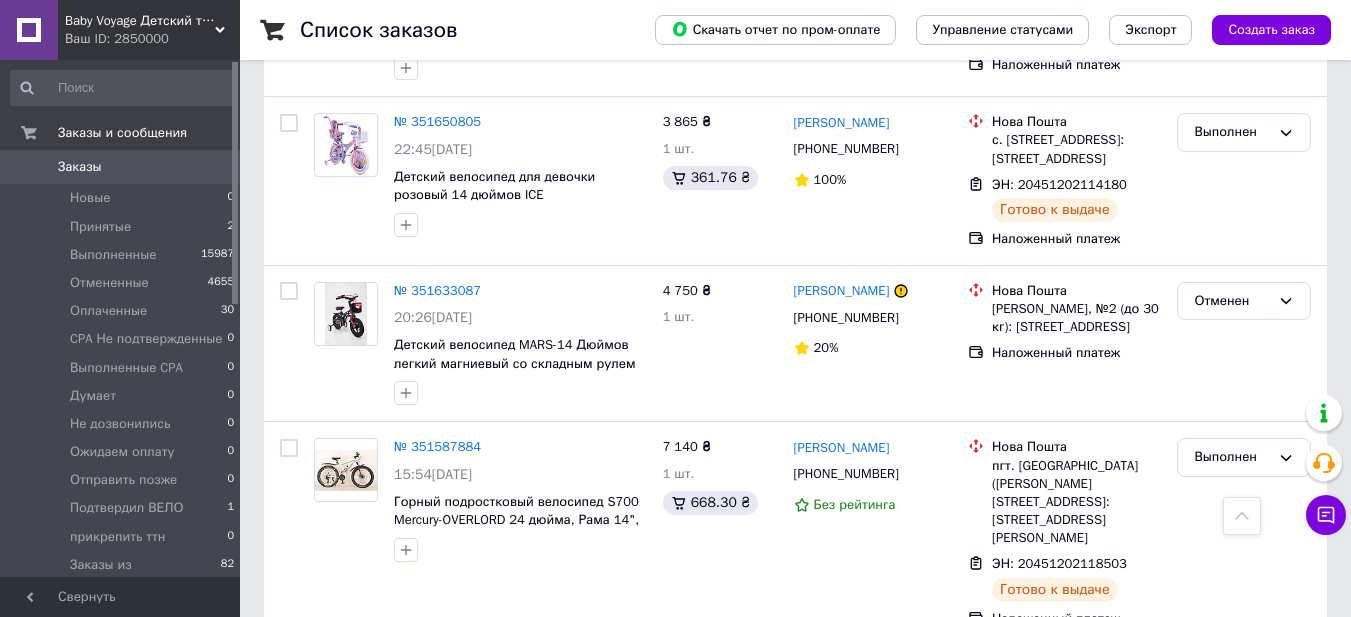 scroll, scrollTop: 600, scrollLeft: 0, axis: vertical 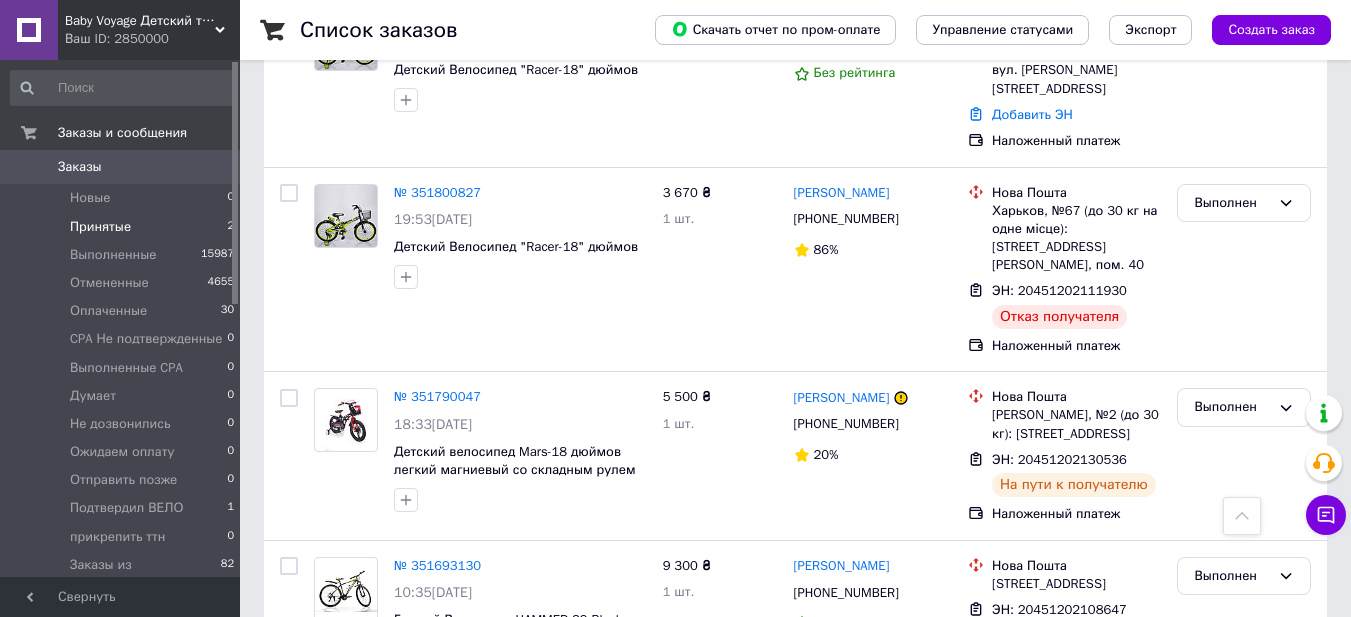 click on "Принятые" at bounding box center [100, 227] 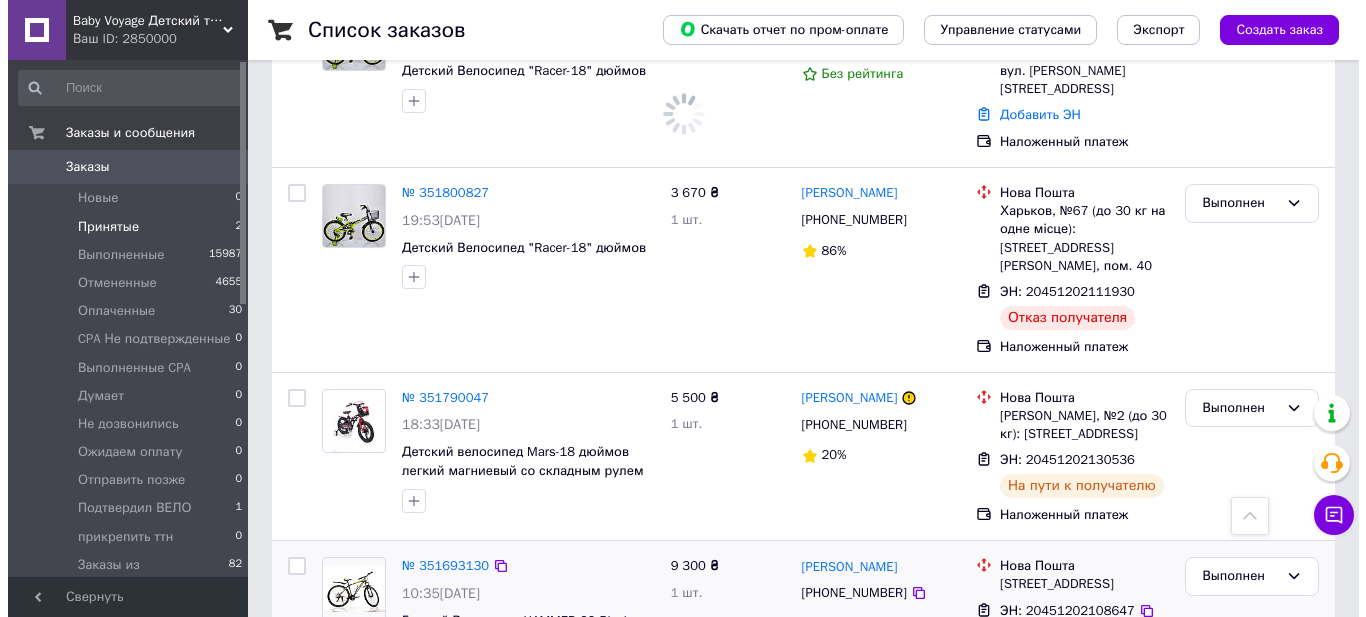 scroll, scrollTop: 0, scrollLeft: 0, axis: both 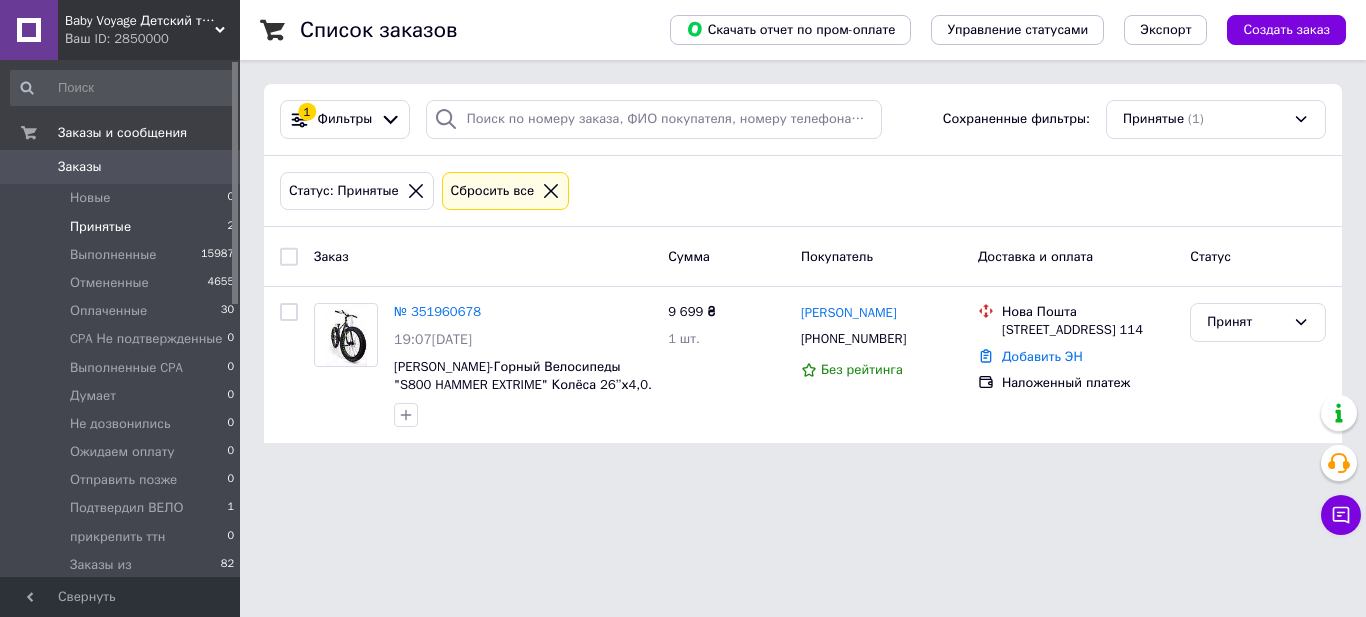 click on "Принятые 2" at bounding box center [123, 227] 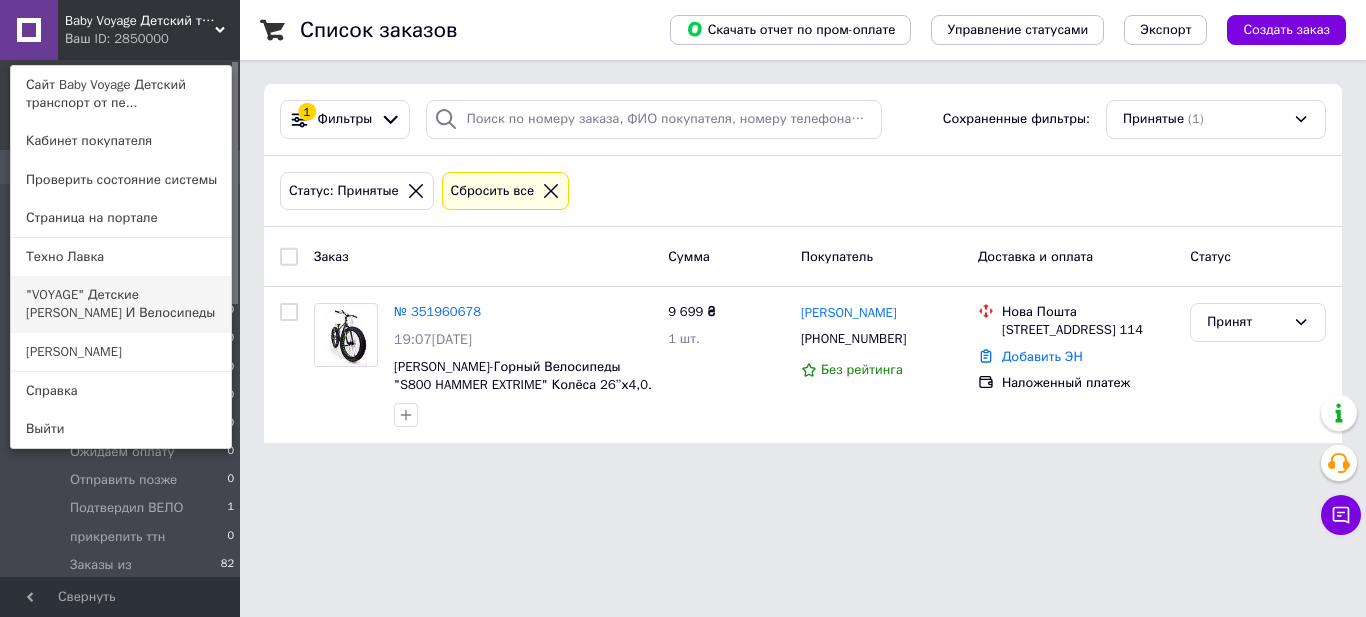 click on ""VOYAGE" Детские [PERSON_NAME] И Велосипеды" at bounding box center (121, 304) 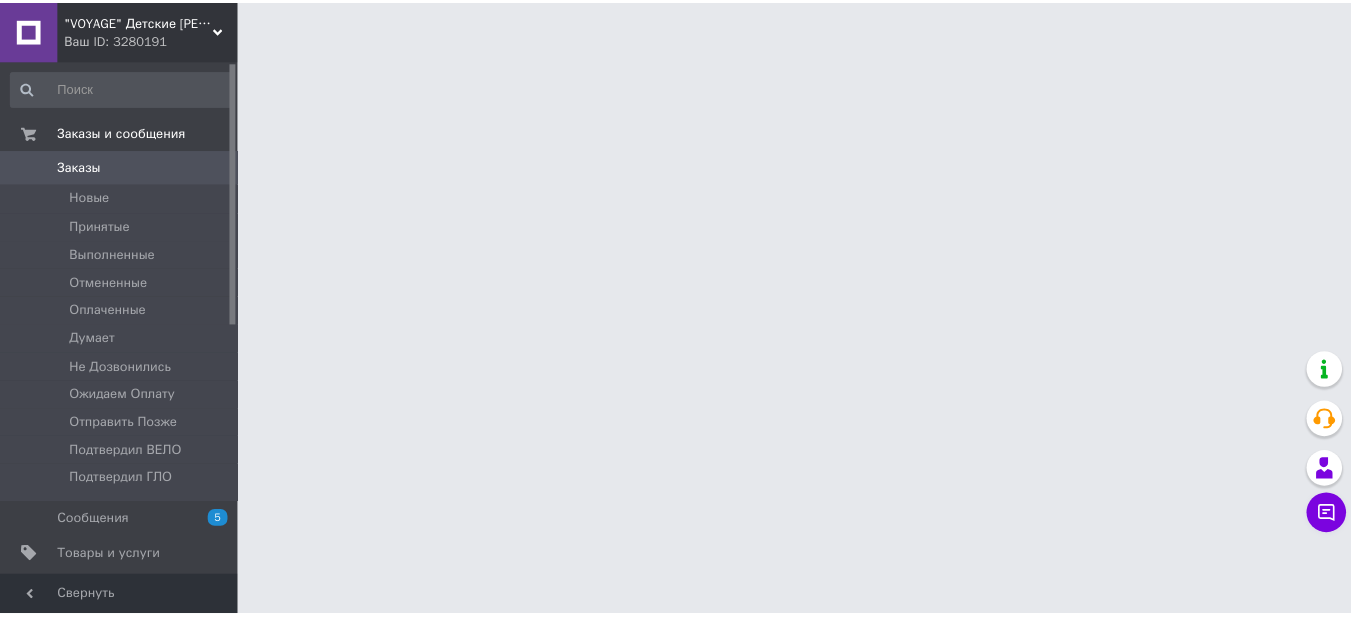 scroll, scrollTop: 0, scrollLeft: 0, axis: both 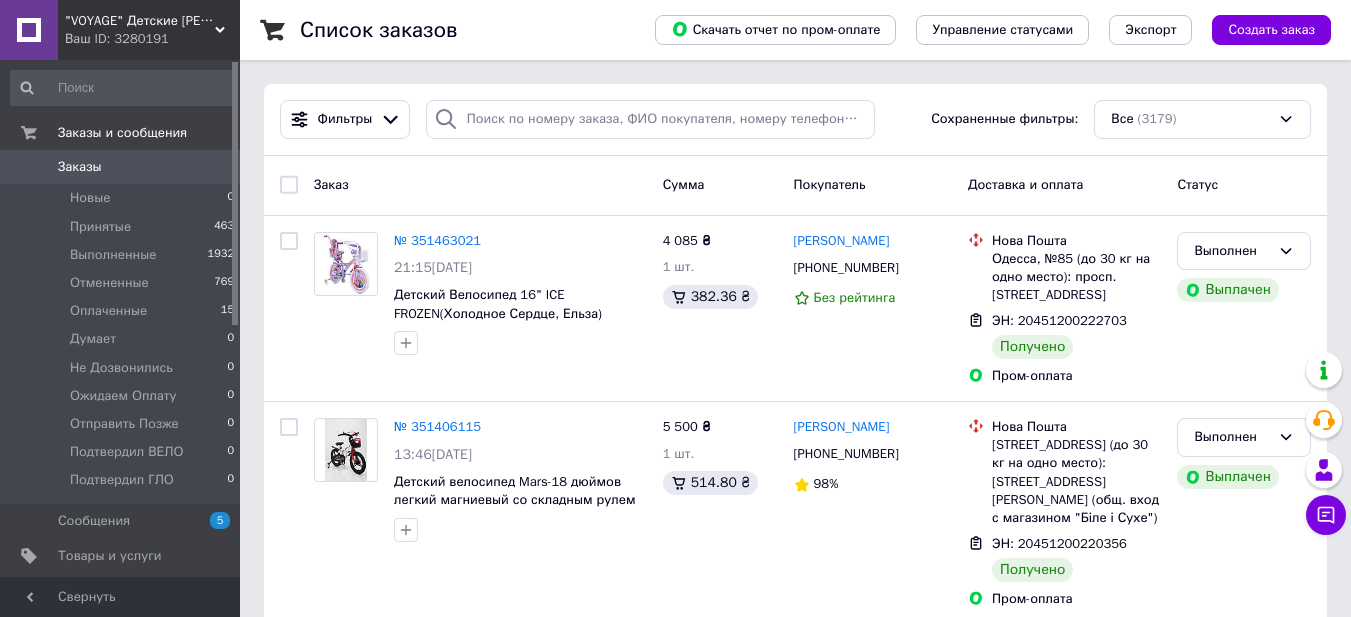 click on "Ваш ID: 3280191" at bounding box center (152, 39) 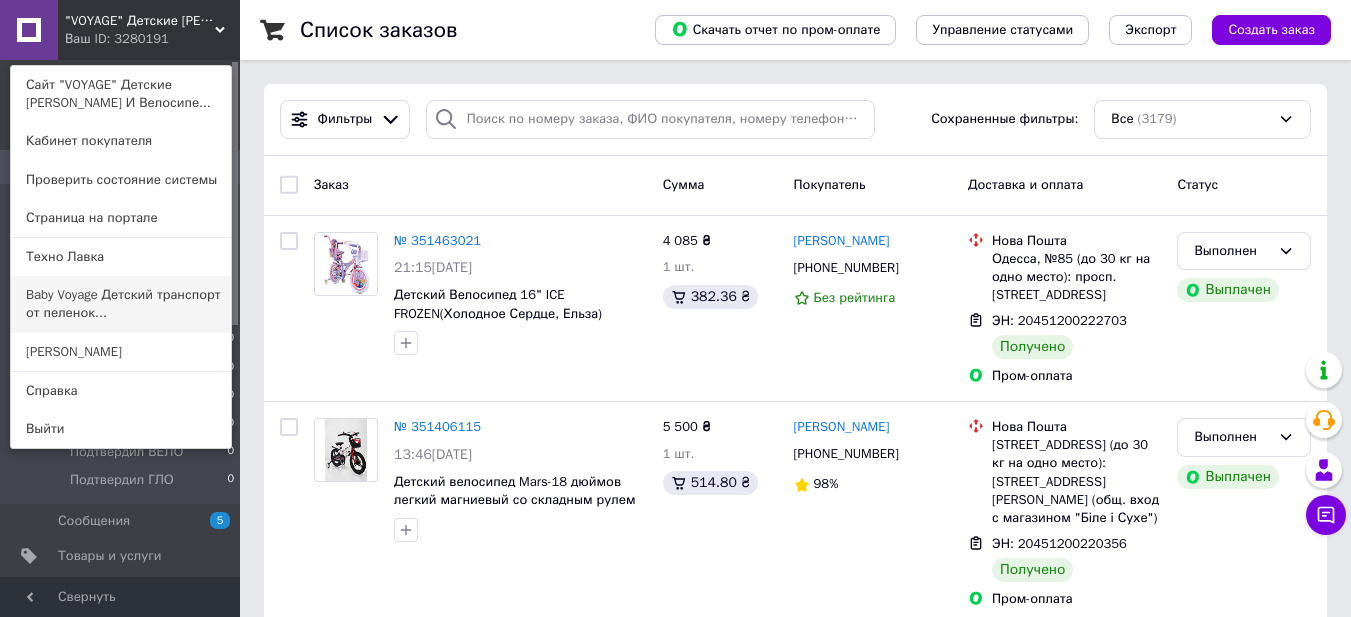 click on "Baby Voyage Детский транспорт от пеленок..." at bounding box center (121, 304) 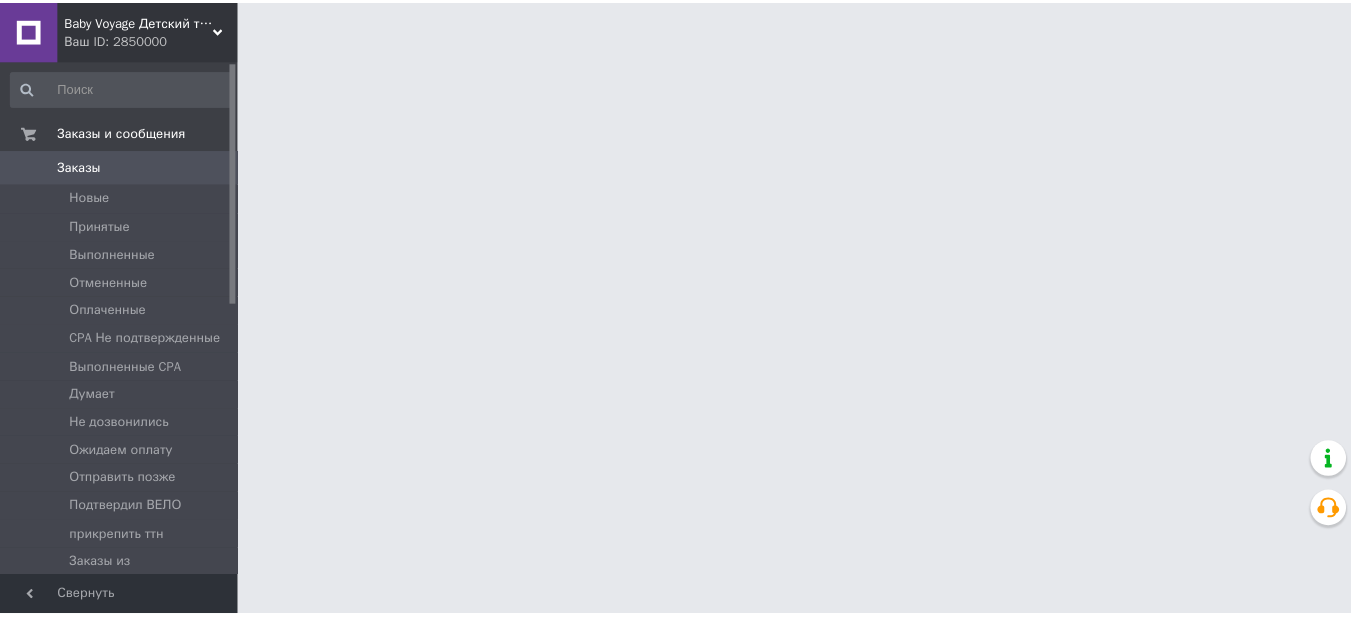 scroll, scrollTop: 0, scrollLeft: 0, axis: both 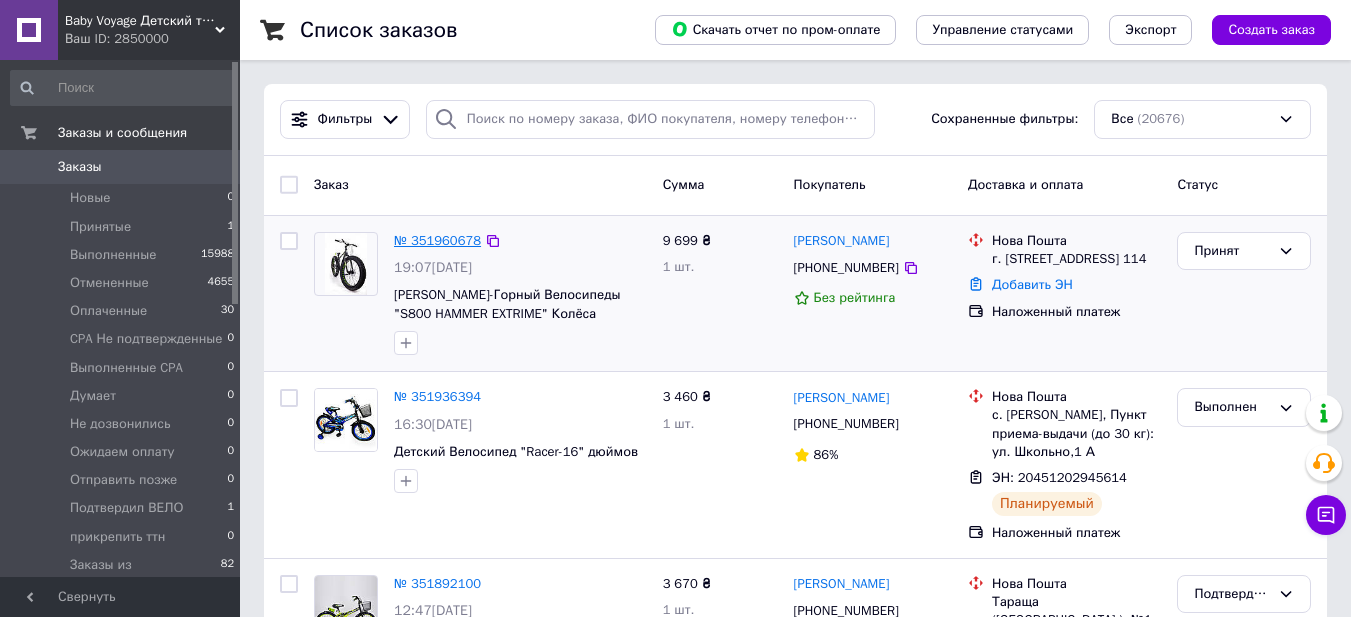 click on "№ 351960678" at bounding box center (437, 240) 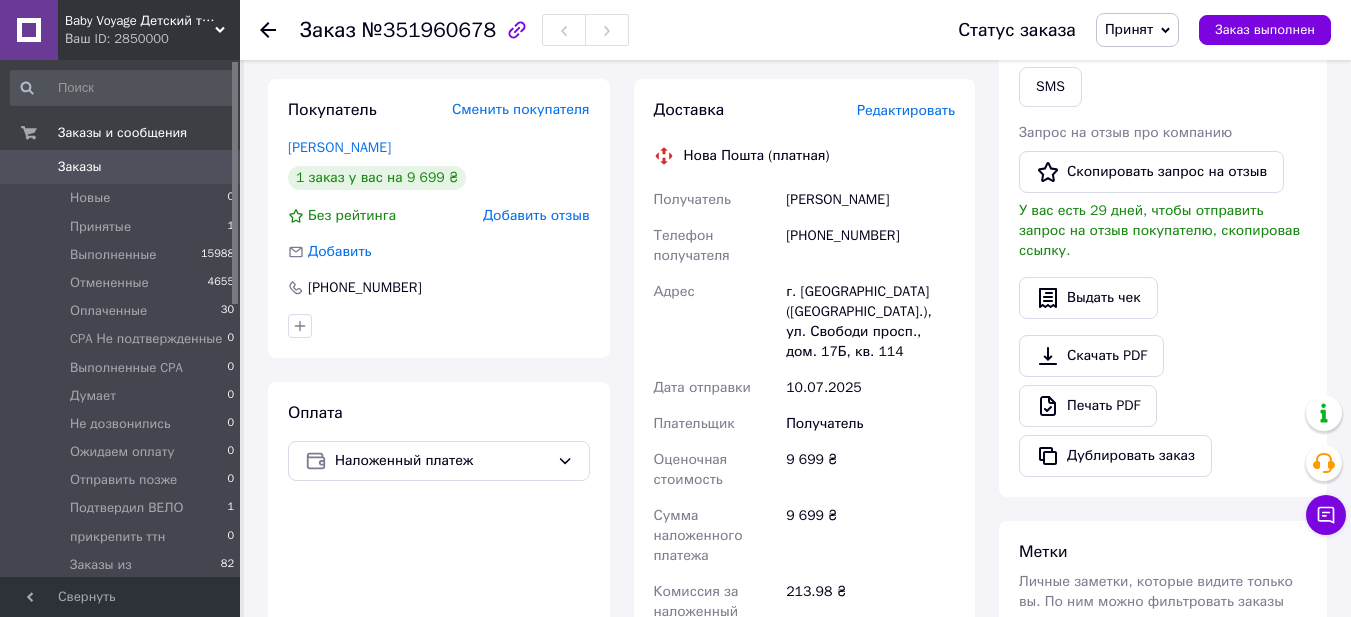 scroll, scrollTop: 100, scrollLeft: 0, axis: vertical 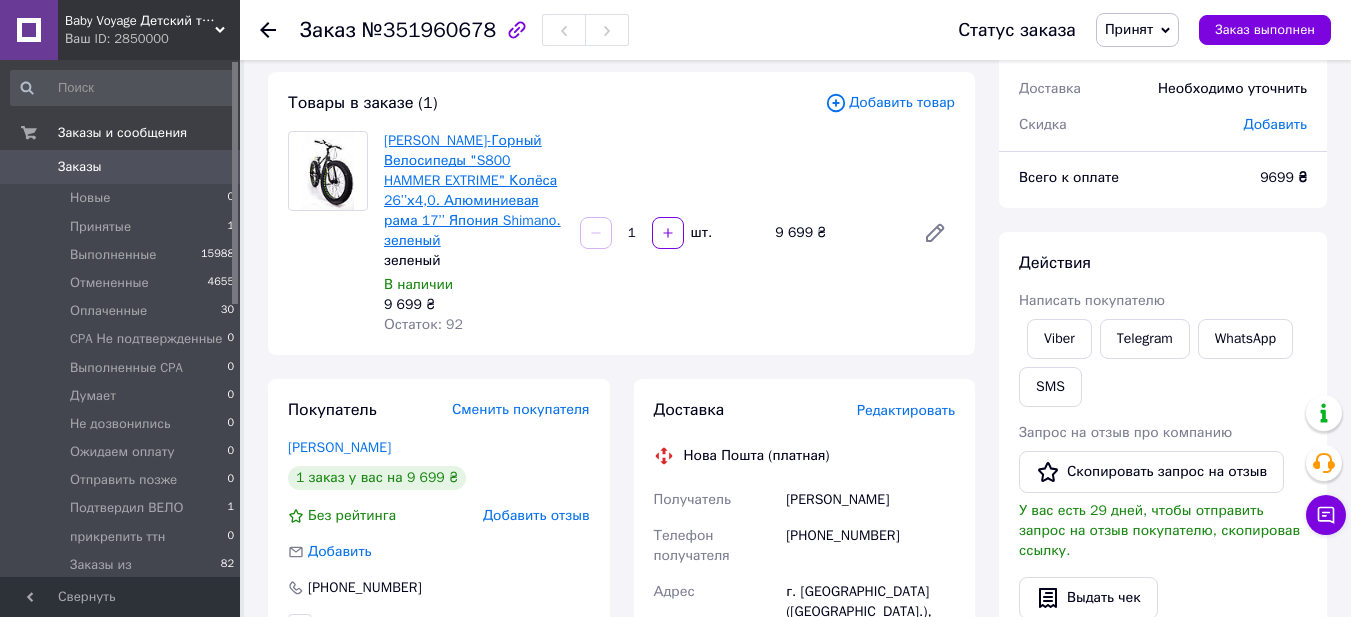 click on "[PERSON_NAME]-Горный Велосипеды "S800 HAMMER EXTRIME" Колёса 26’’х4,0. Алюминиевая рама 17’’ Япония Shimano. зеленый" at bounding box center [472, 190] 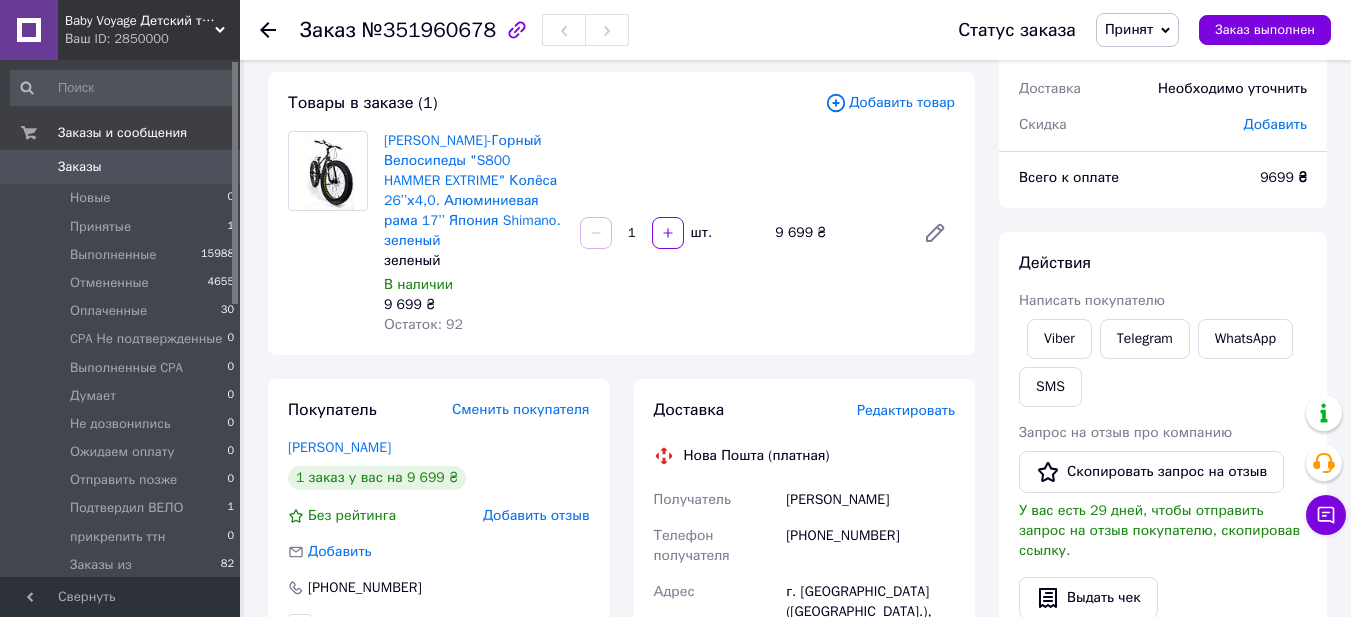 scroll, scrollTop: 400, scrollLeft: 0, axis: vertical 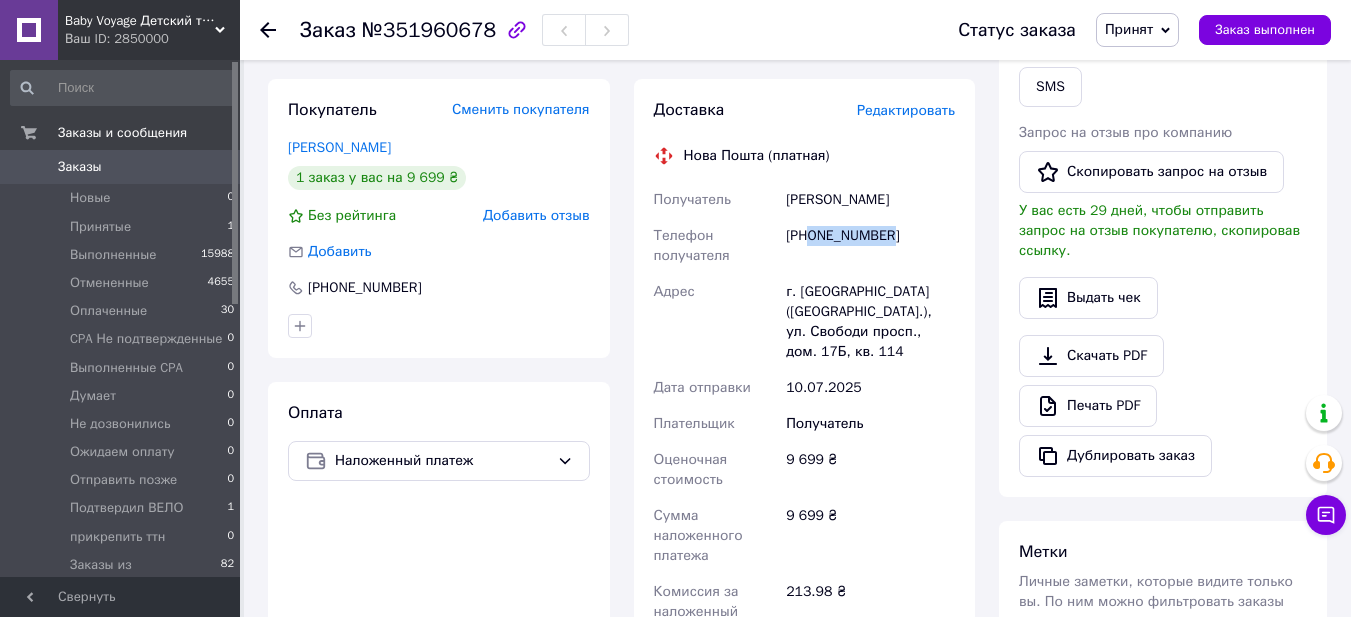 drag, startPoint x: 809, startPoint y: 260, endPoint x: 911, endPoint y: 259, distance: 102.0049 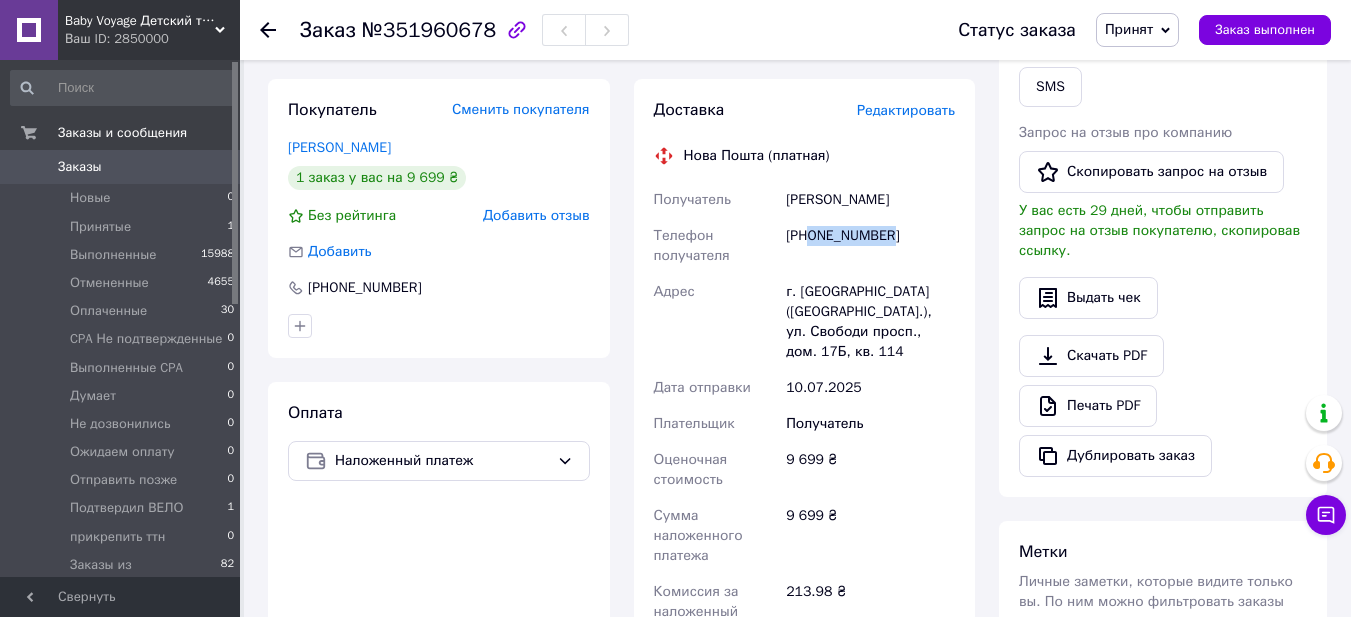 drag, startPoint x: 789, startPoint y: 199, endPoint x: 896, endPoint y: 223, distance: 109.65856 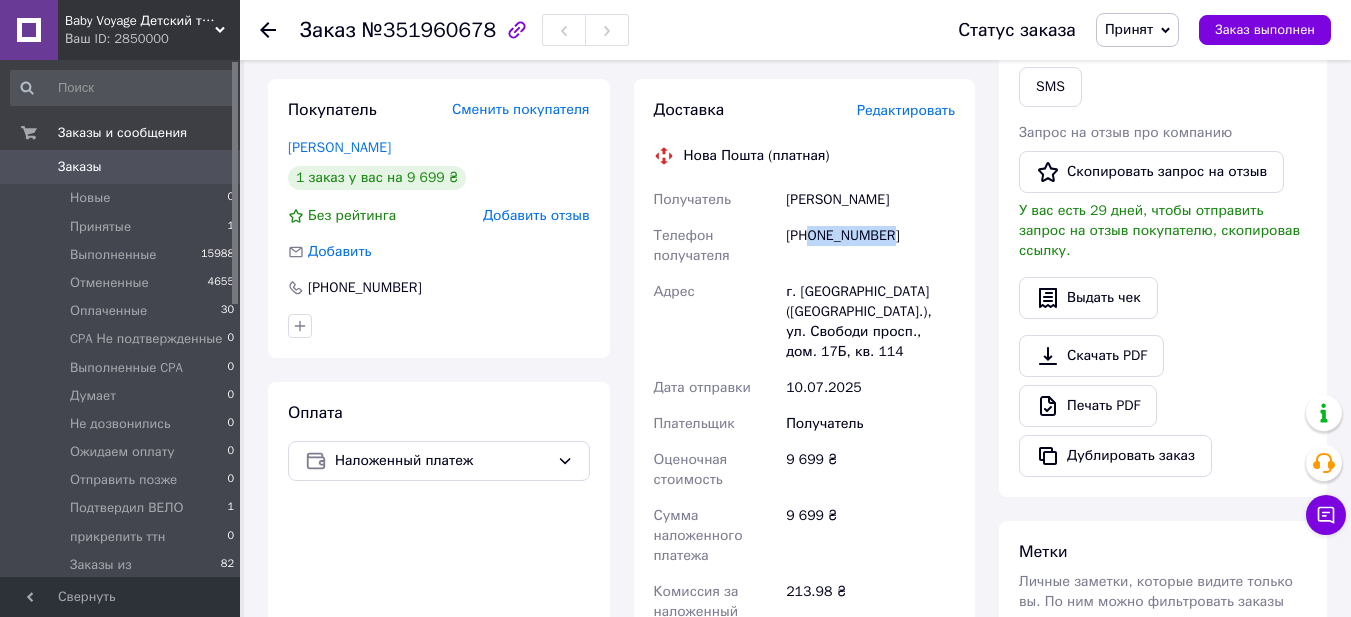 drag, startPoint x: 810, startPoint y: 253, endPoint x: 907, endPoint y: 262, distance: 97.41663 